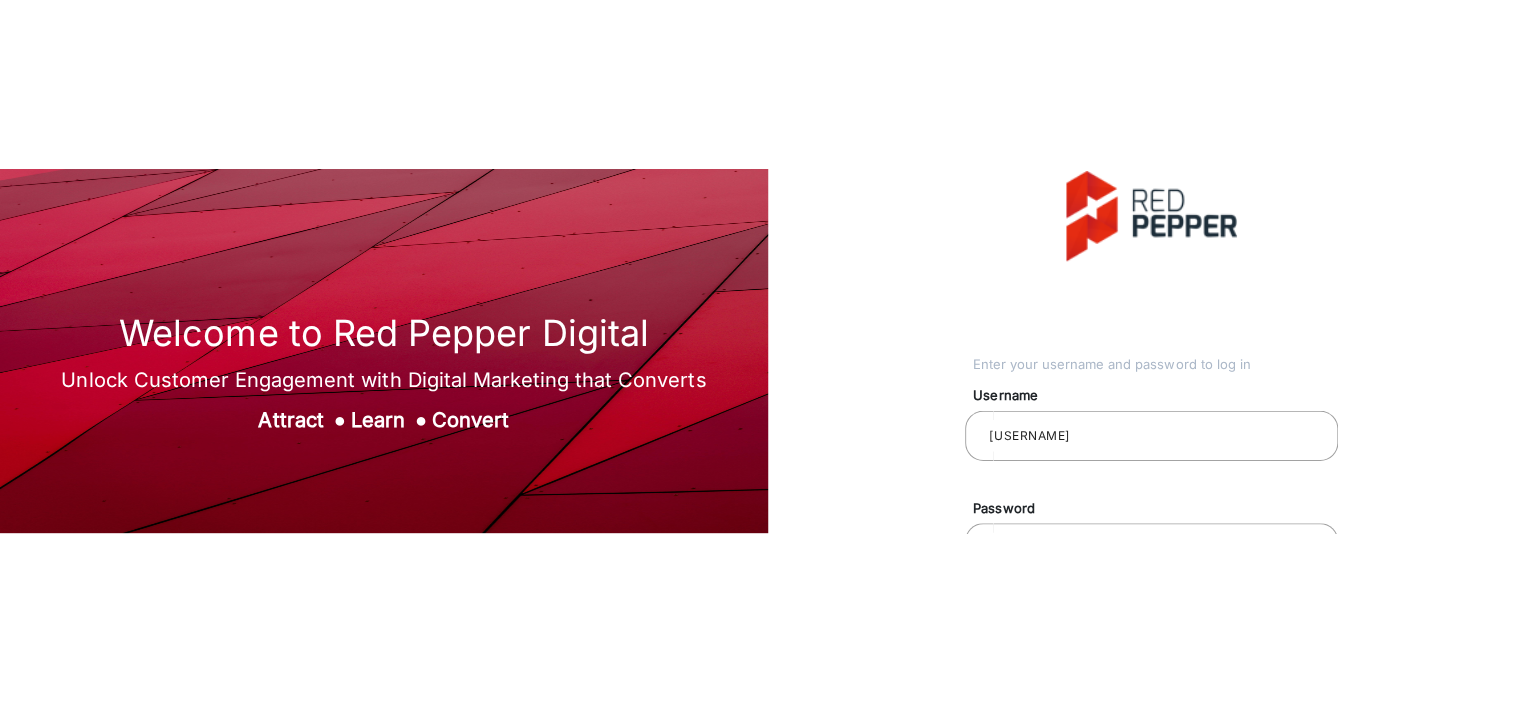 scroll, scrollTop: 0, scrollLeft: 0, axis: both 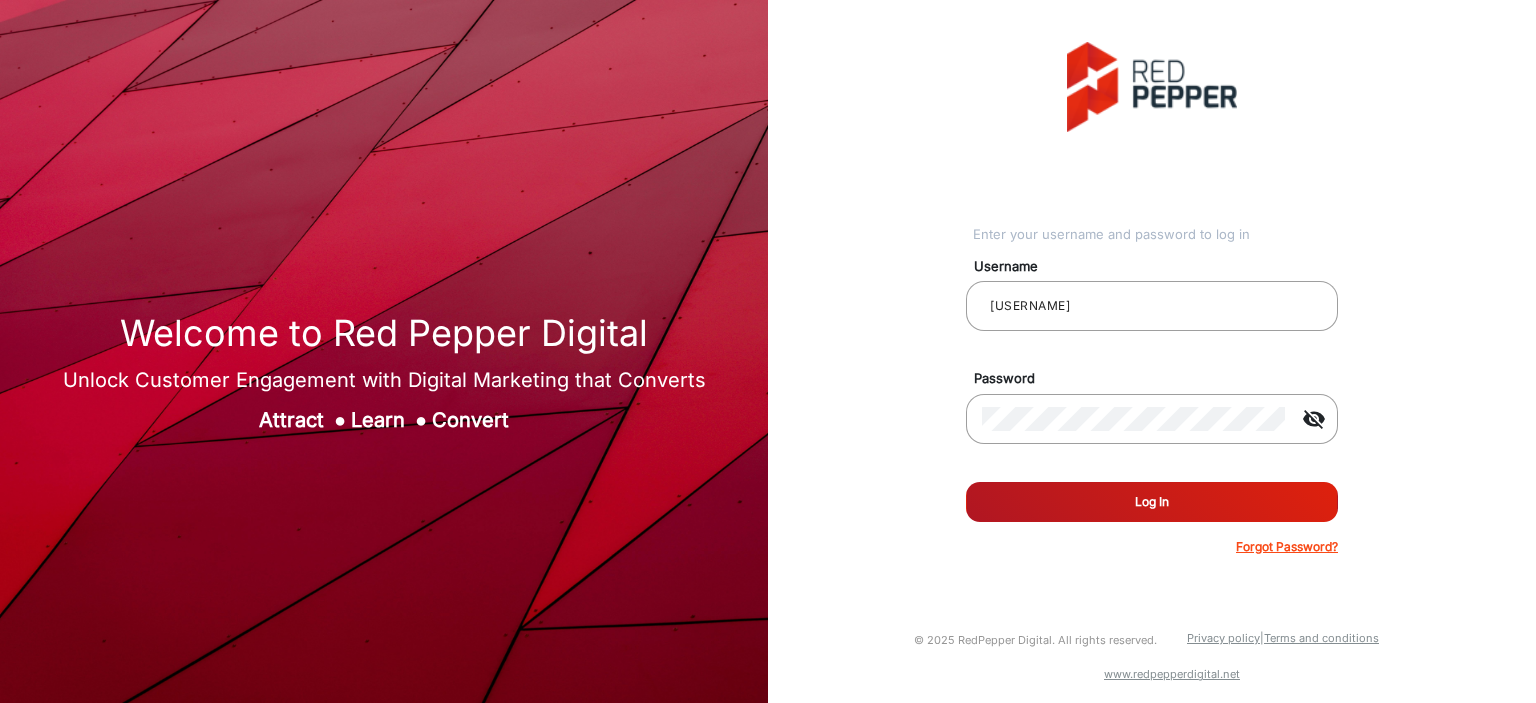 click on "Log In" 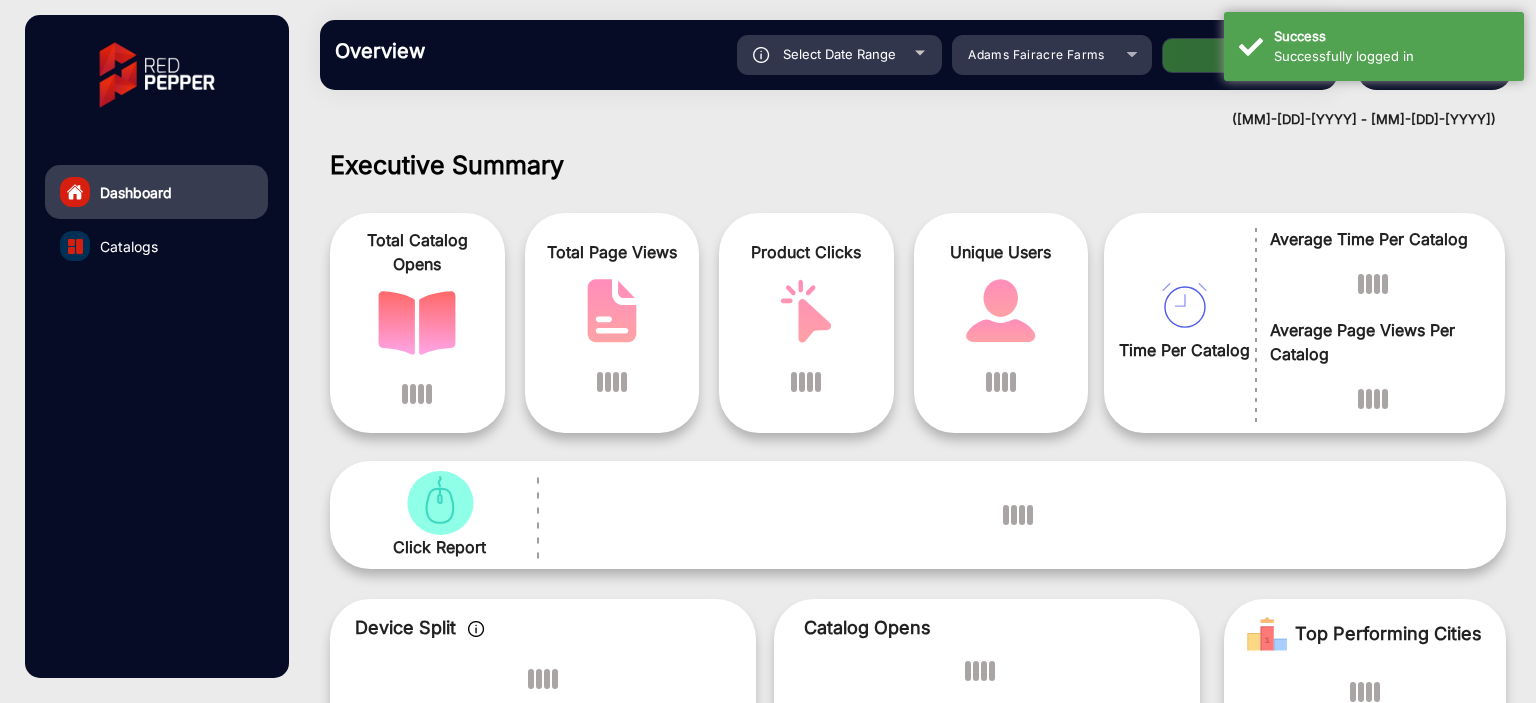 scroll, scrollTop: 15, scrollLeft: 0, axis: vertical 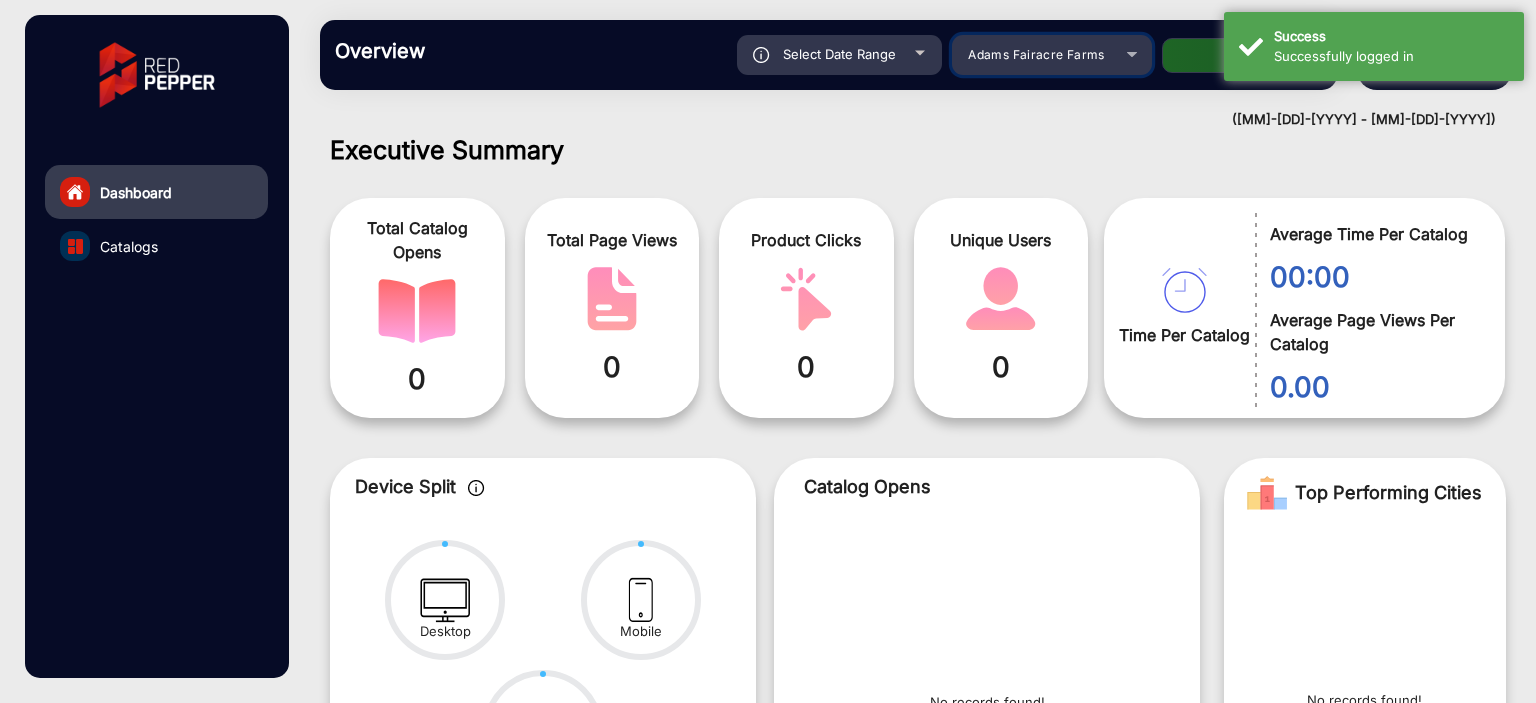 click on "Adams Fairacre Farms" at bounding box center [1037, 55] 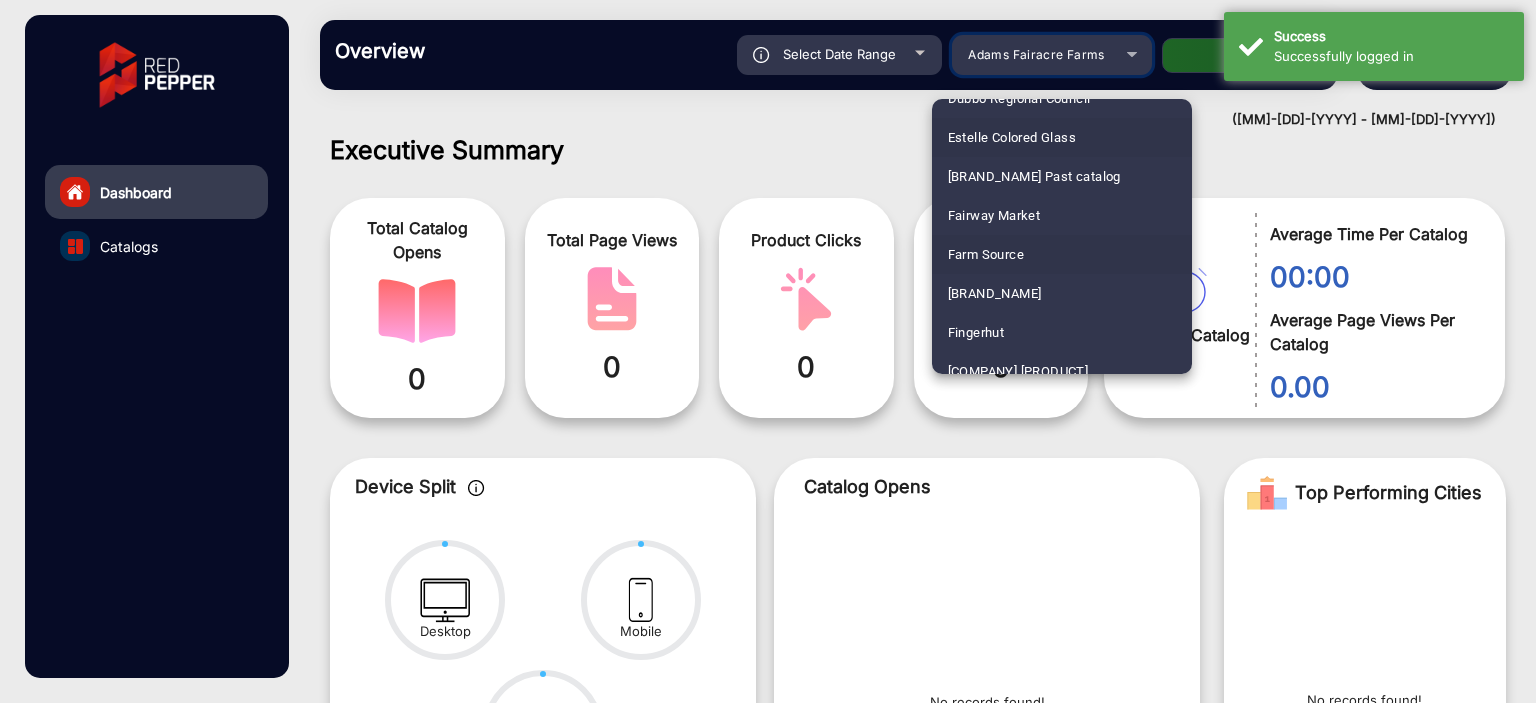 scroll, scrollTop: 2078, scrollLeft: 0, axis: vertical 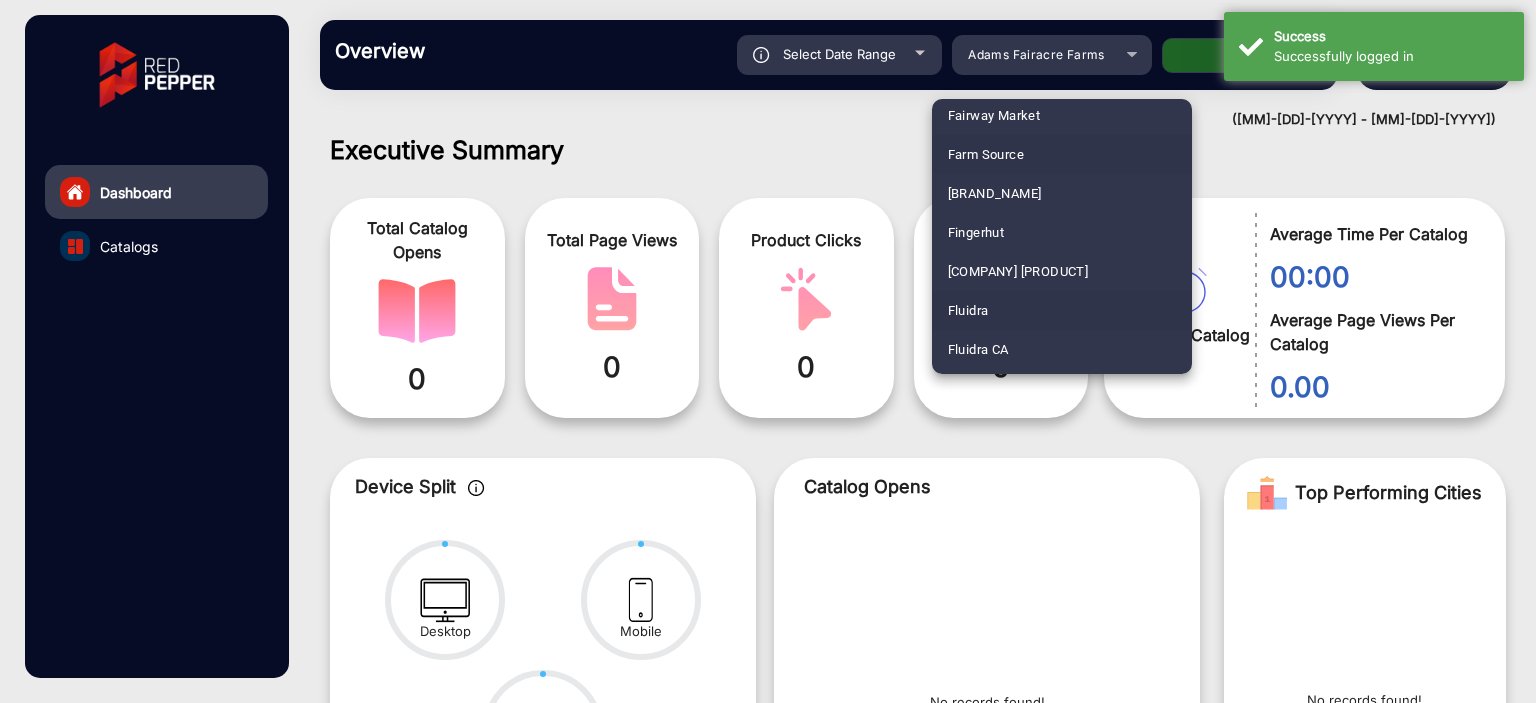 click on "Fluidra" at bounding box center [968, 310] 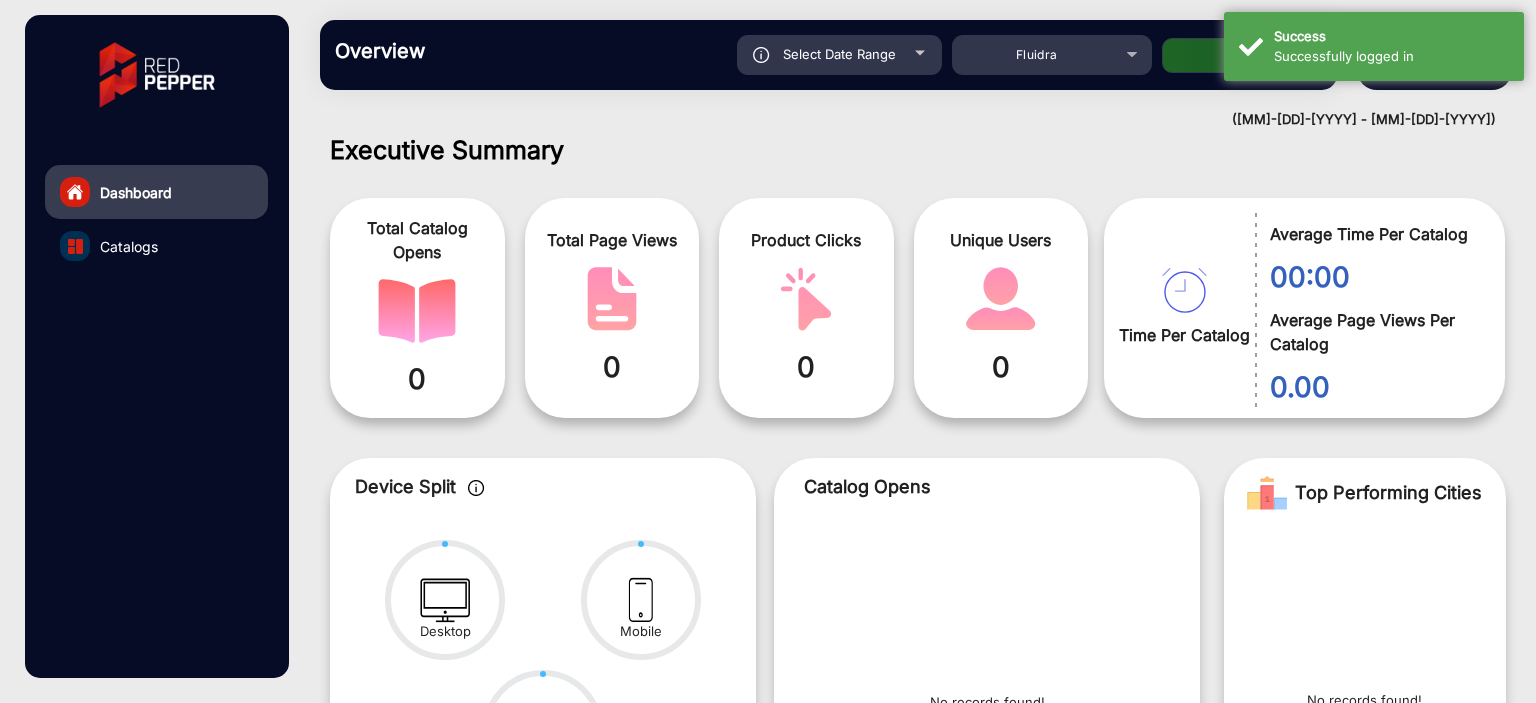 click on "Apply" 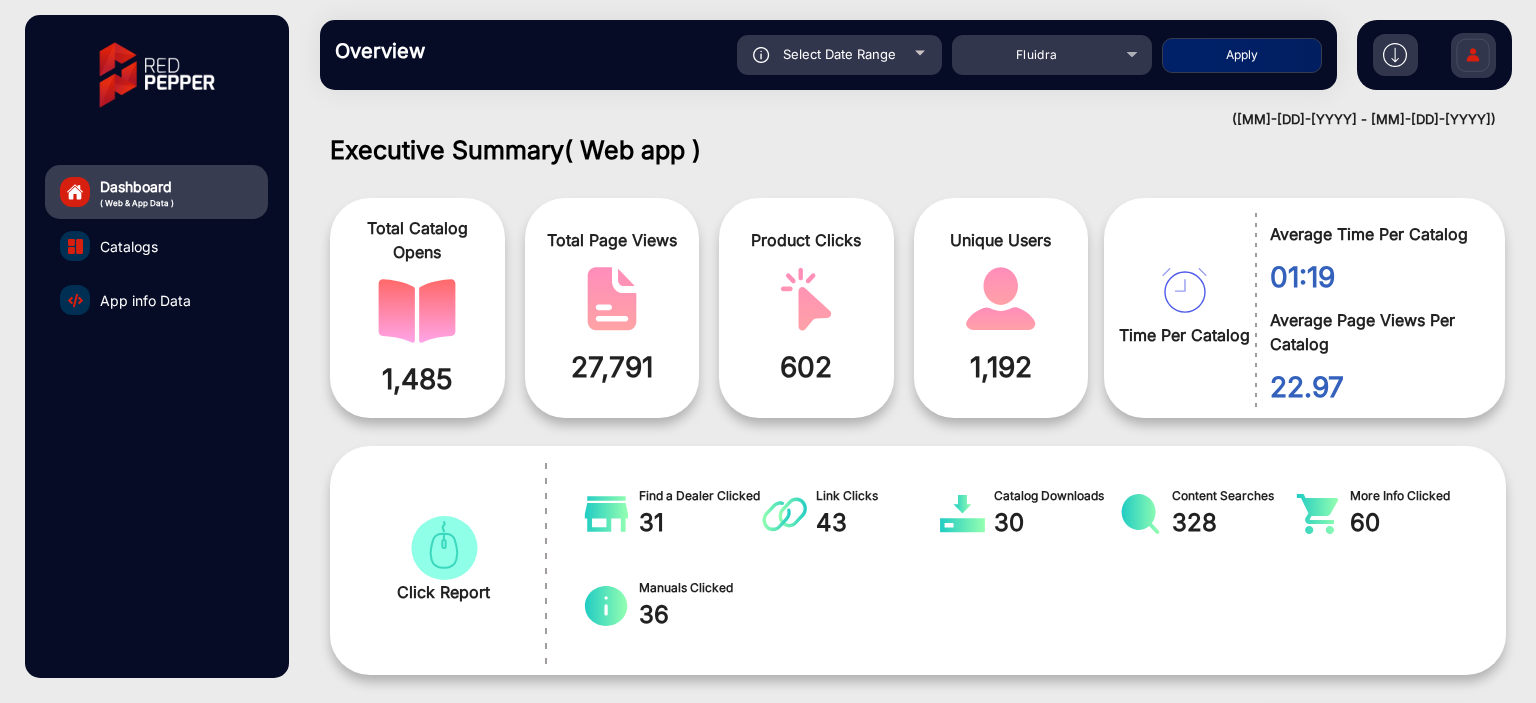 click on "App info Data" 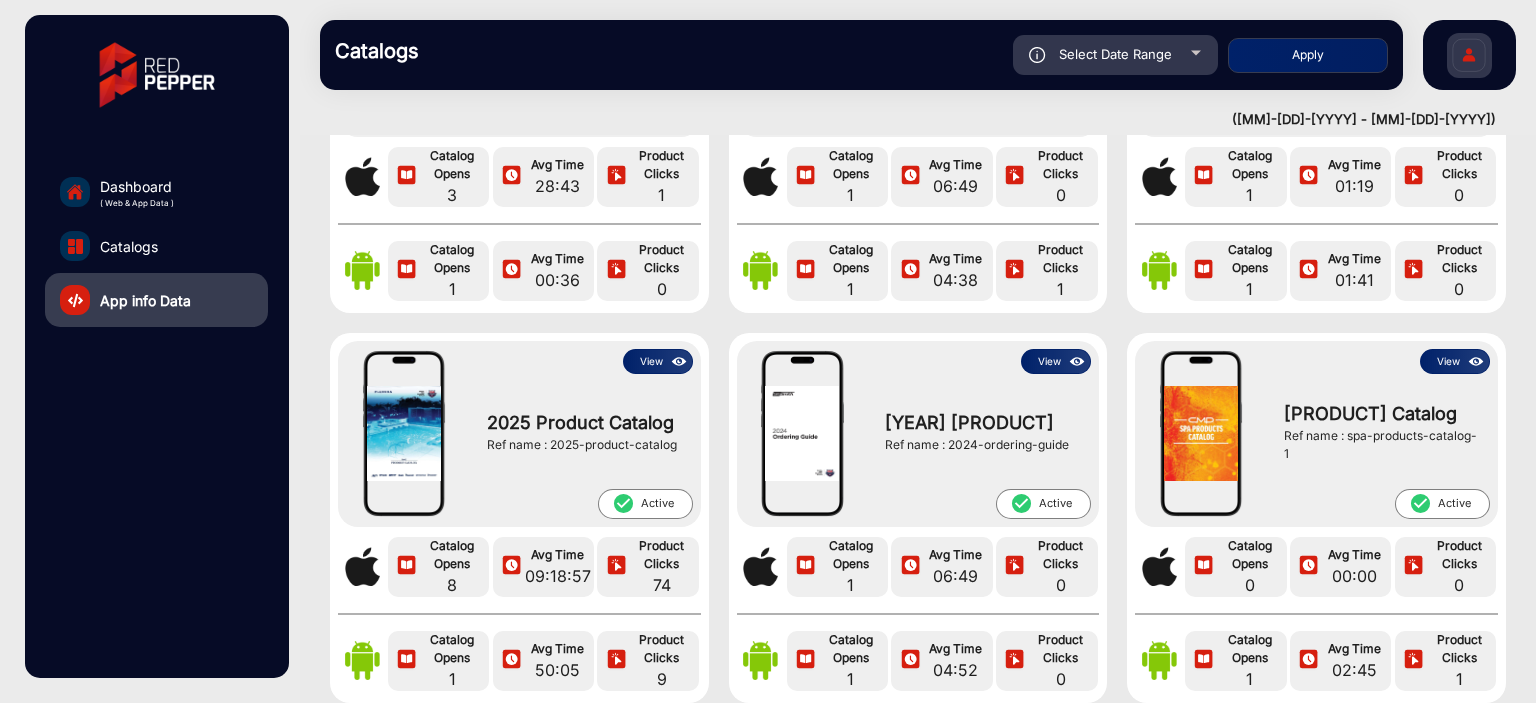 scroll, scrollTop: 300, scrollLeft: 0, axis: vertical 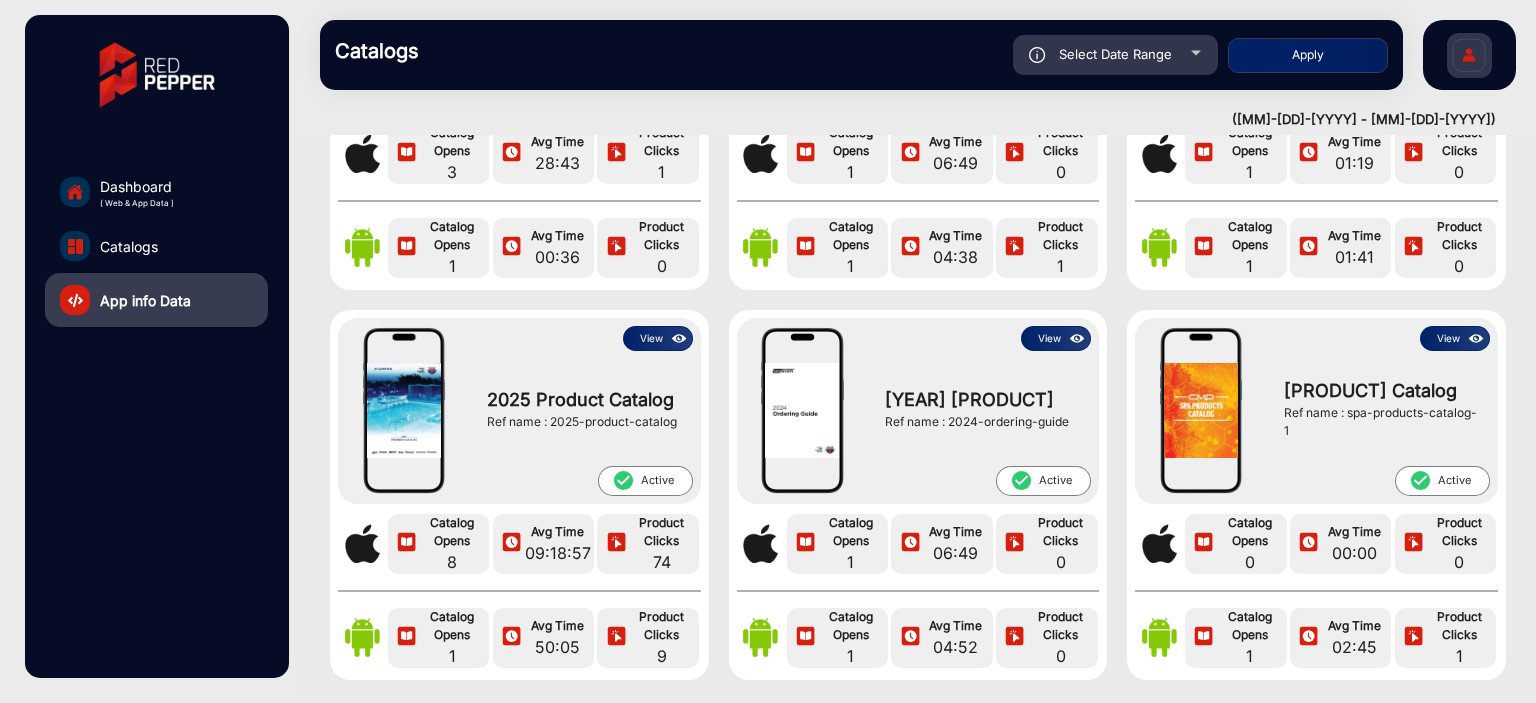 click on "View" 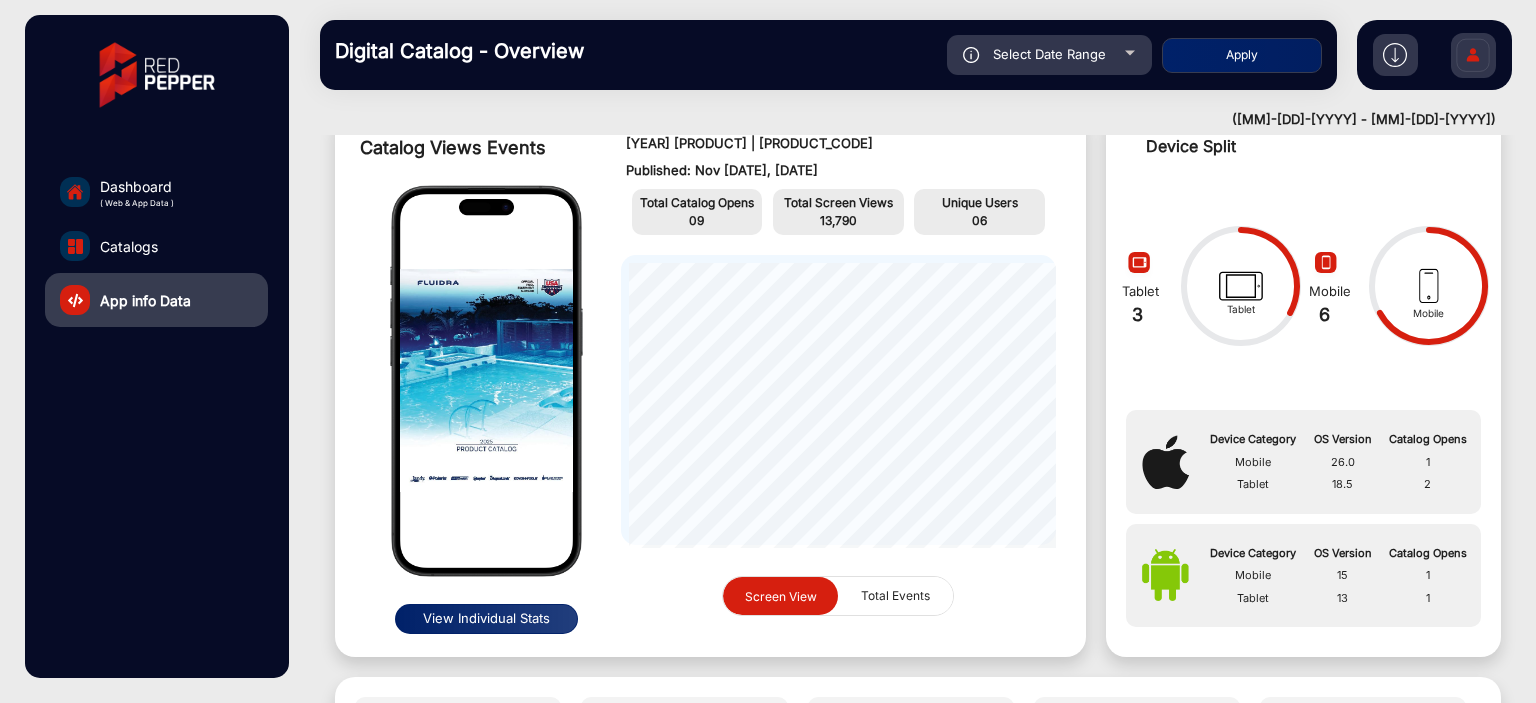 scroll, scrollTop: 44, scrollLeft: 0, axis: vertical 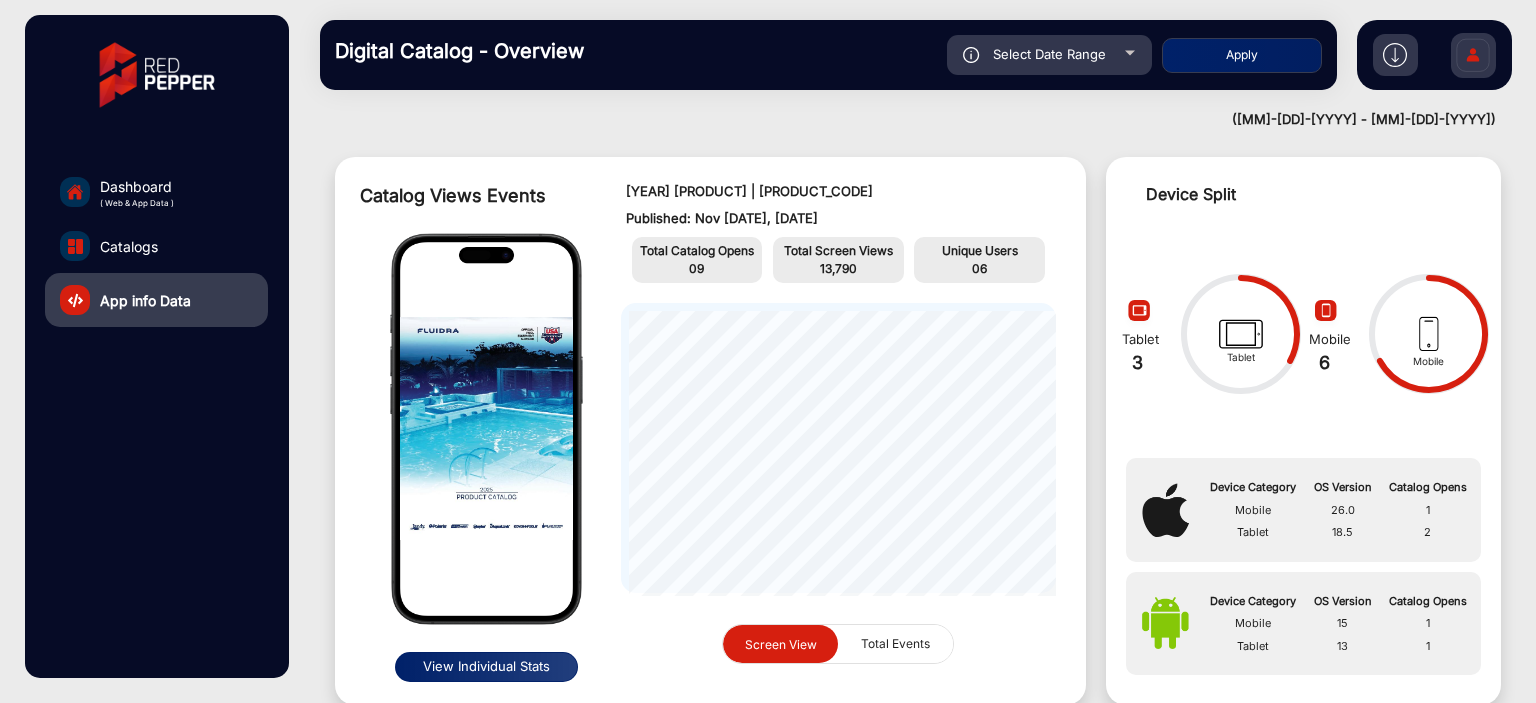 click on "Select Date Range" 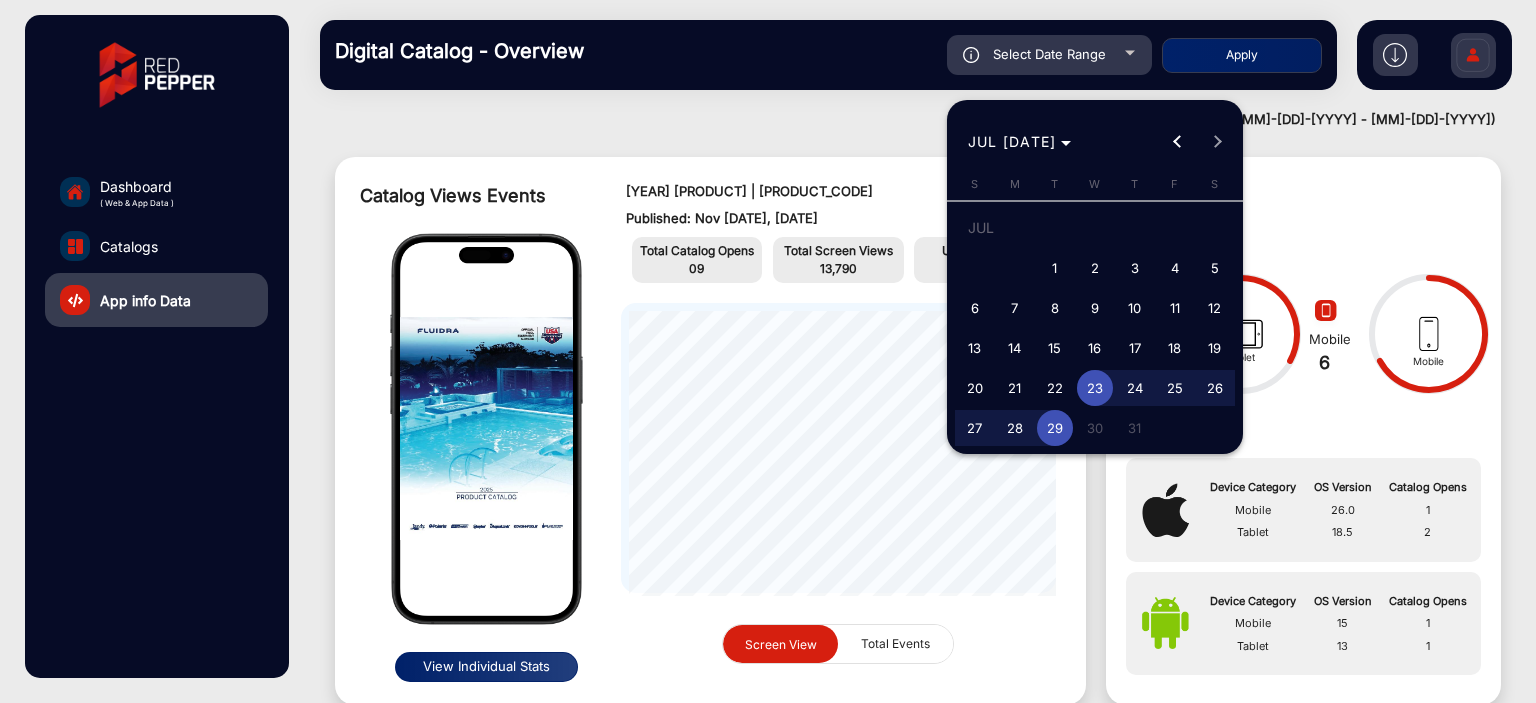 click on "29" at bounding box center [1055, 428] 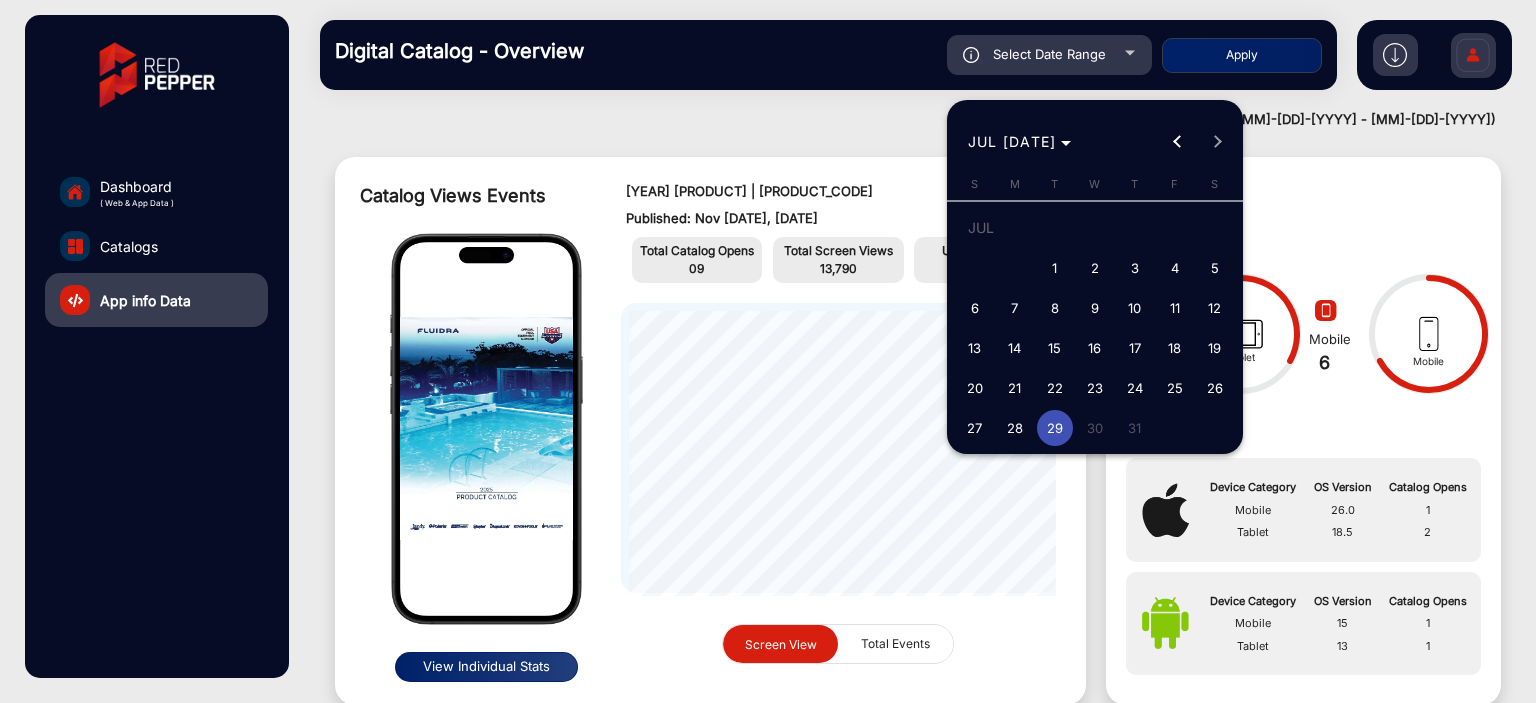 click on "29" at bounding box center [1055, 428] 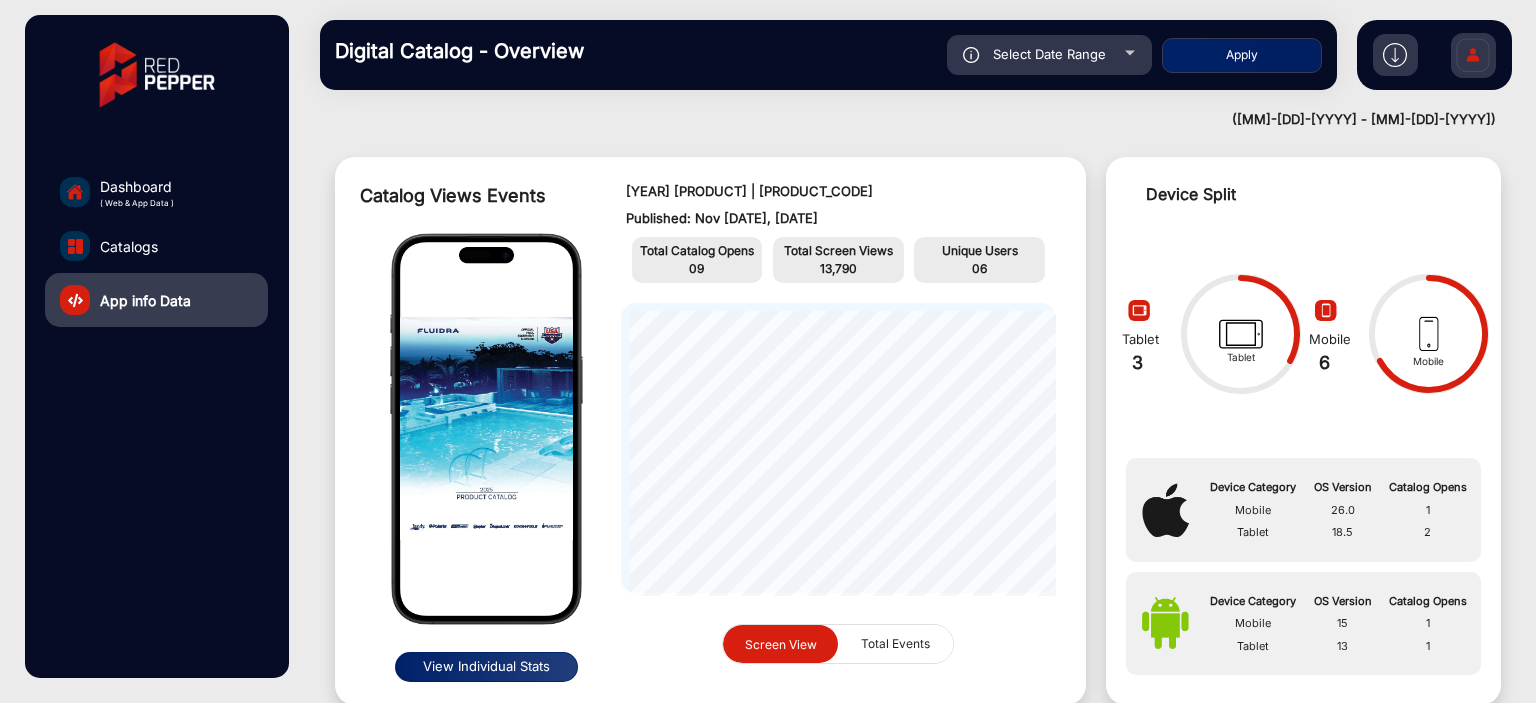 type on "[MM]/[DD]/[YYYY]" 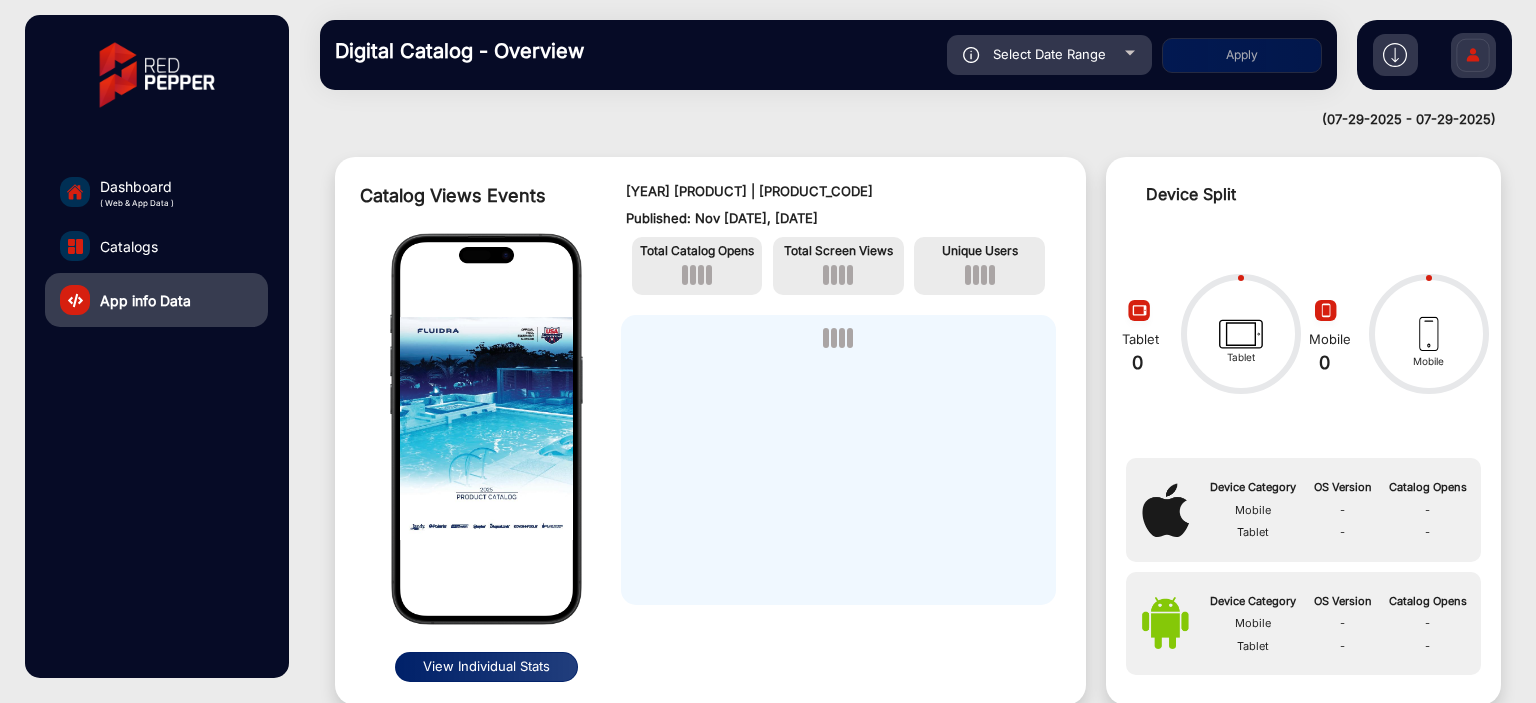 scroll, scrollTop: 15, scrollLeft: 0, axis: vertical 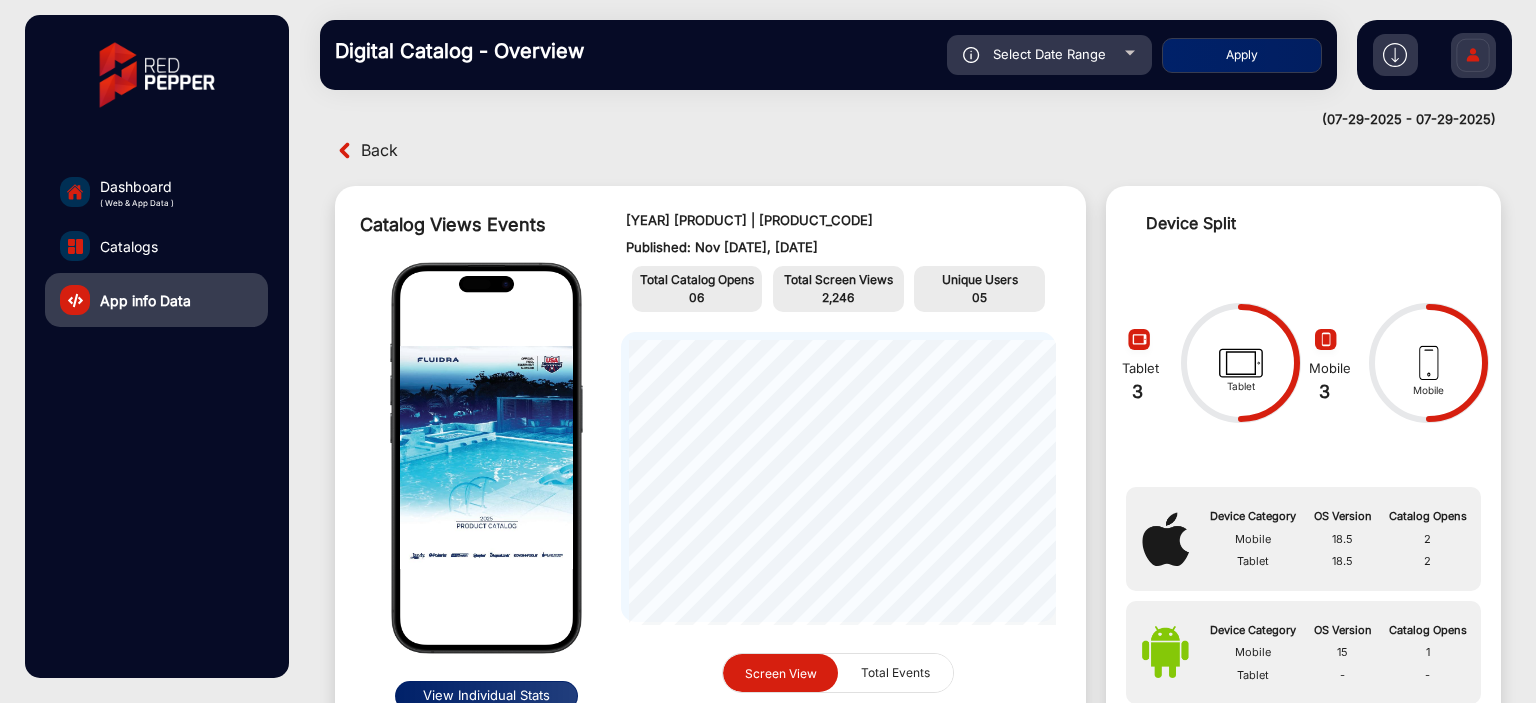 click on "Back" at bounding box center (379, 150) 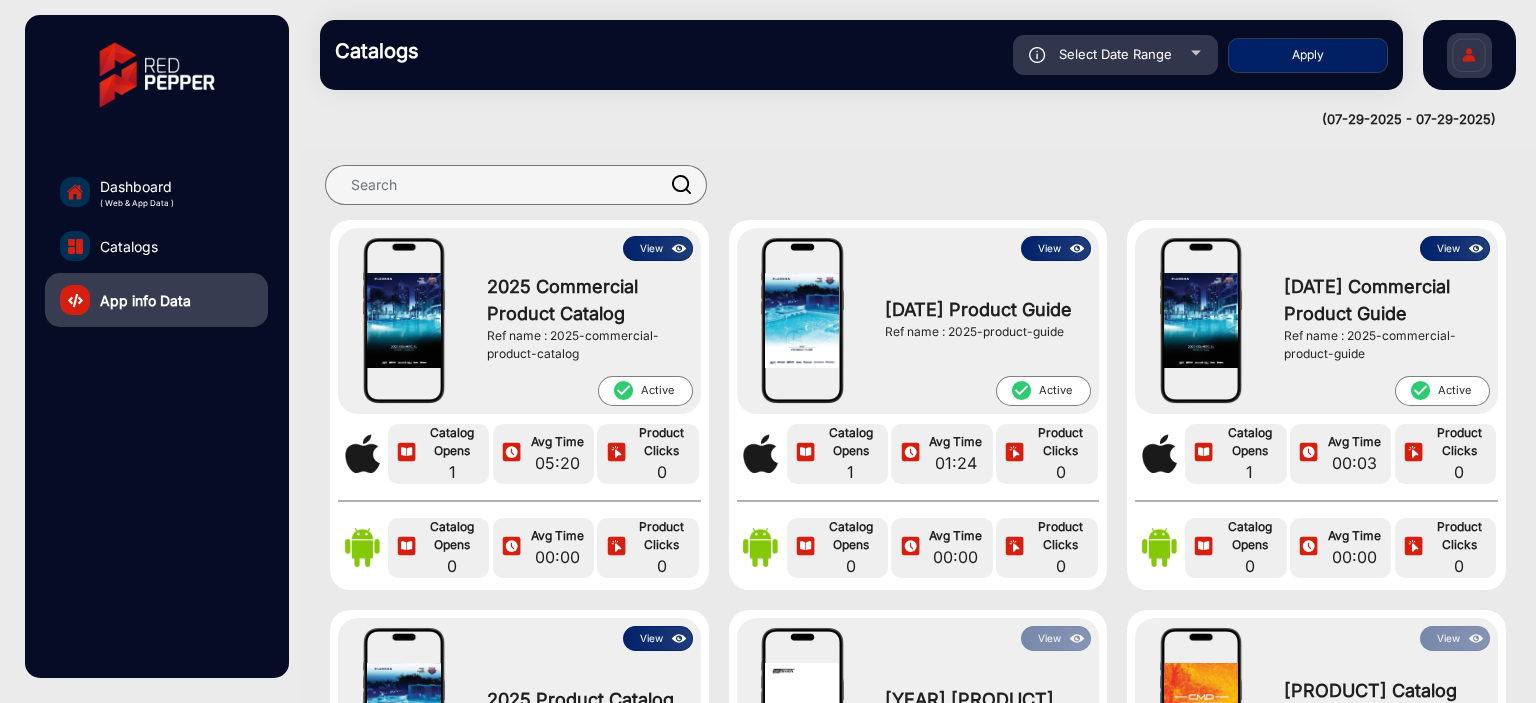 drag, startPoint x: 551, startPoint y: 333, endPoint x: 603, endPoint y: 357, distance: 57.271286 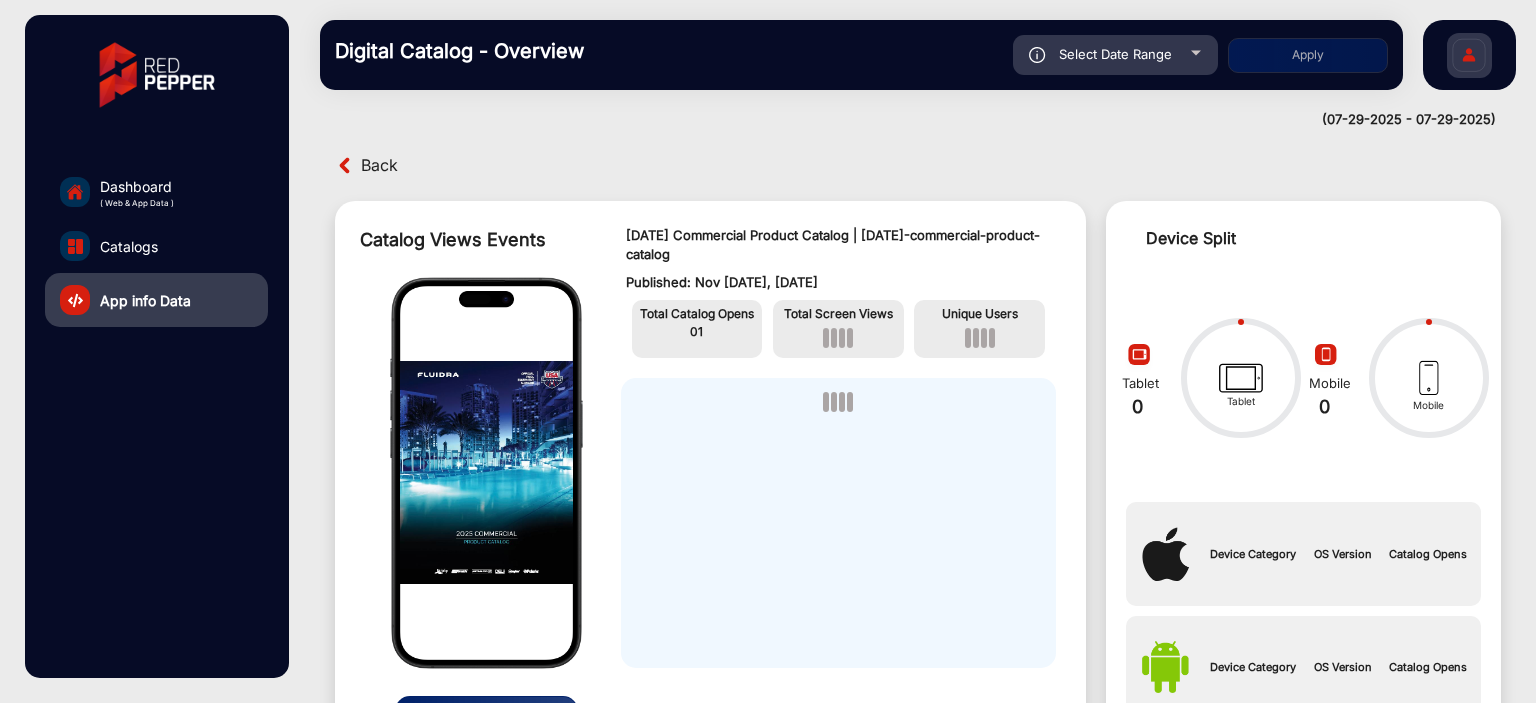 scroll, scrollTop: 15, scrollLeft: 0, axis: vertical 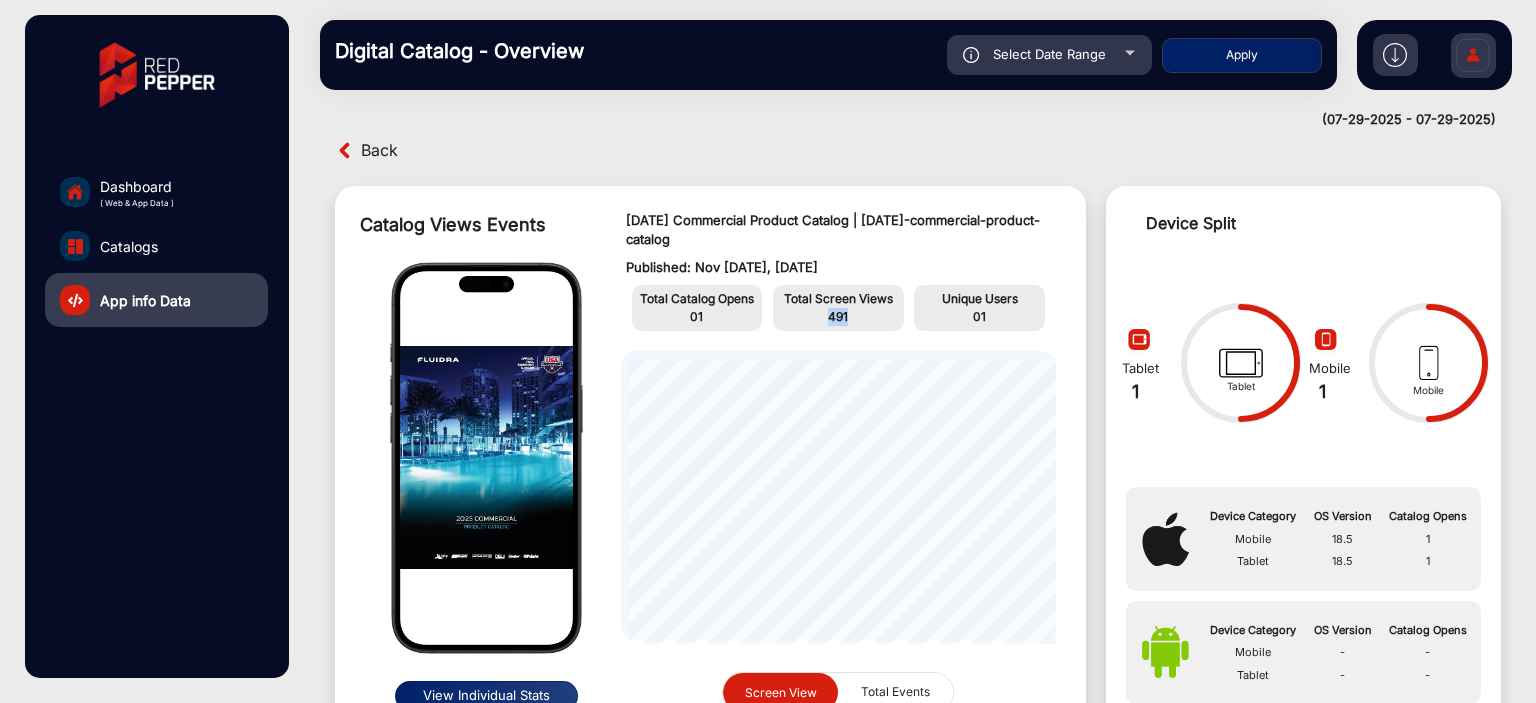 drag, startPoint x: 860, startPoint y: 318, endPoint x: 824, endPoint y: 323, distance: 36.345562 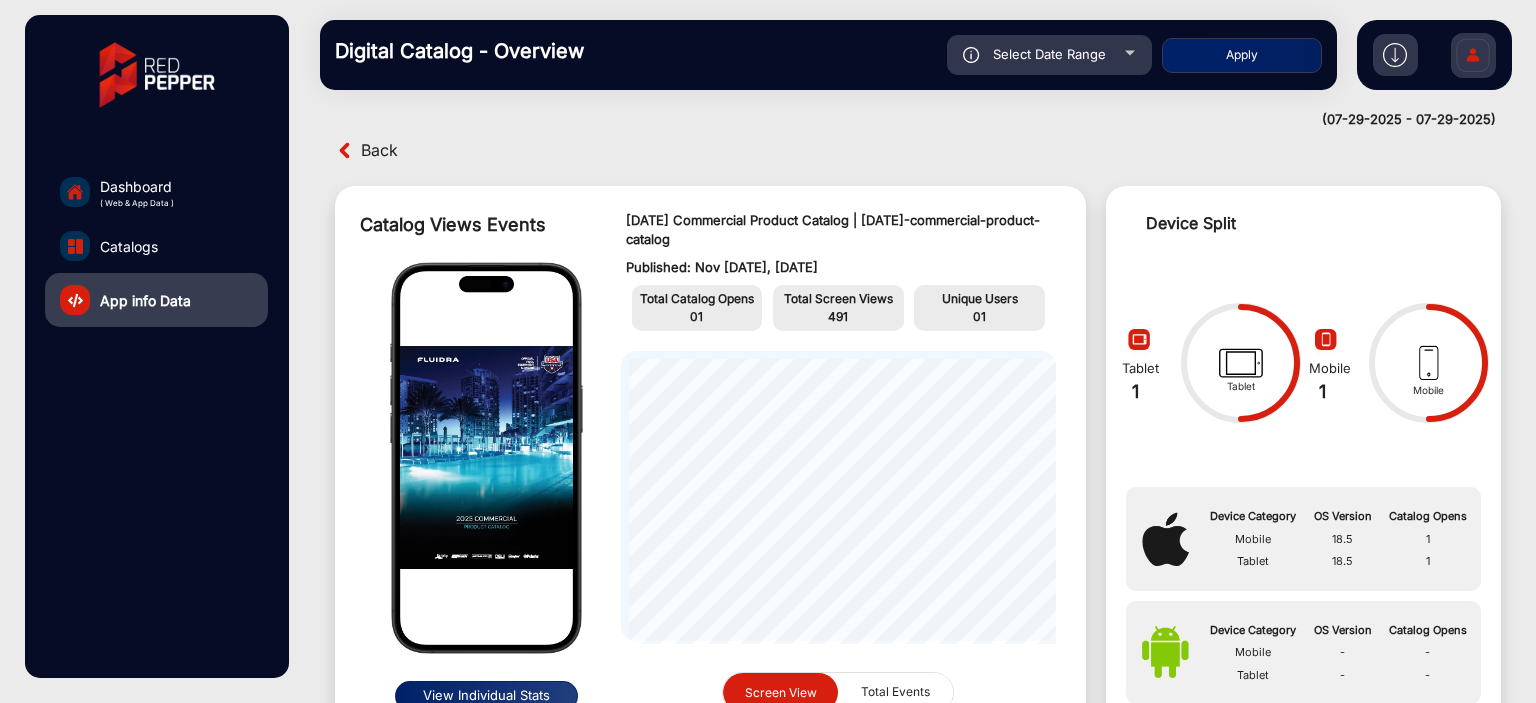 click on "[COMPANY] [PRODUCT] | [PRODUCT_CODE]  Published: [MM] [DD], [YYYY]  Total Catalog Opens [NUMBER] Total Screen Views [NUMBER] Unique Users [NUMBER] Screen View Total Events" 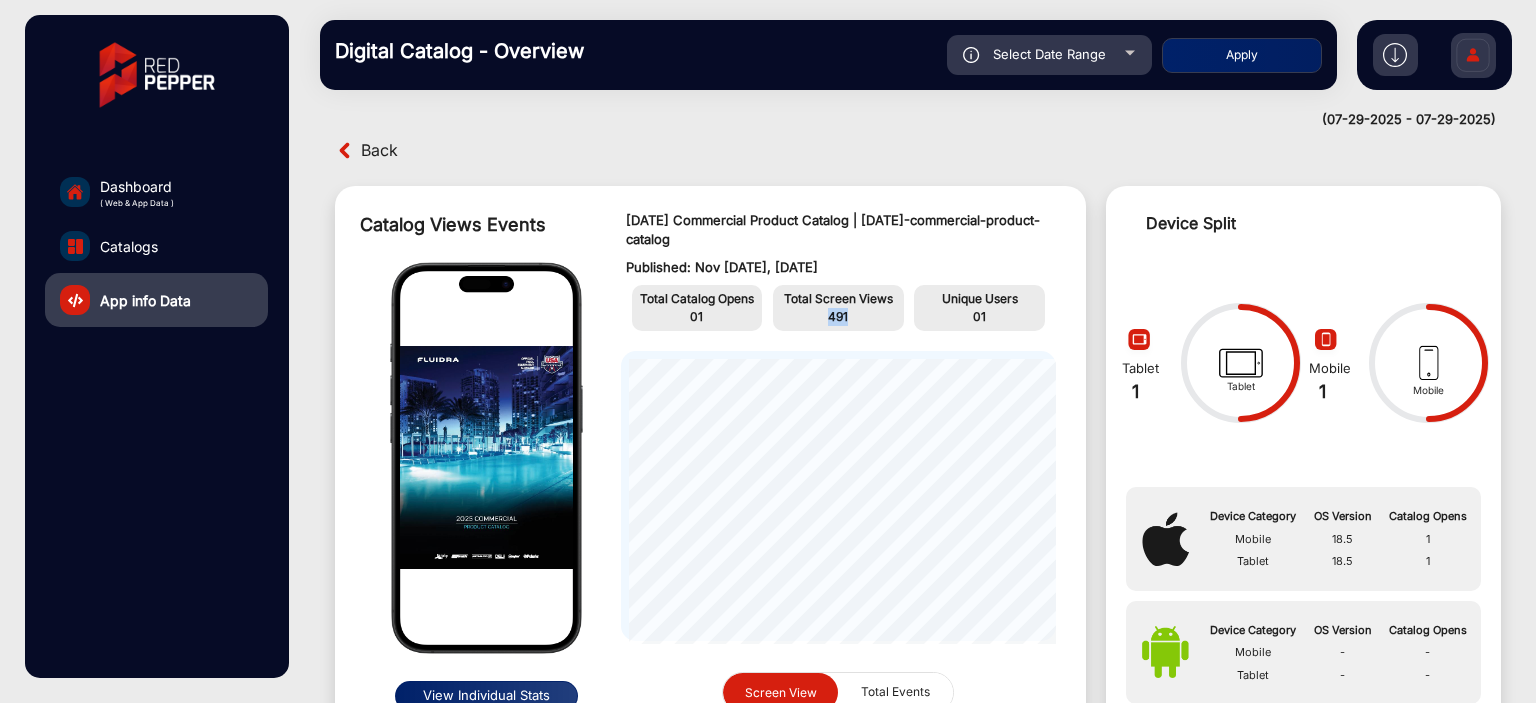 click on "491" 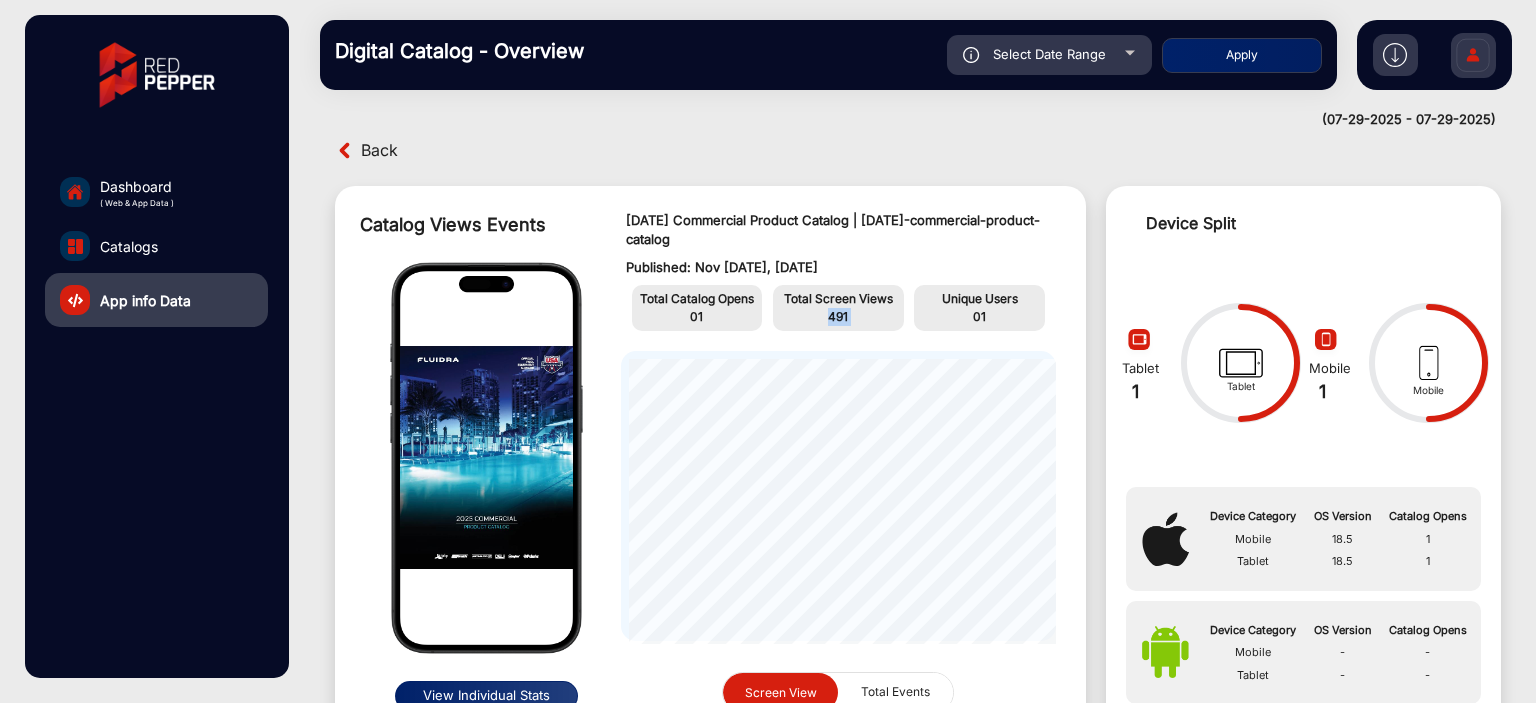 click on "491" 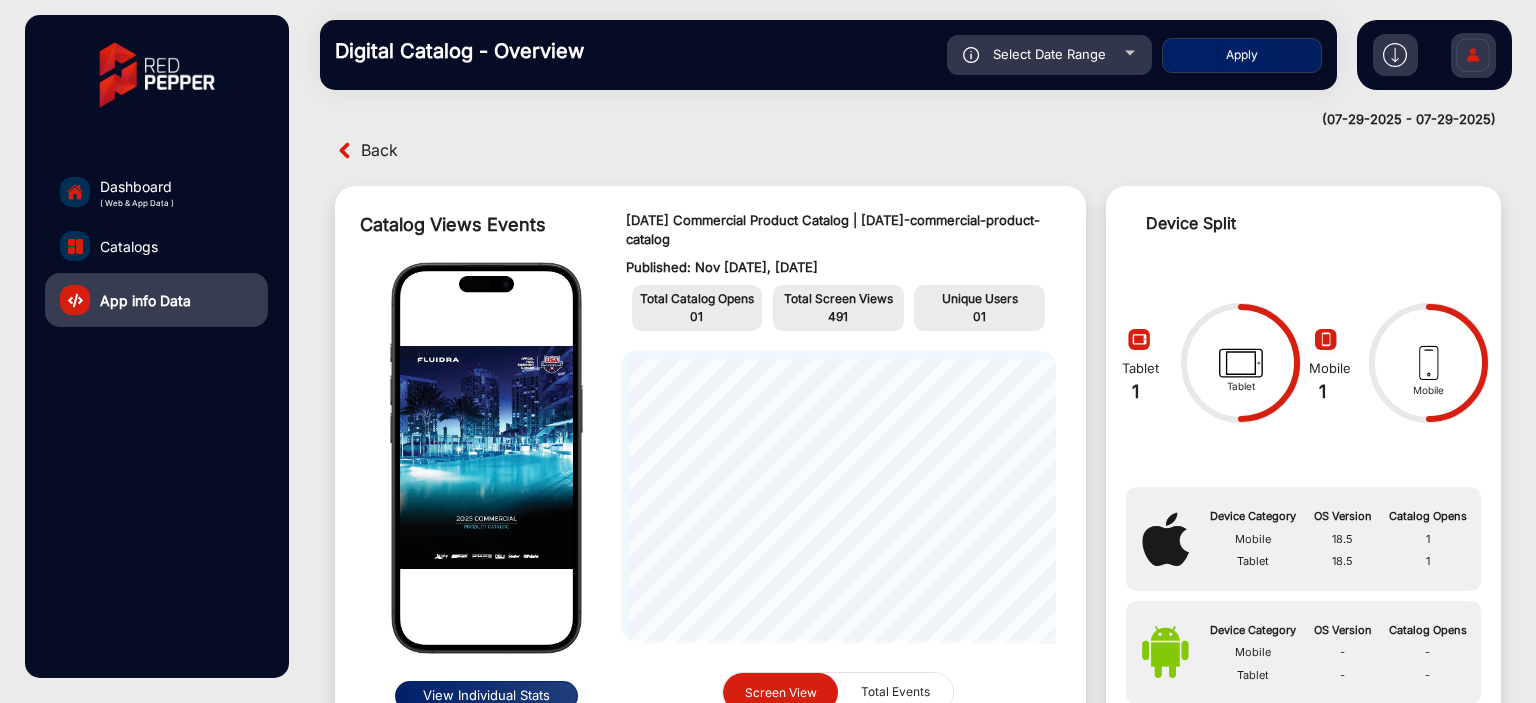 click on "[COMPANY] [PRODUCT] | [PRODUCT_CODE]  Published: [MM] [DD], [YYYY]  Total Catalog Opens [NUMBER] Total Screen Views [NUMBER] Unique Users [NUMBER] Screen View Total Events" 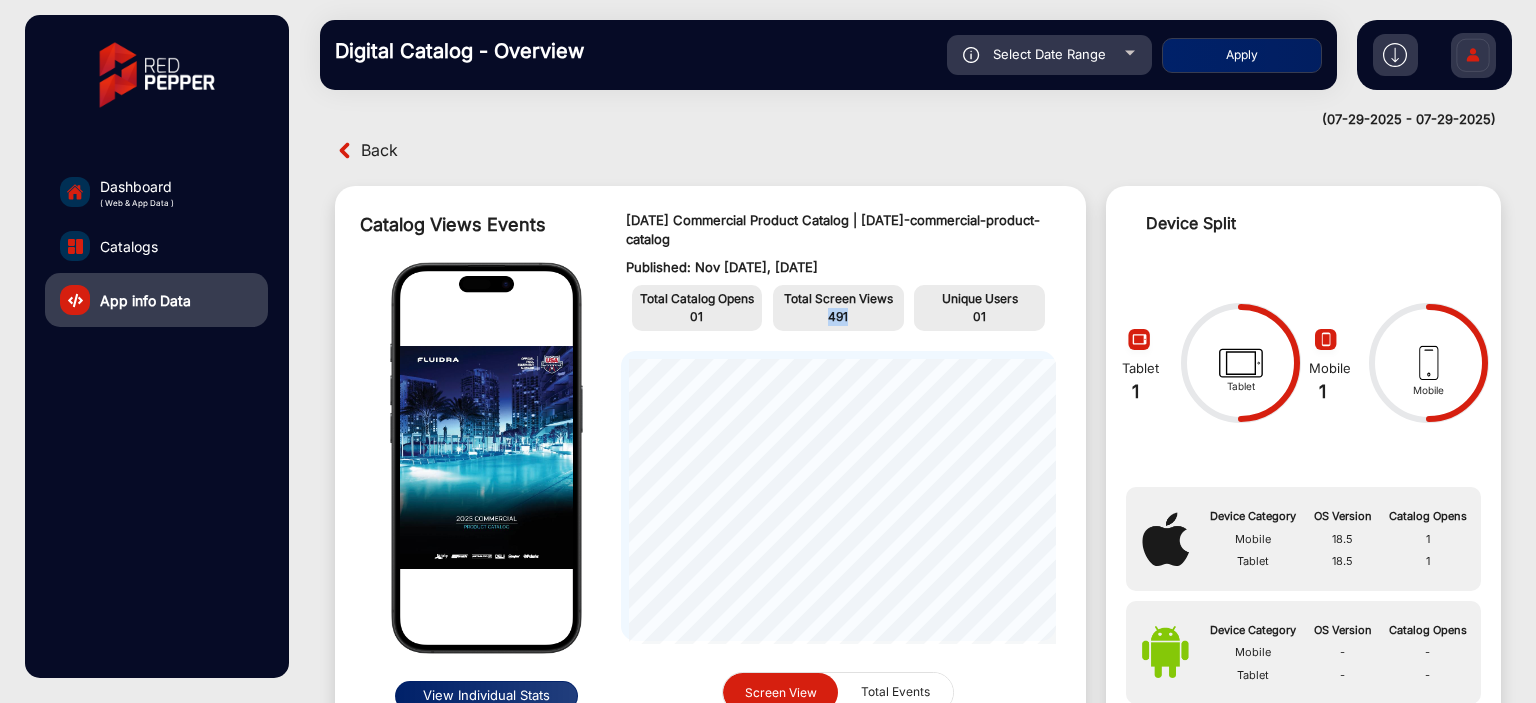 click on "491" 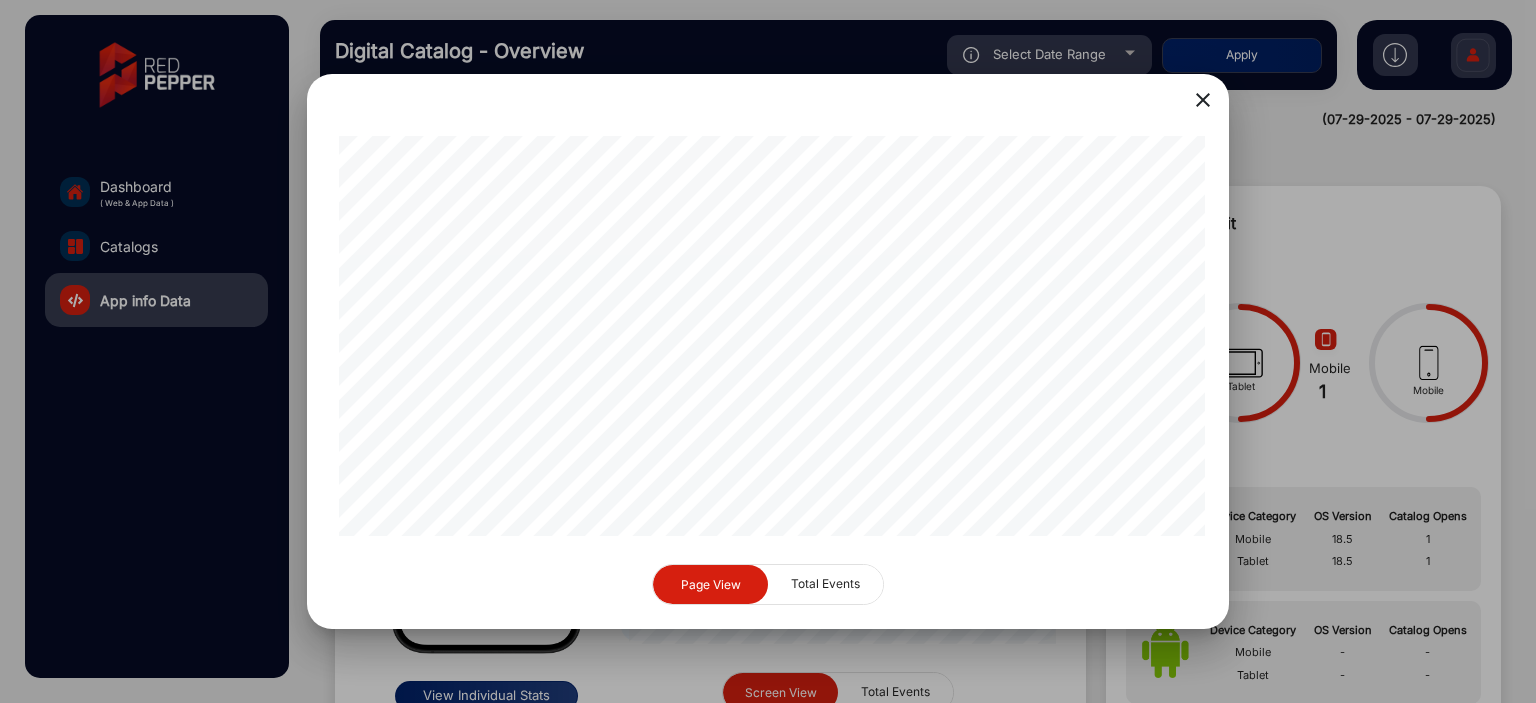 type 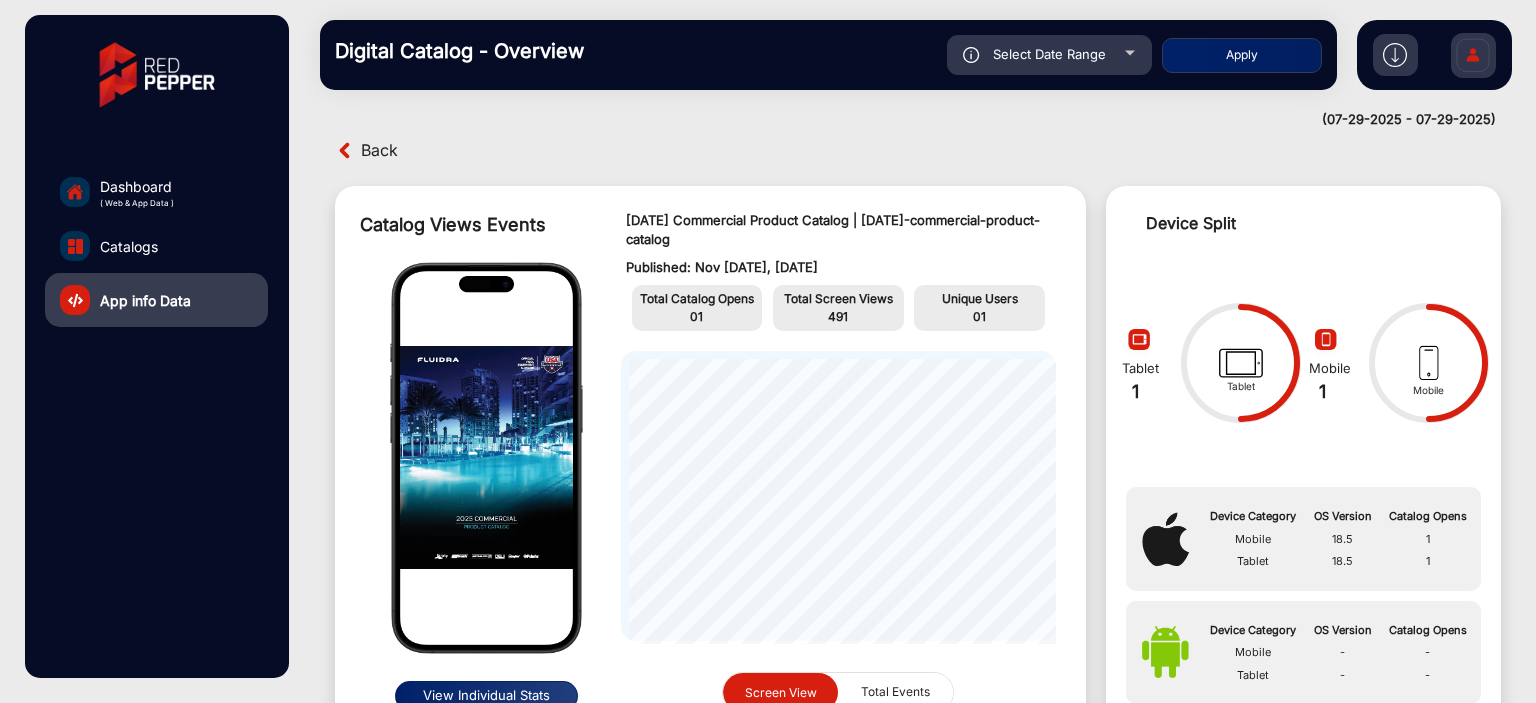 click on "Select Date Range" 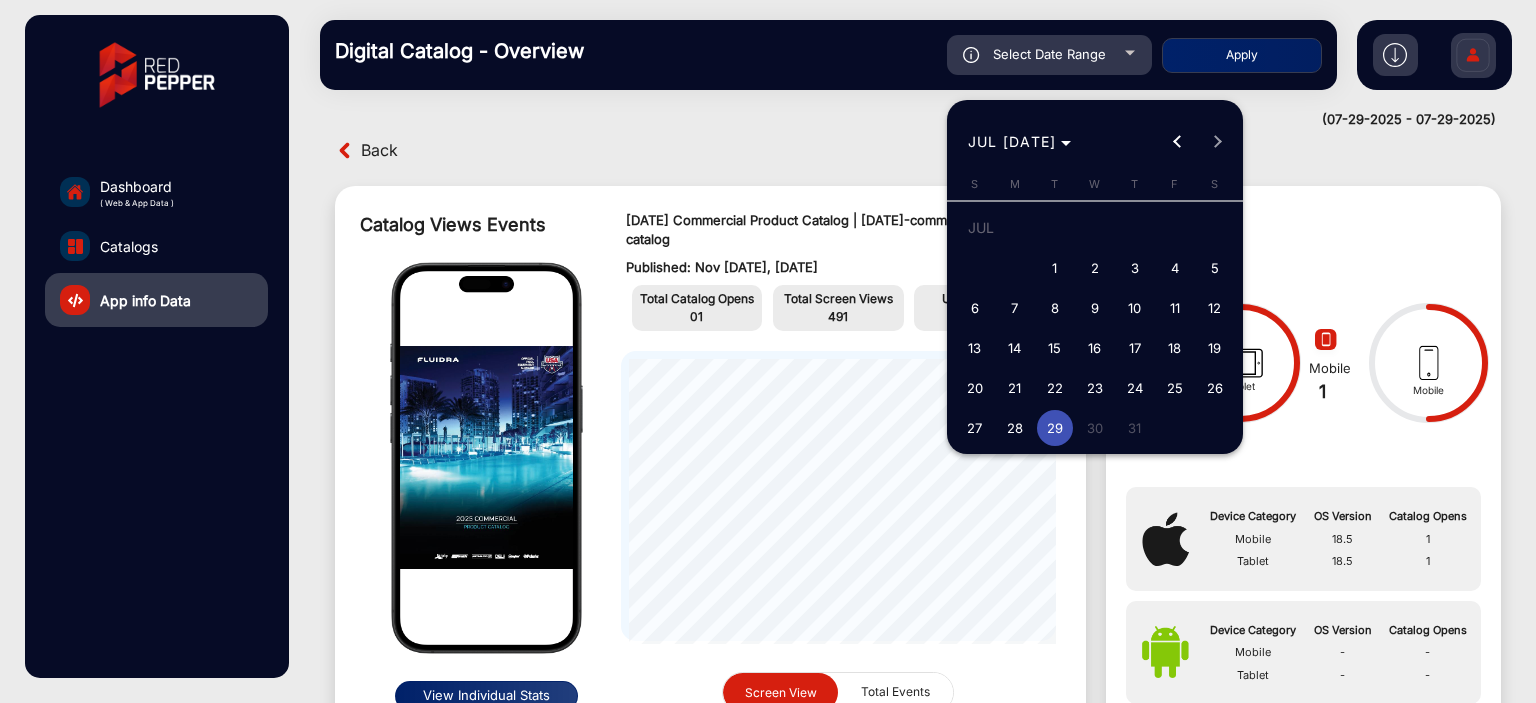 click on "22" at bounding box center (1055, 388) 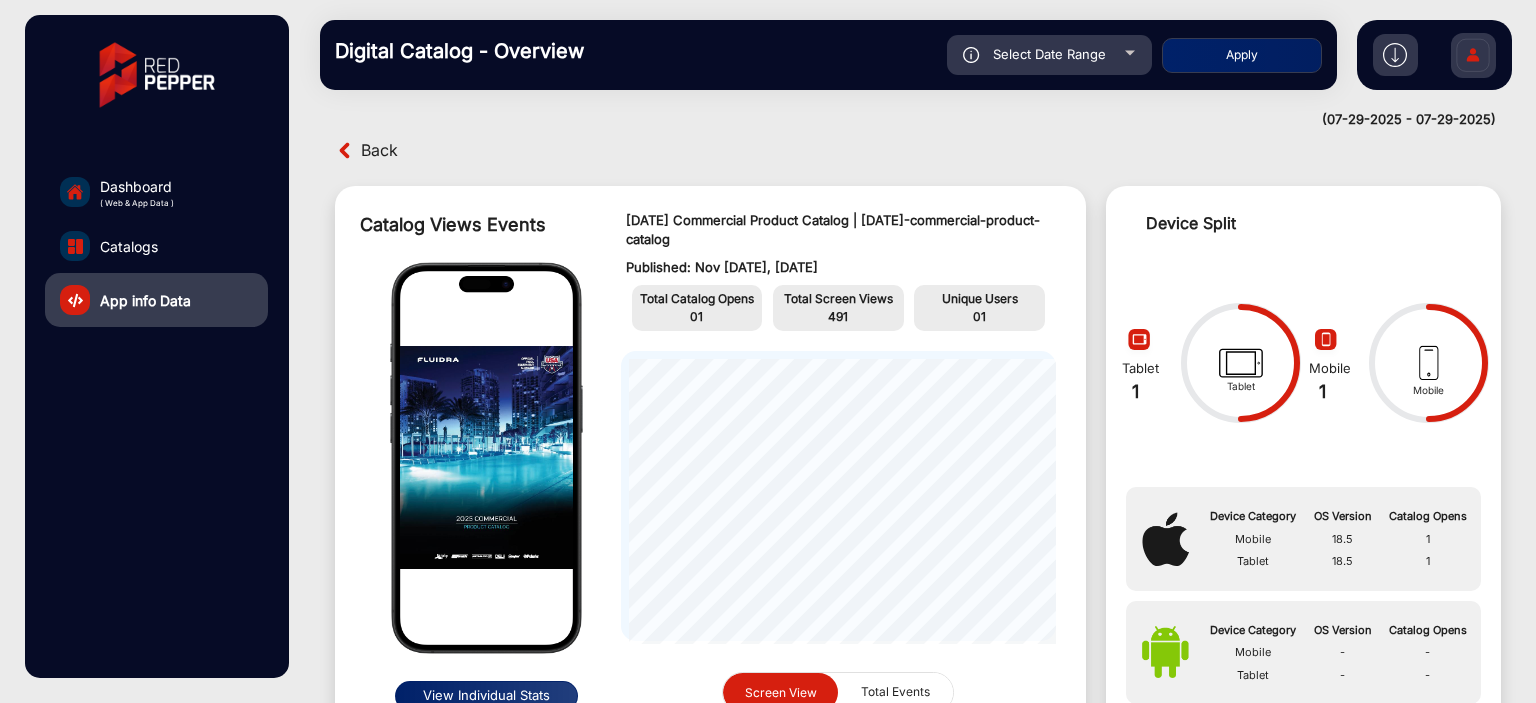 type on "[MM]/[DD]/[YYYY]" 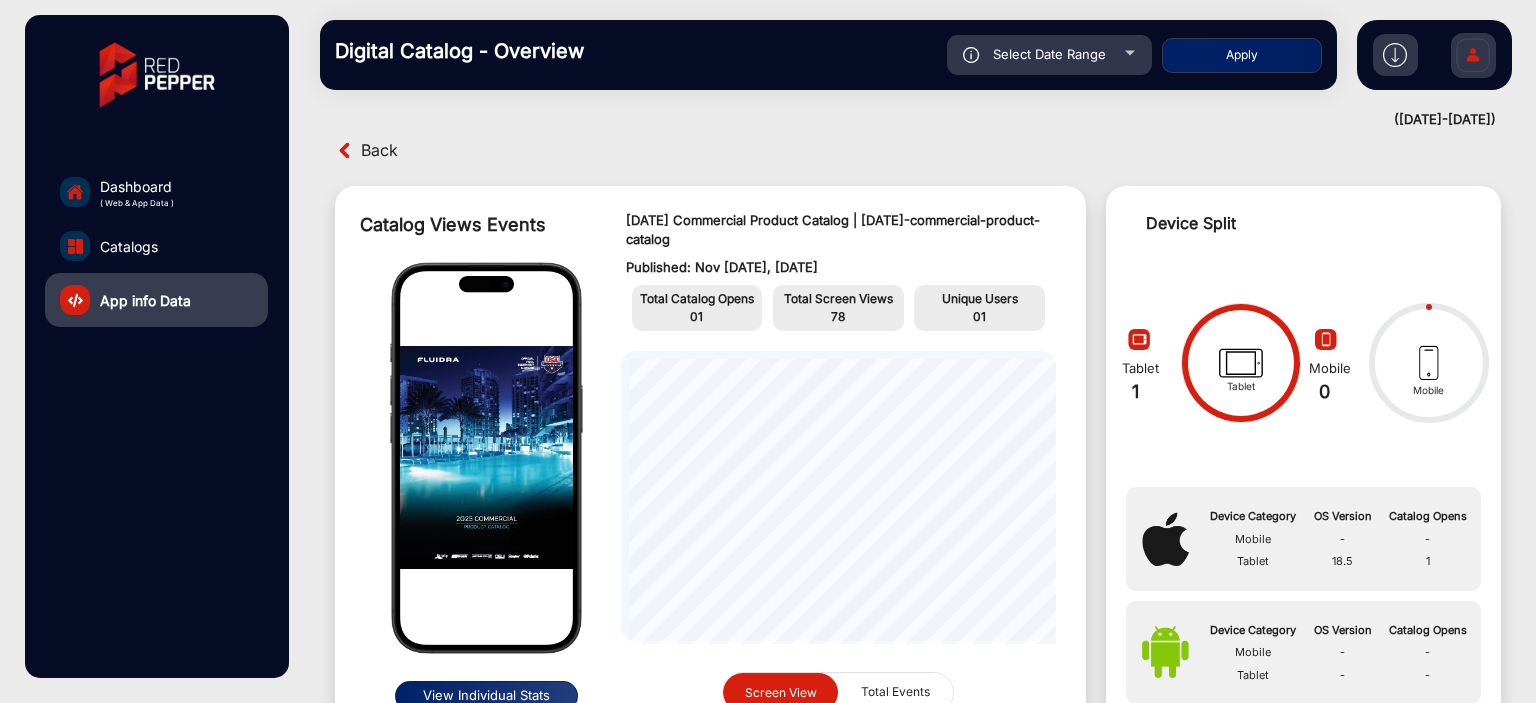 click on "Select Date Range" 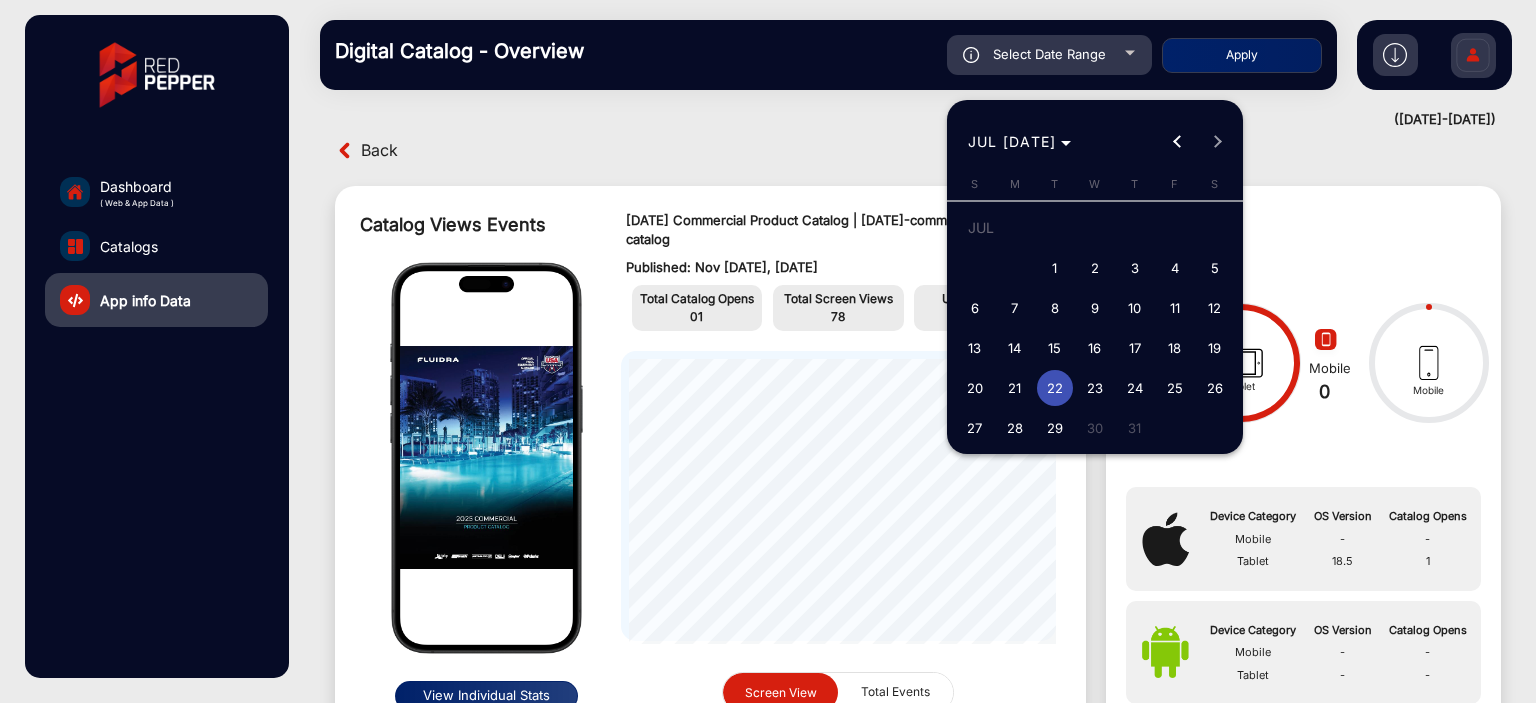 click on "24" at bounding box center [1135, 388] 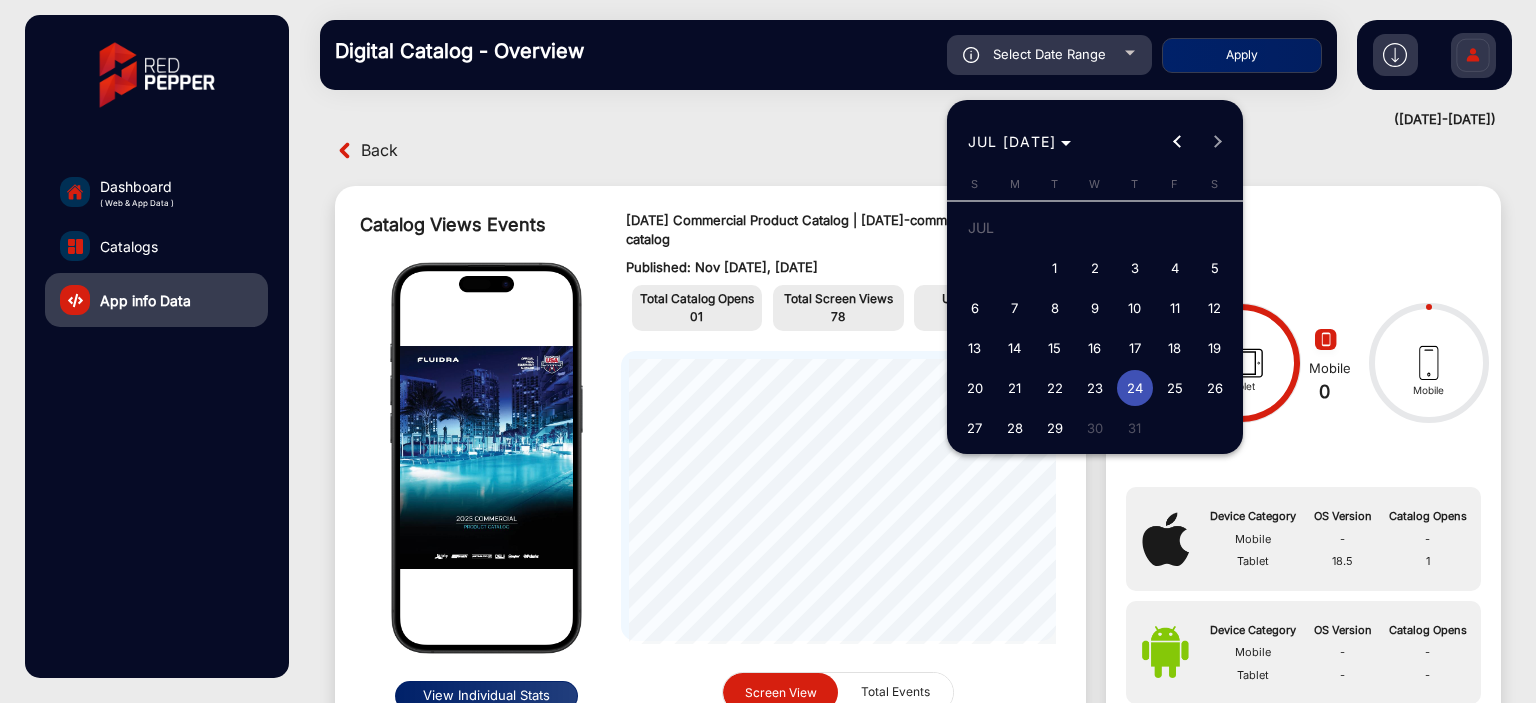 click on "24" at bounding box center [1135, 388] 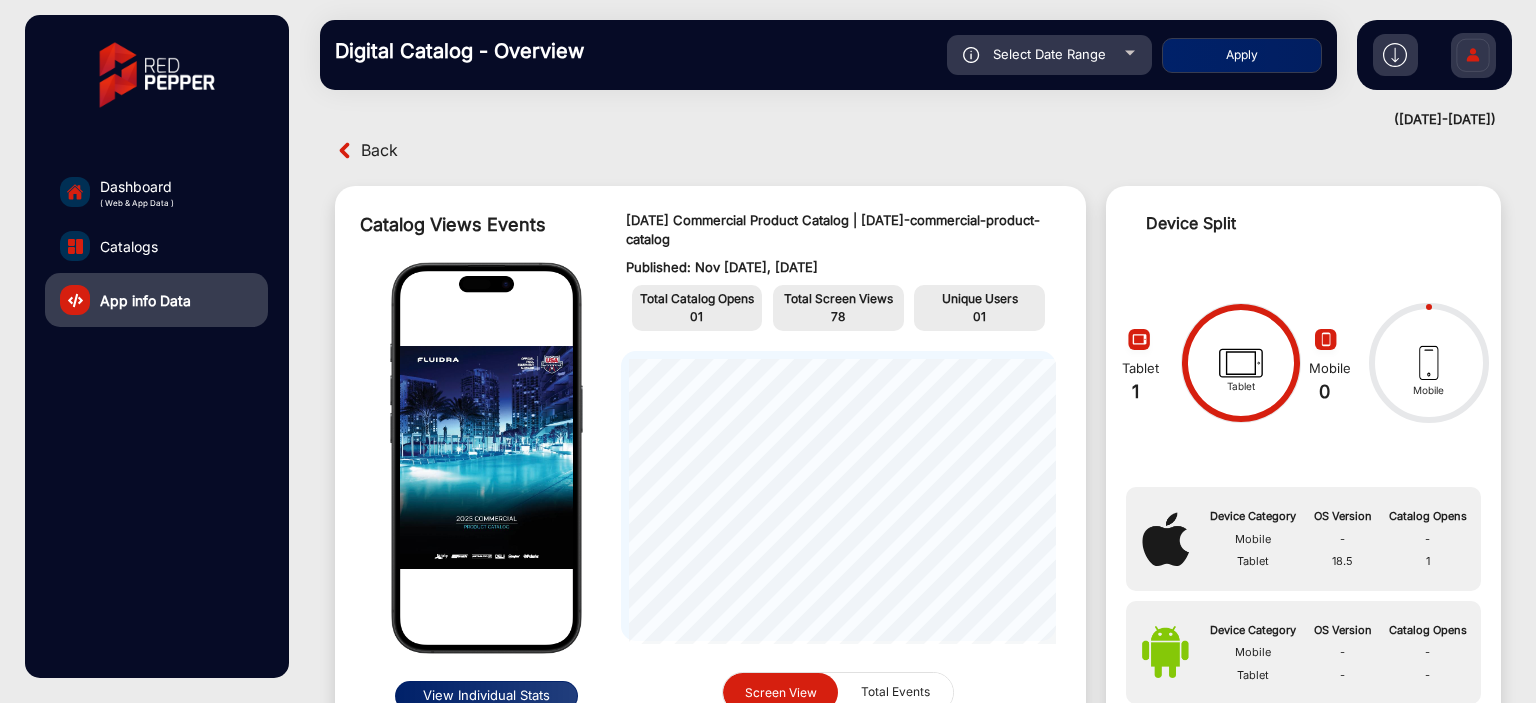 type on "[MM]/[DD]/[YYYY]" 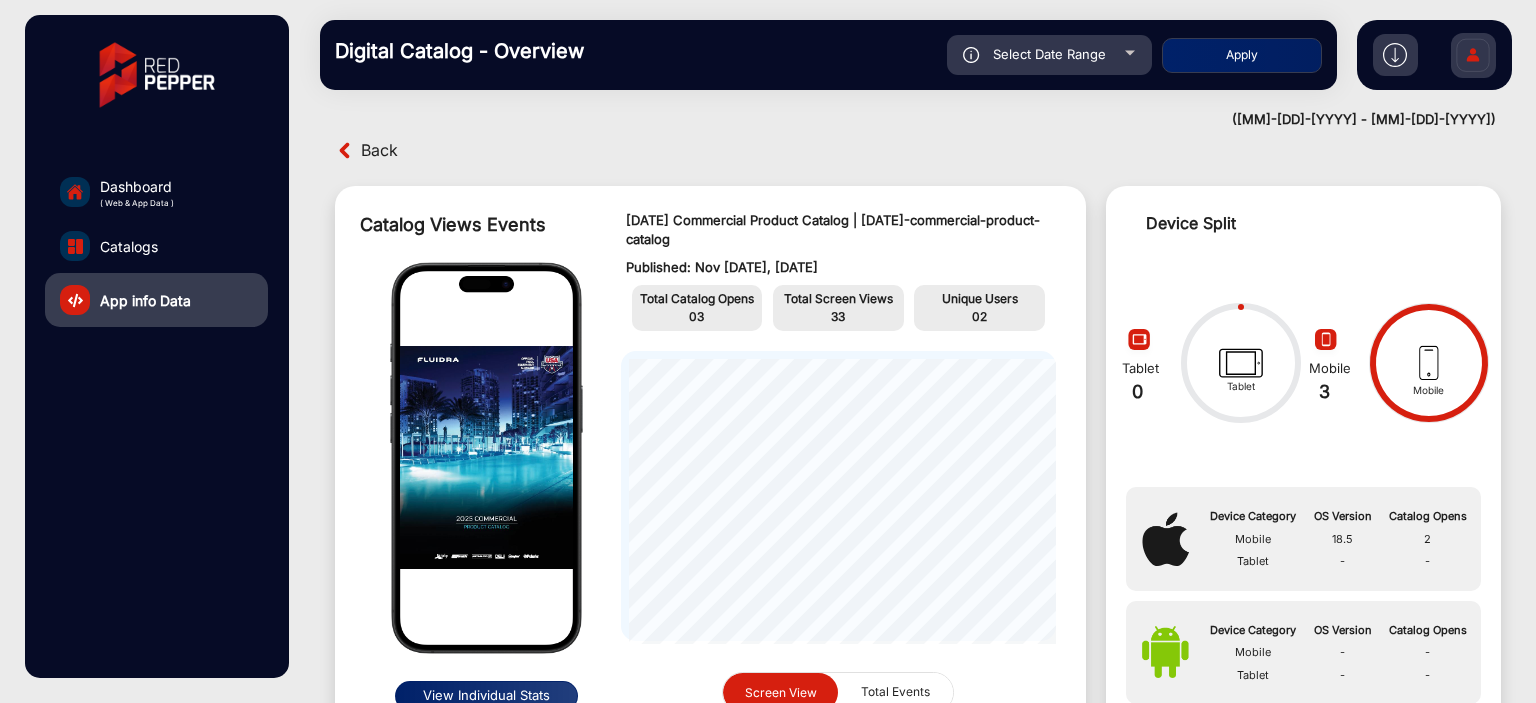 click on "Select Date Range" 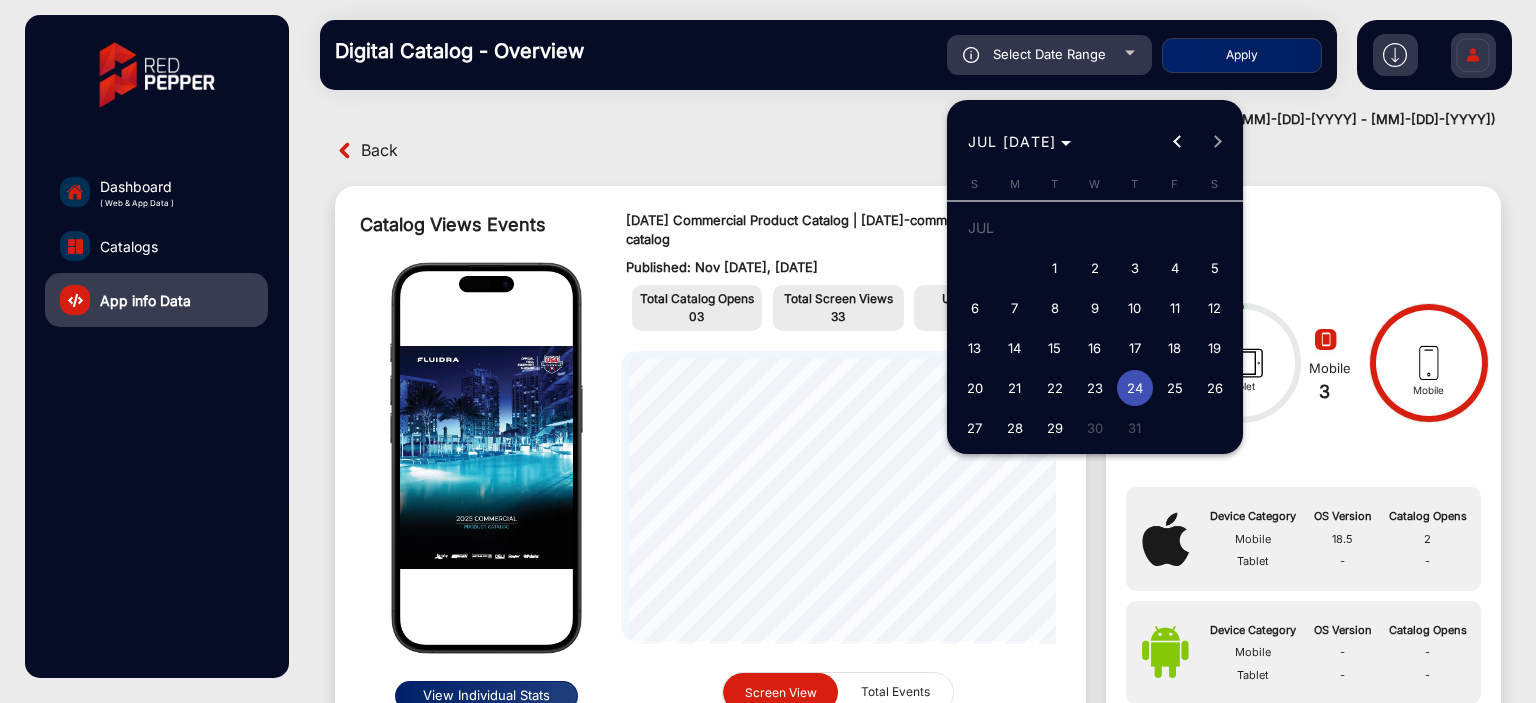 click on "22" at bounding box center (1055, 388) 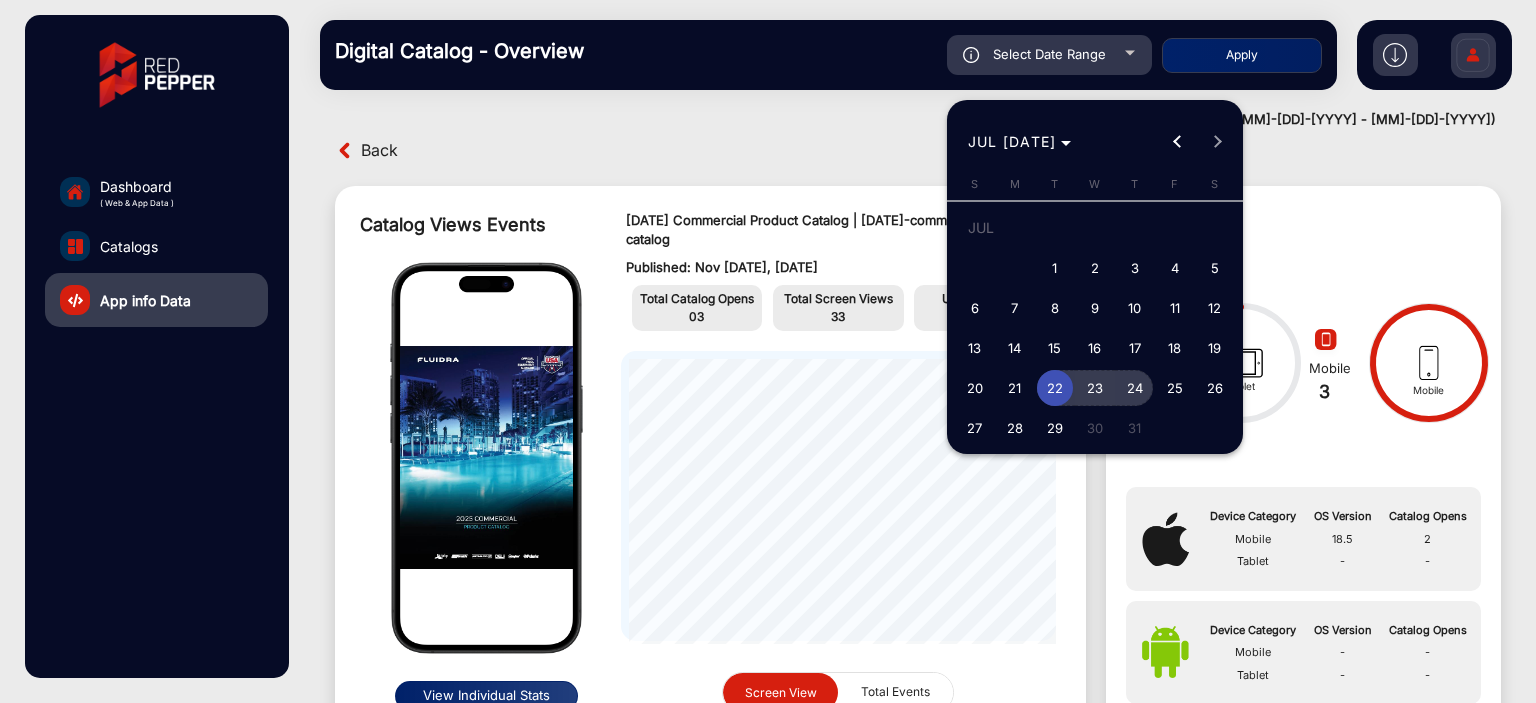 click on "24" at bounding box center (1135, 388) 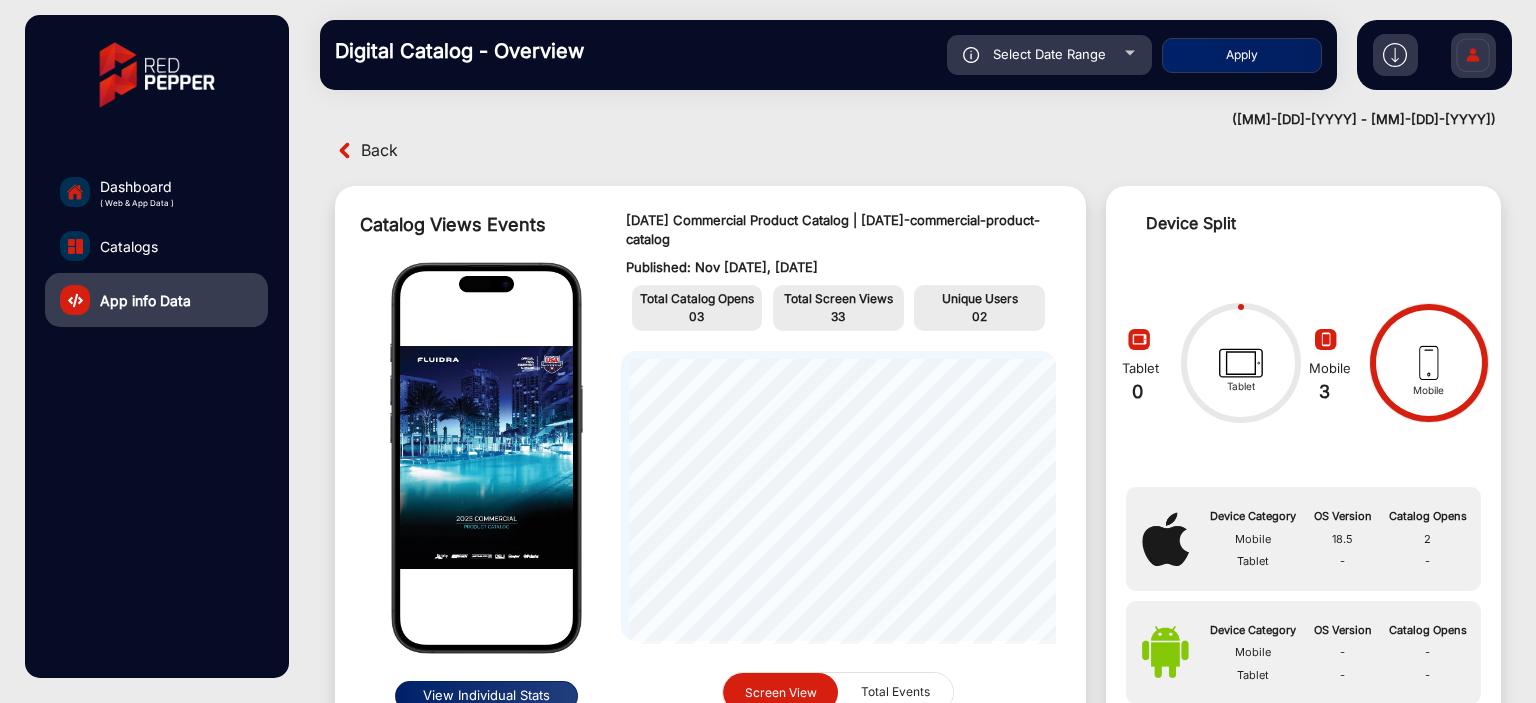 type on "[MM]/[DD]/[YYYY]" 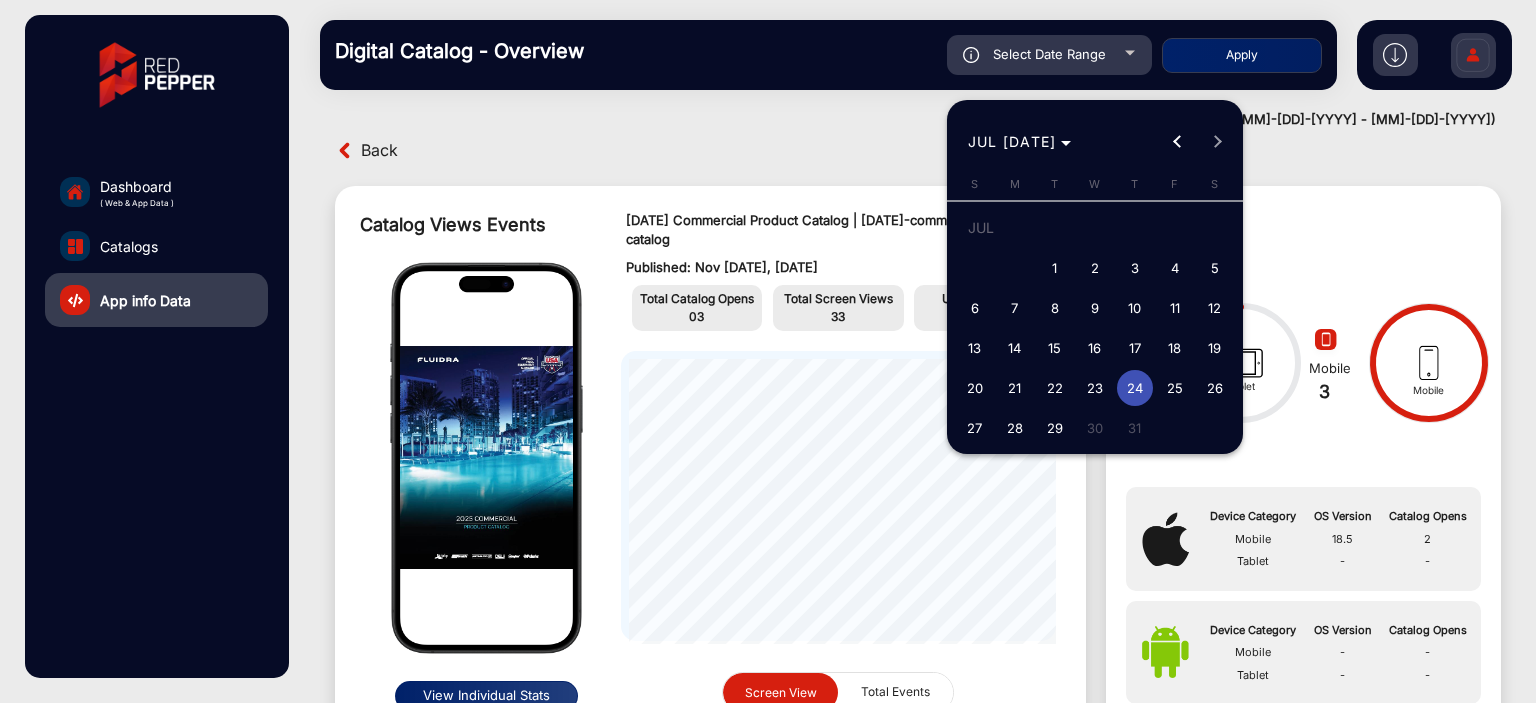 click on "25" at bounding box center [1175, 388] 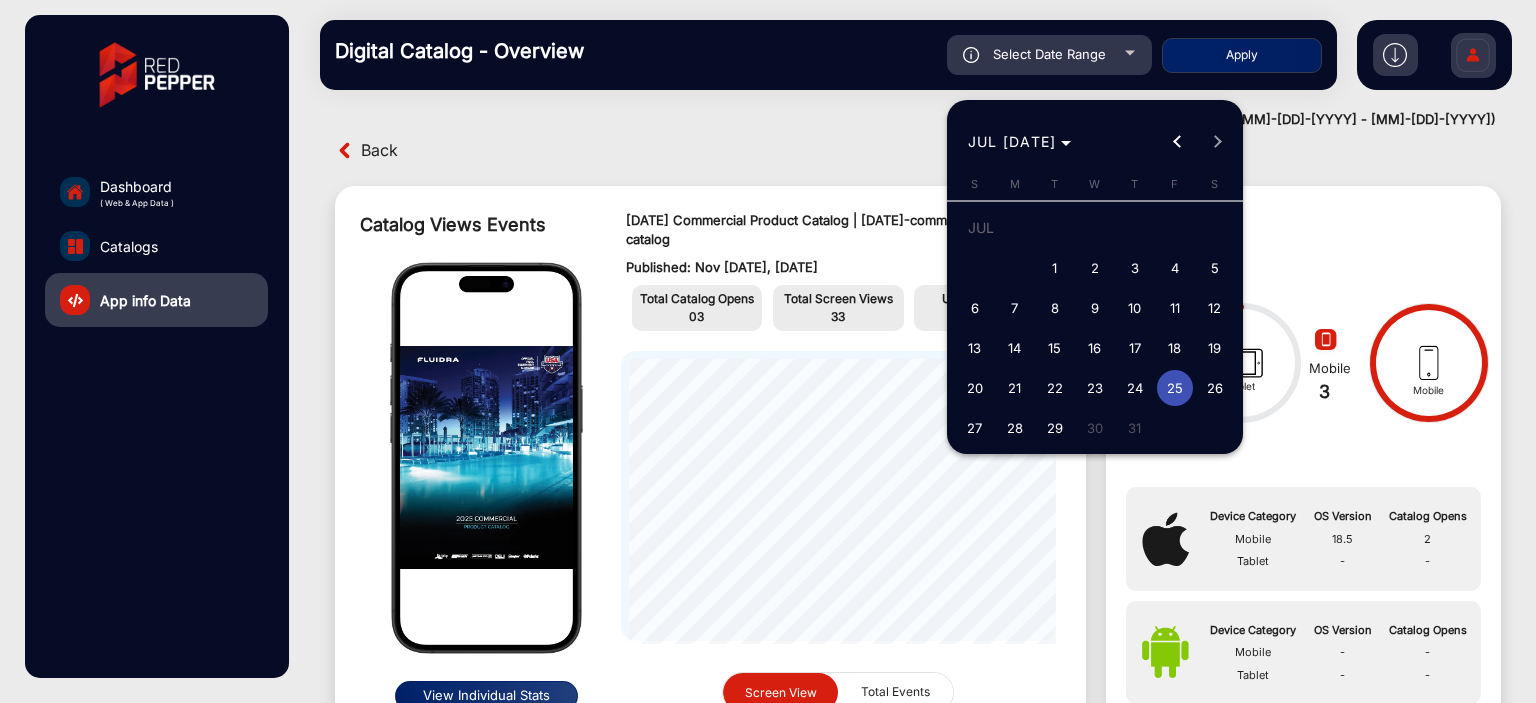 click on "25" at bounding box center (1175, 388) 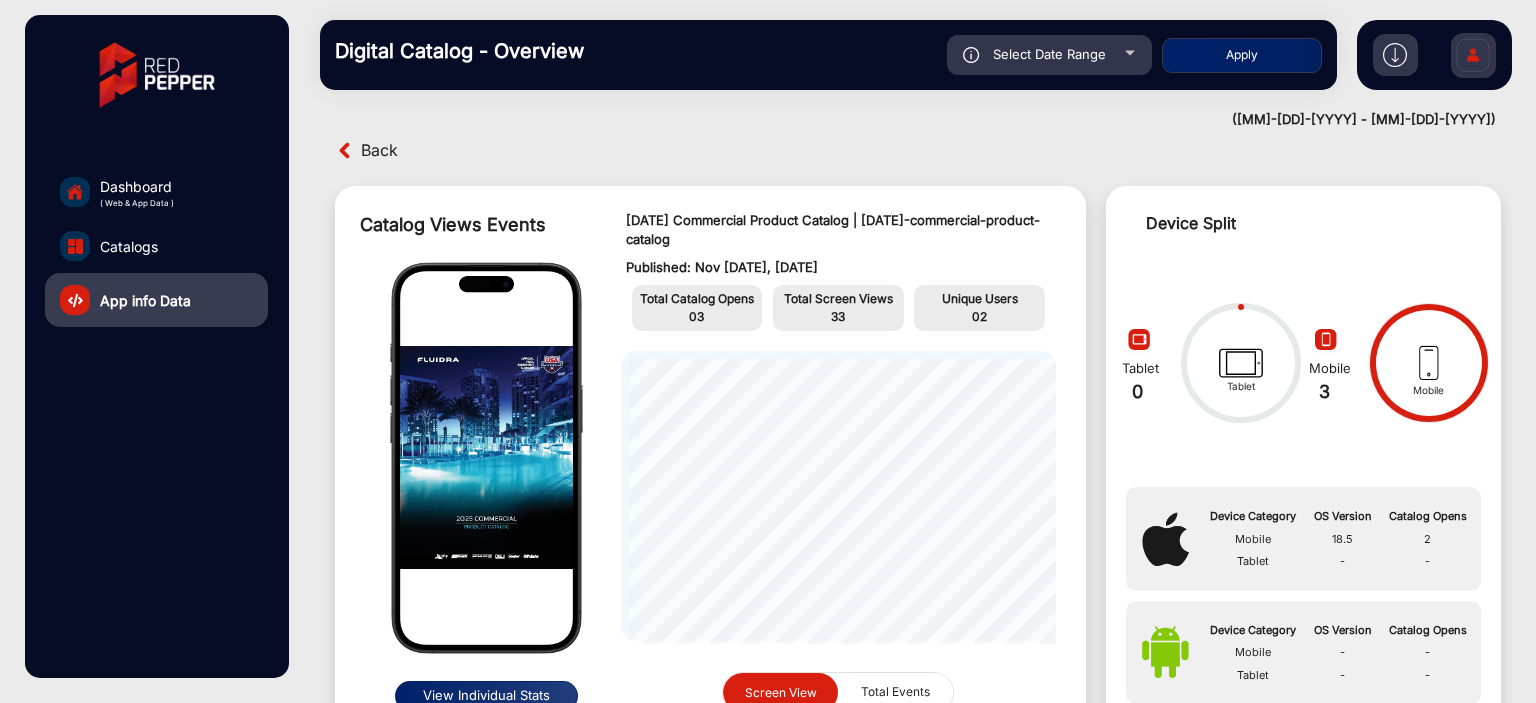 type on "[DATE]/[DATE]/[DATE]" 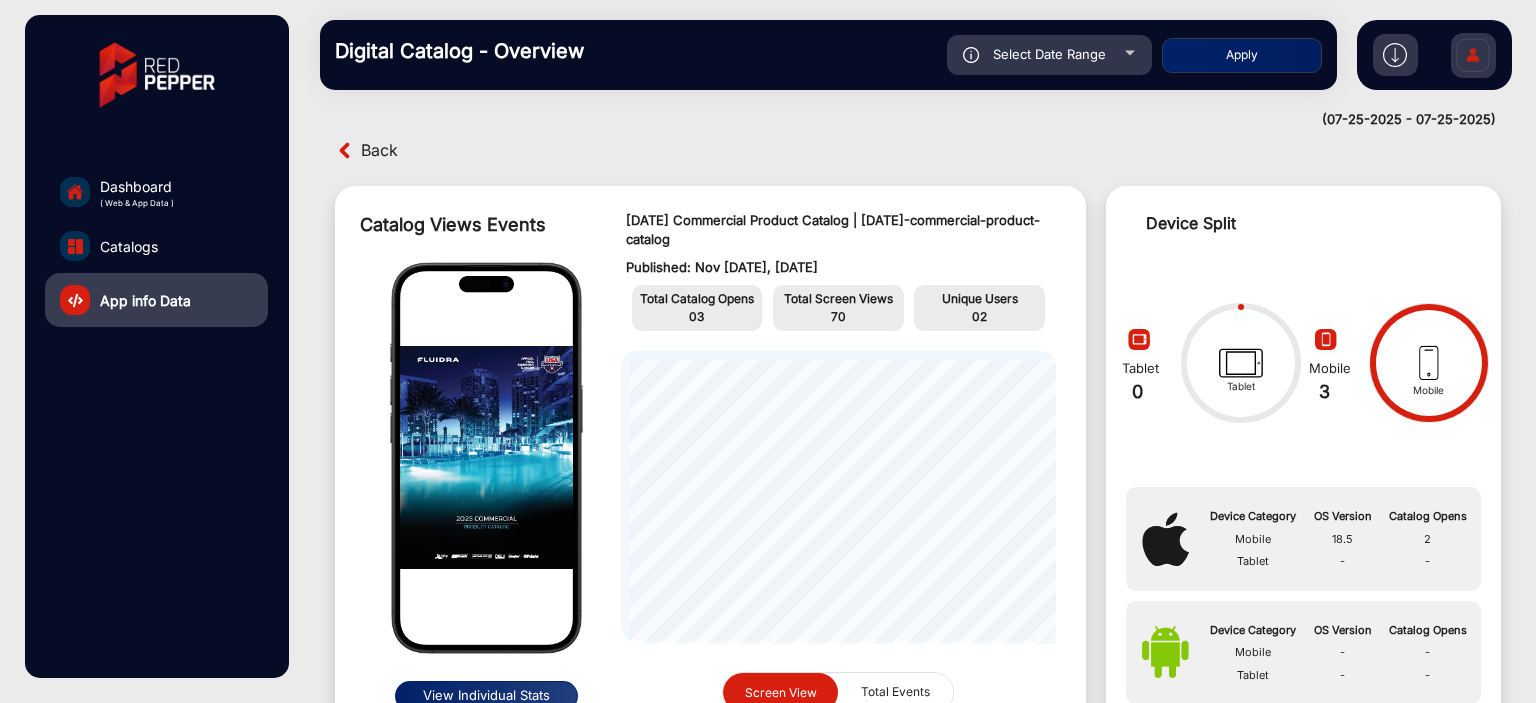 click on "Select Date Range" 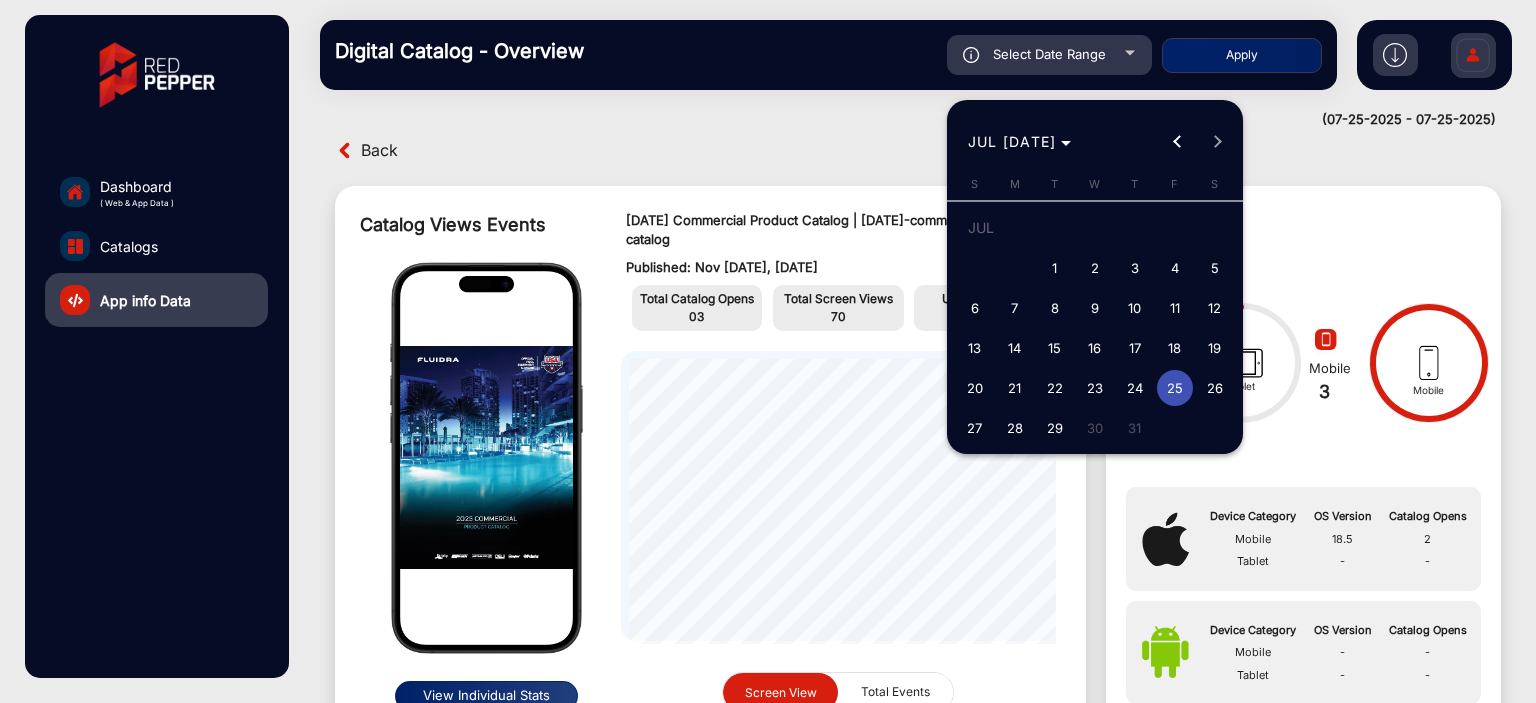 click on "27" at bounding box center (975, 428) 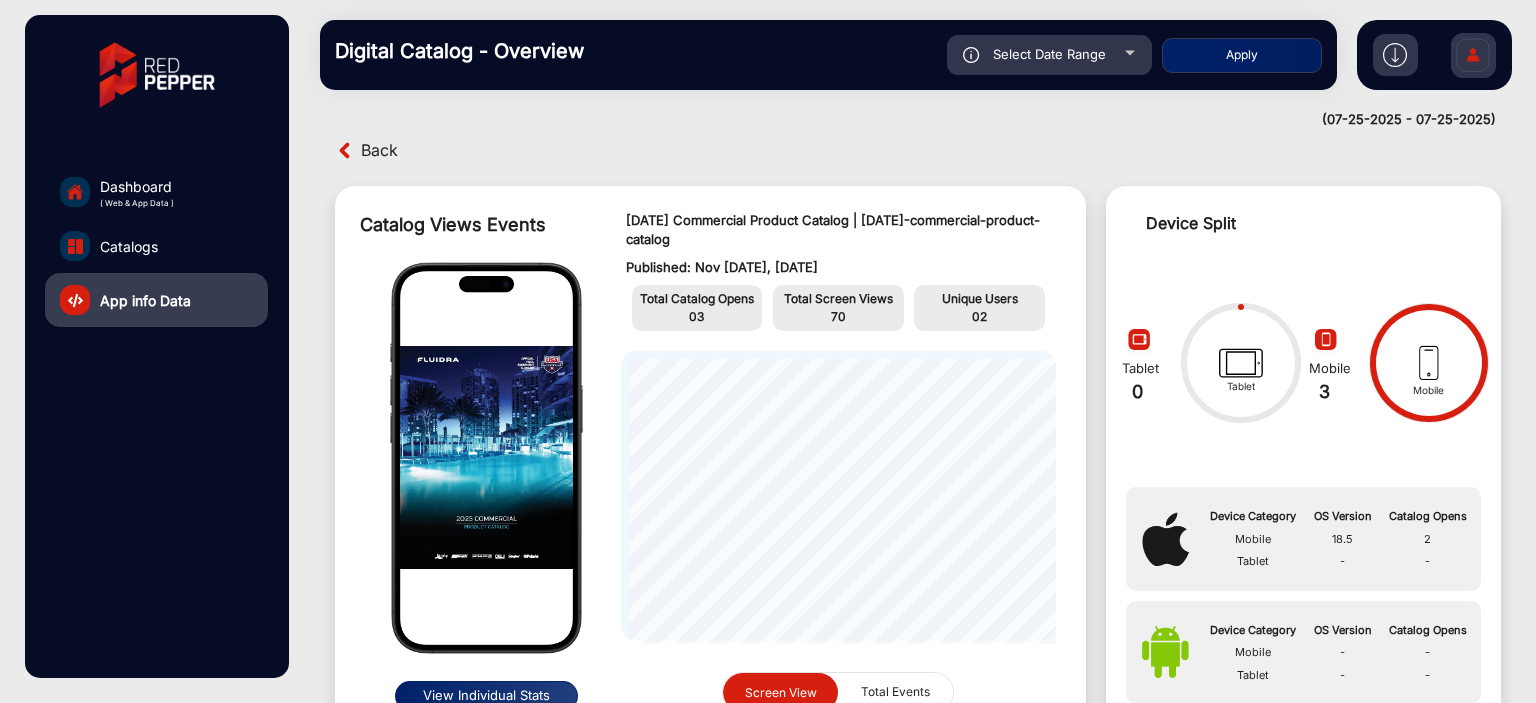 type on "[MM]/[DD]/[YYYY]" 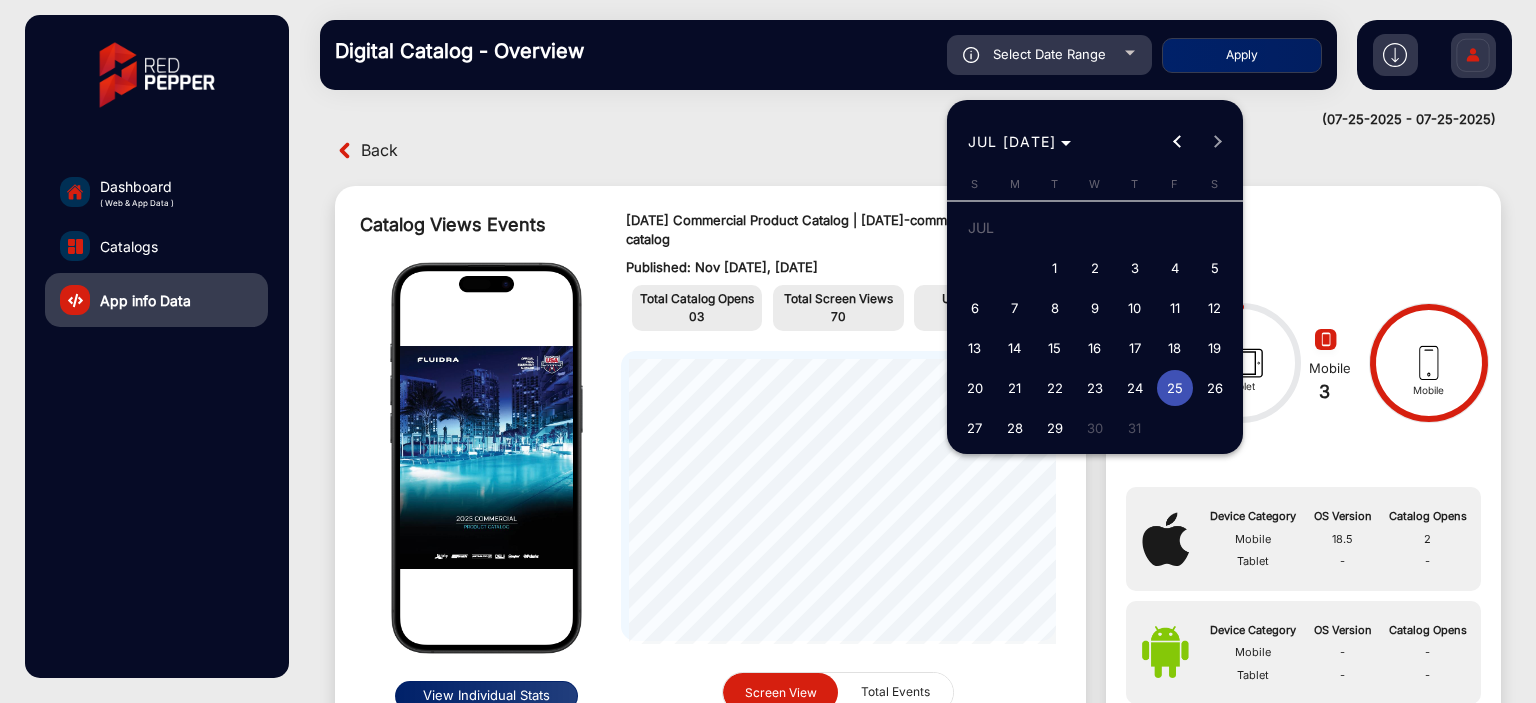 click on "26" at bounding box center [1215, 388] 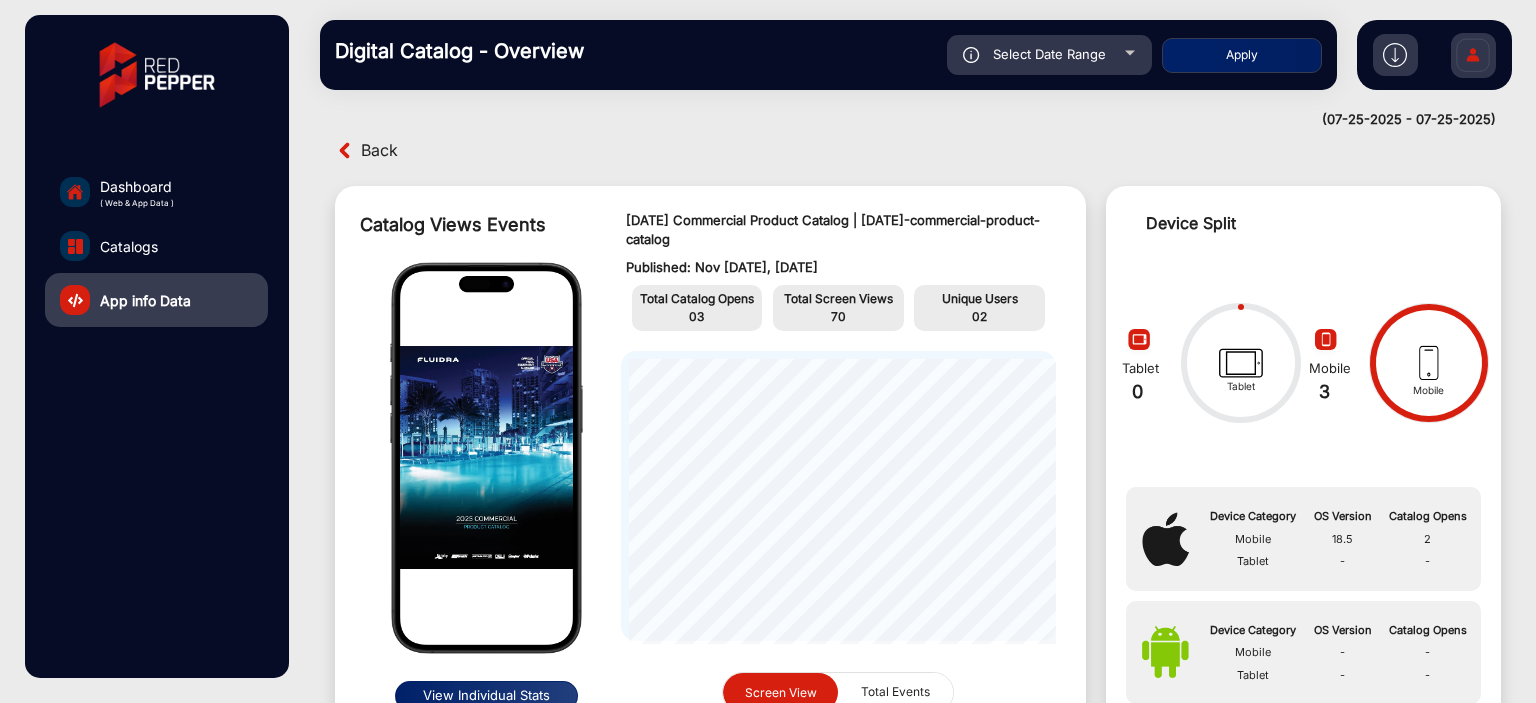 type on "[MM]/[DD]/[YYYY]" 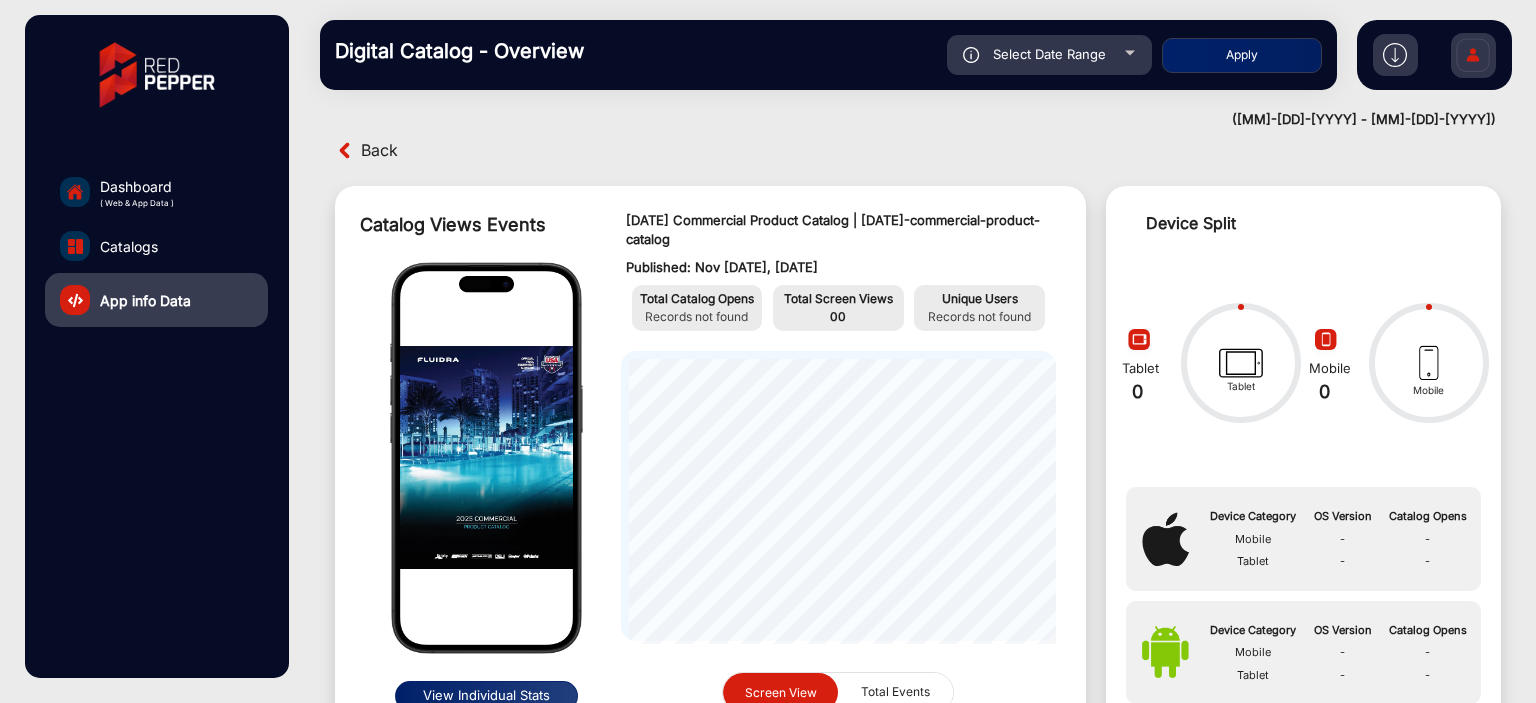 click on "Select Date Range" 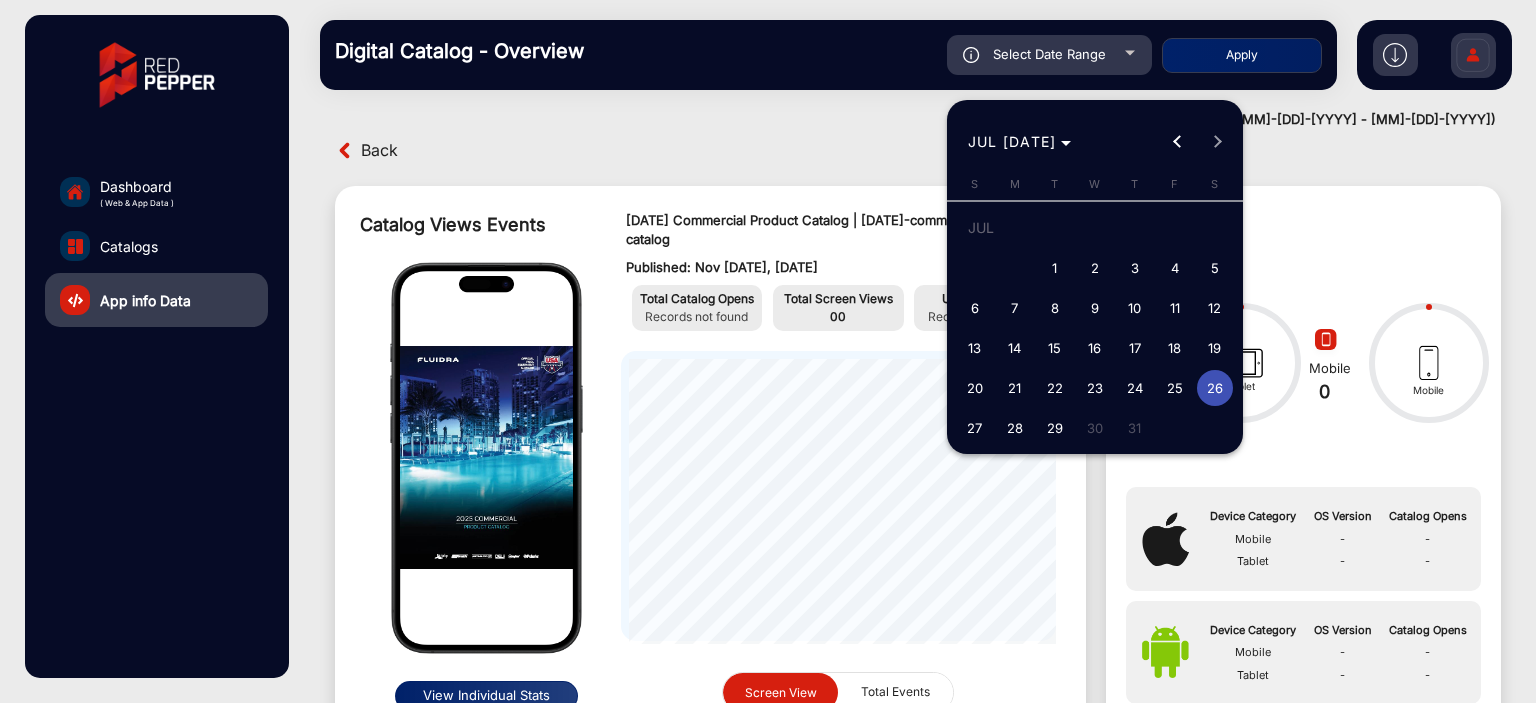 click on "27" at bounding box center (975, 428) 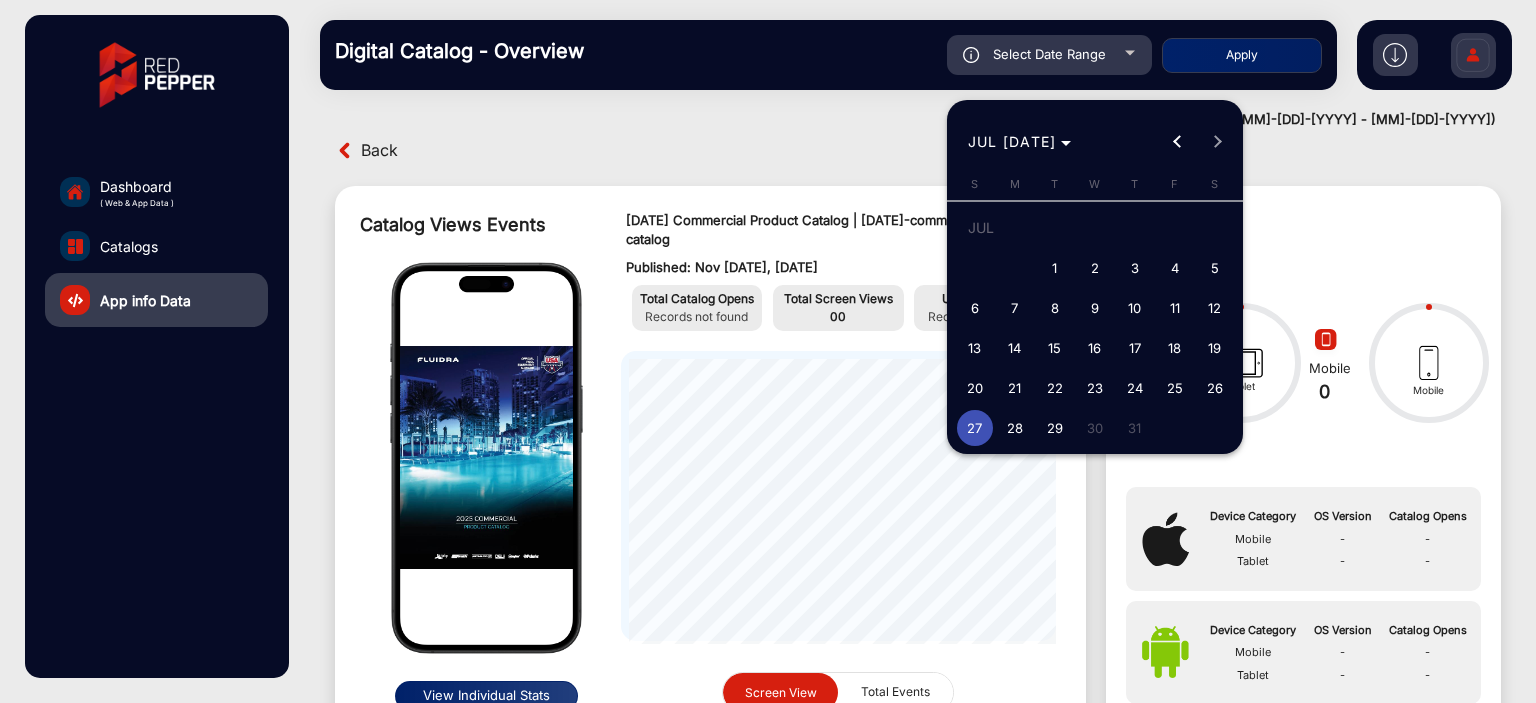 click on "27" at bounding box center [975, 428] 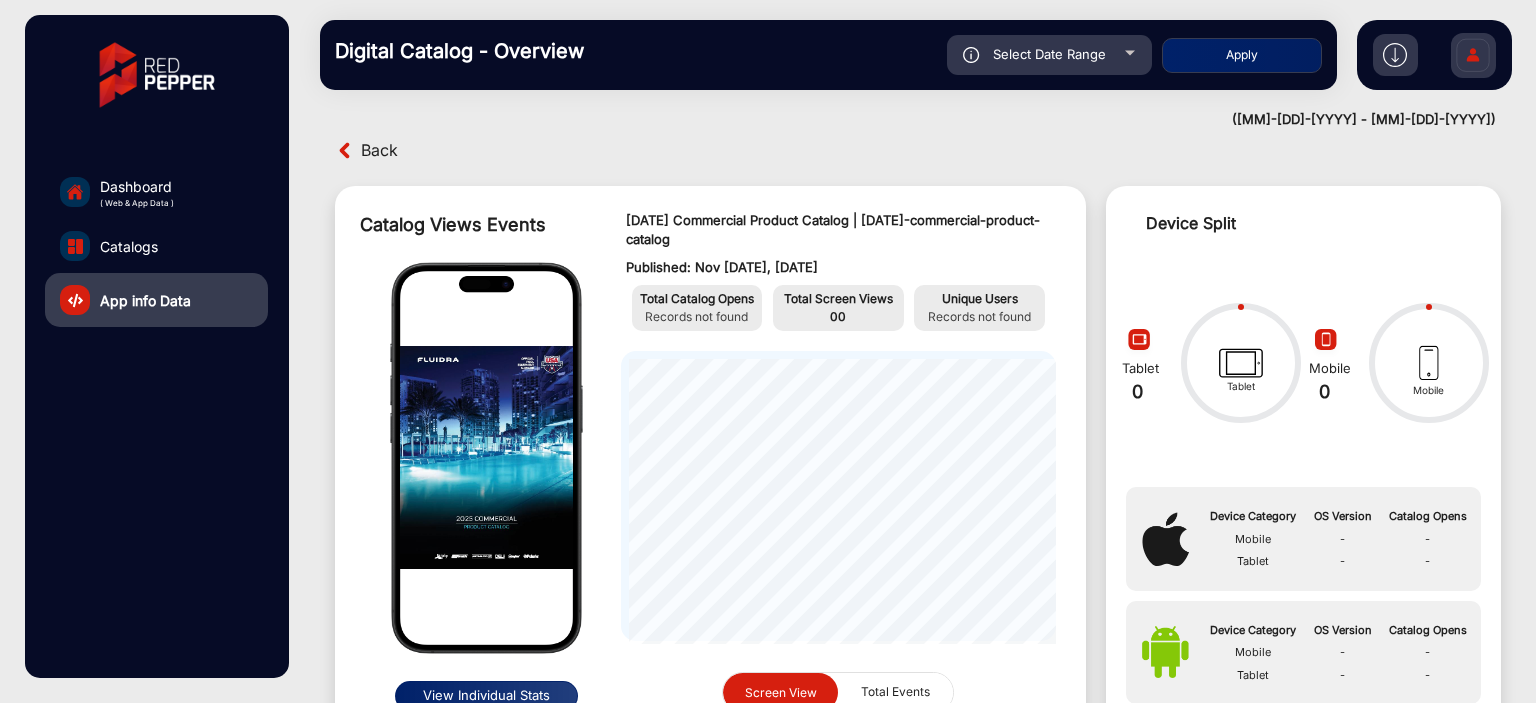 type on "[MM]/[DD]/[YYYY]" 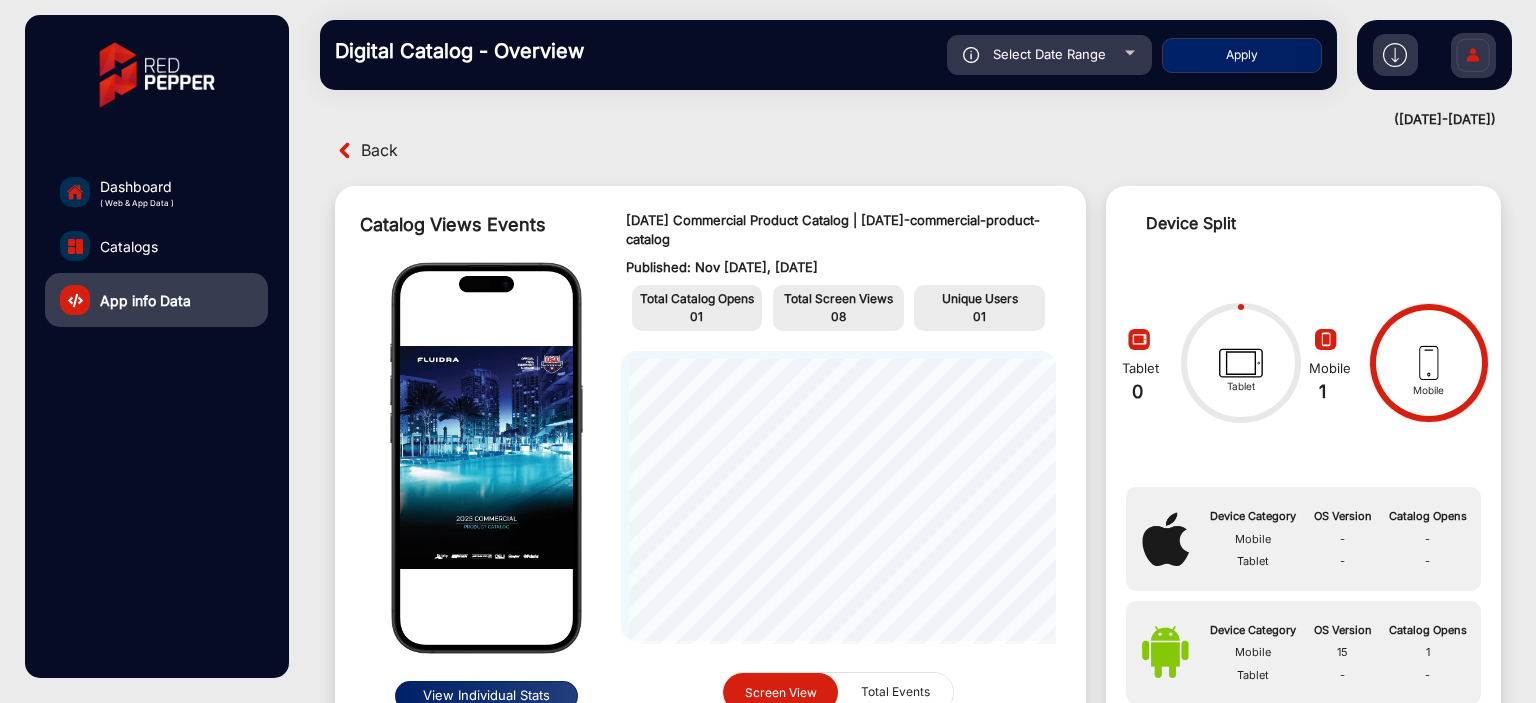 click on "Select Date Range" 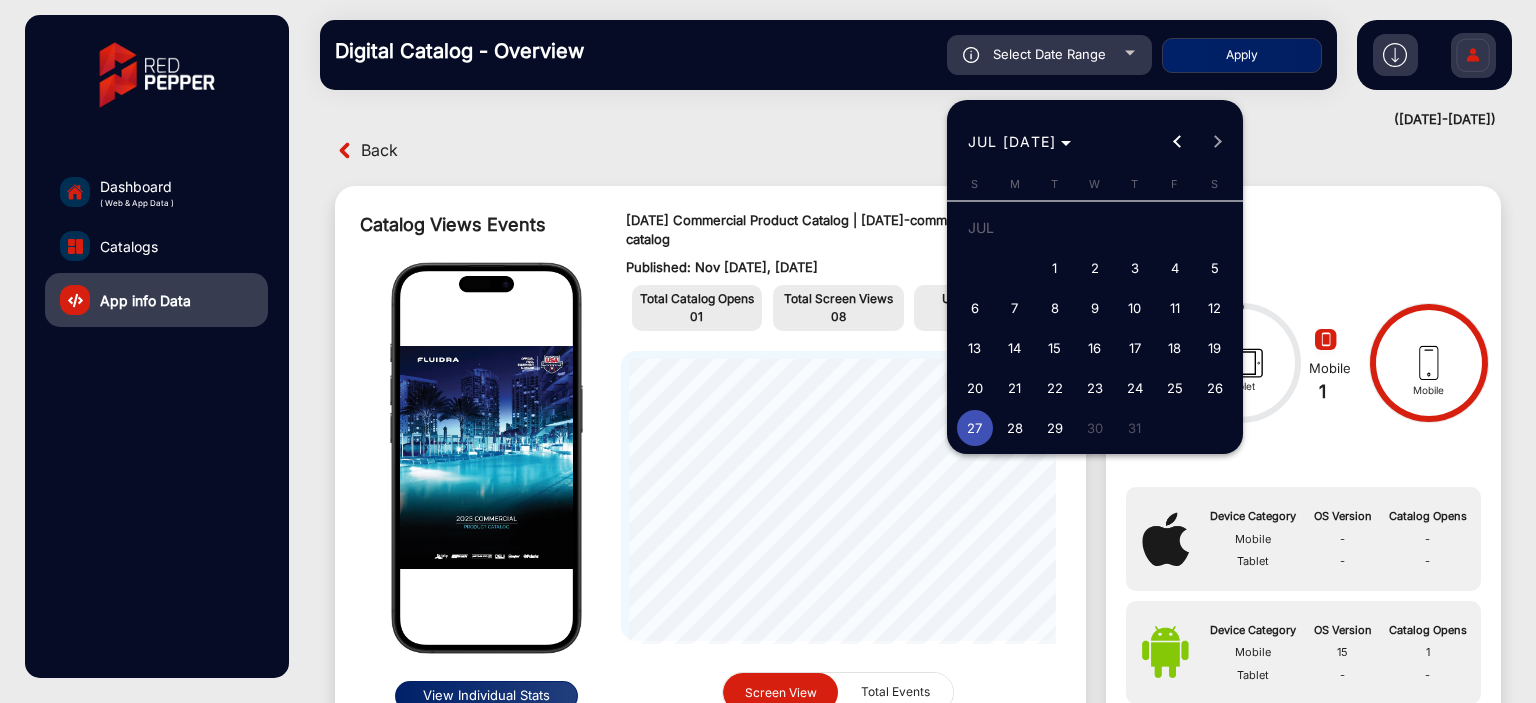 click on "28" at bounding box center (1015, 428) 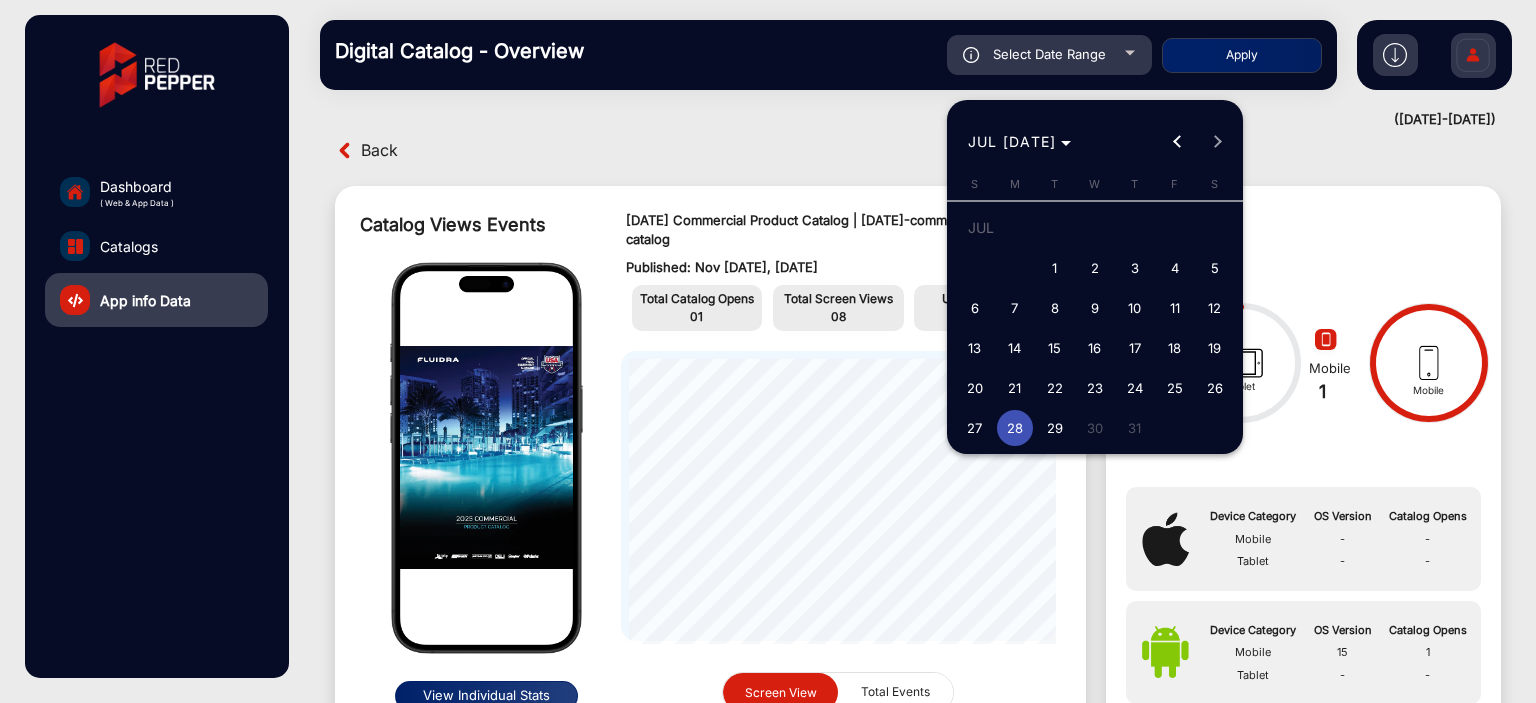 click on "28" at bounding box center (1015, 428) 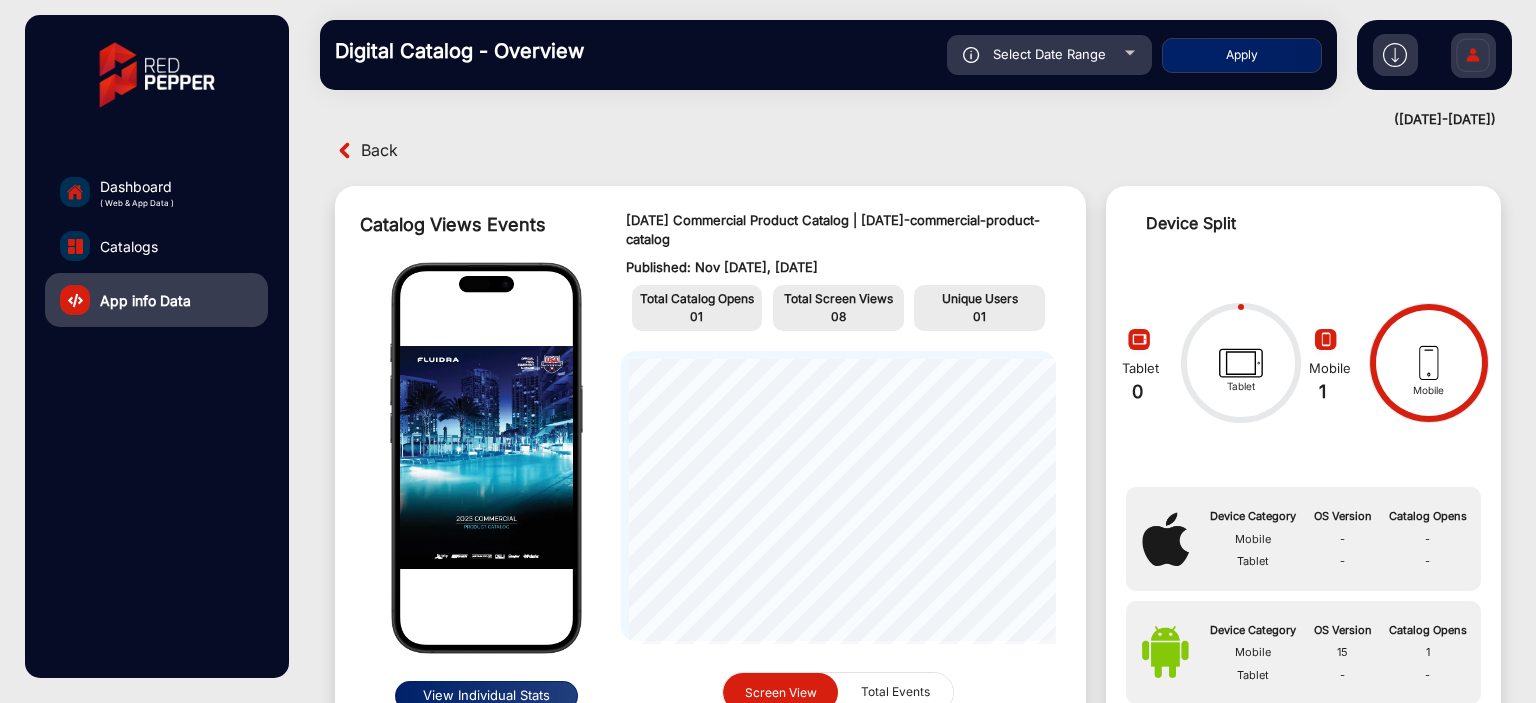 type on "[DATE]/[DATE]/[DATE]" 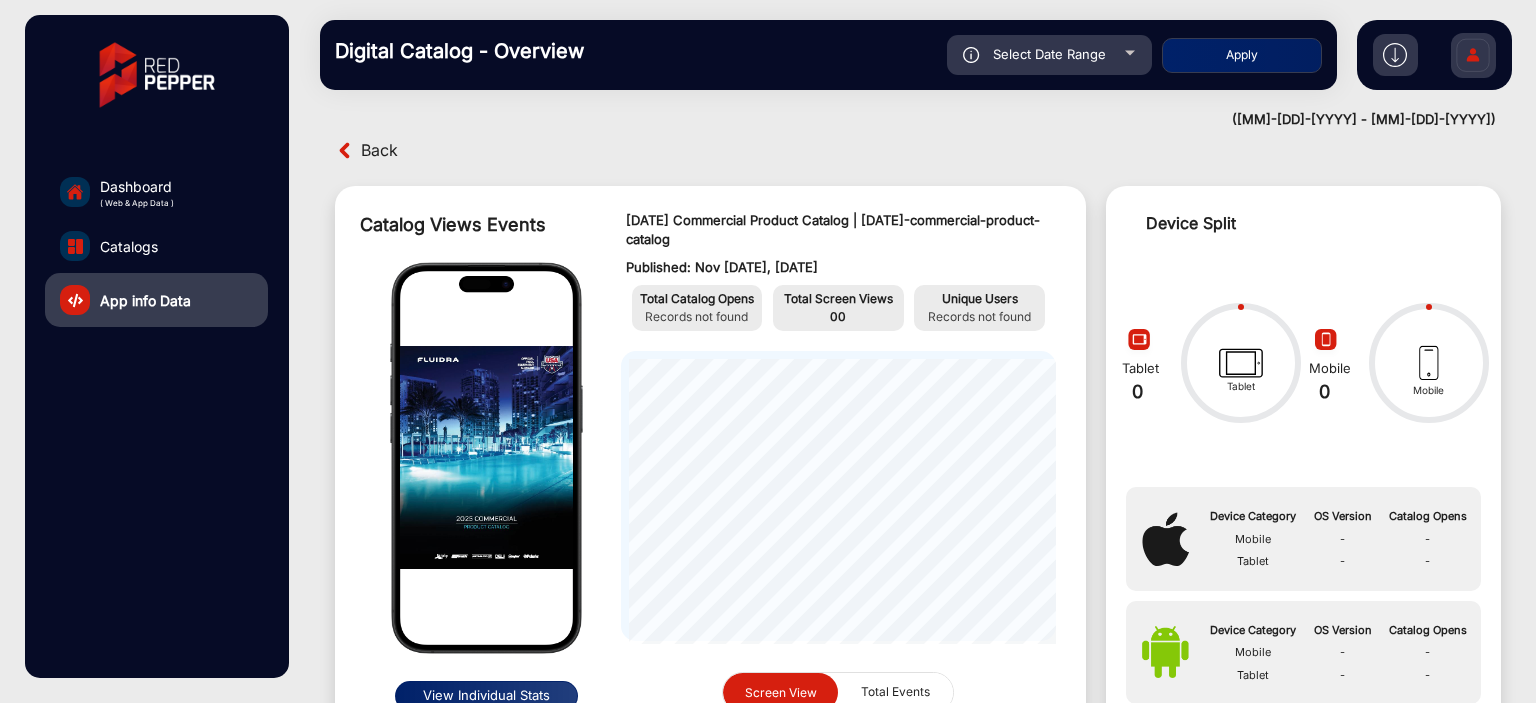 click on "Select Date Range" 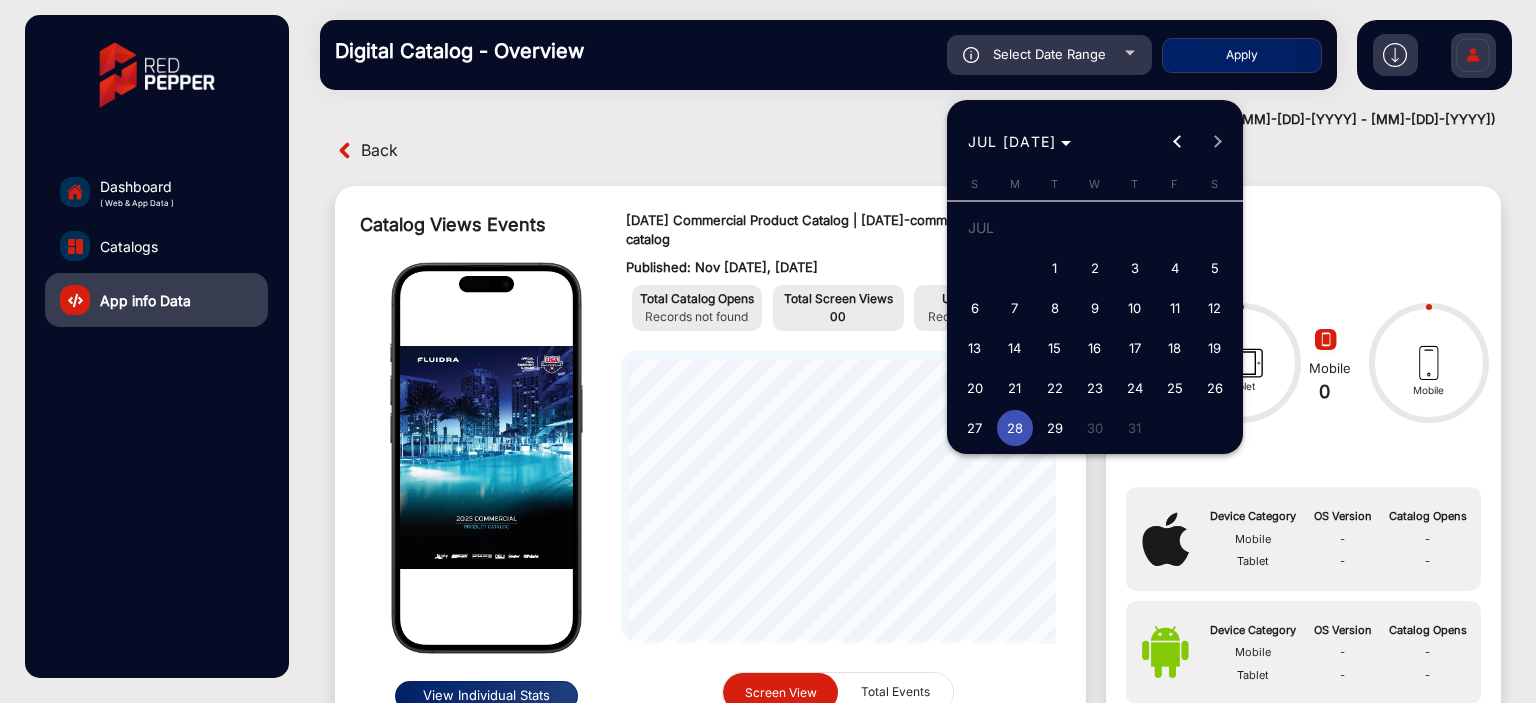 click on "29" at bounding box center [1055, 428] 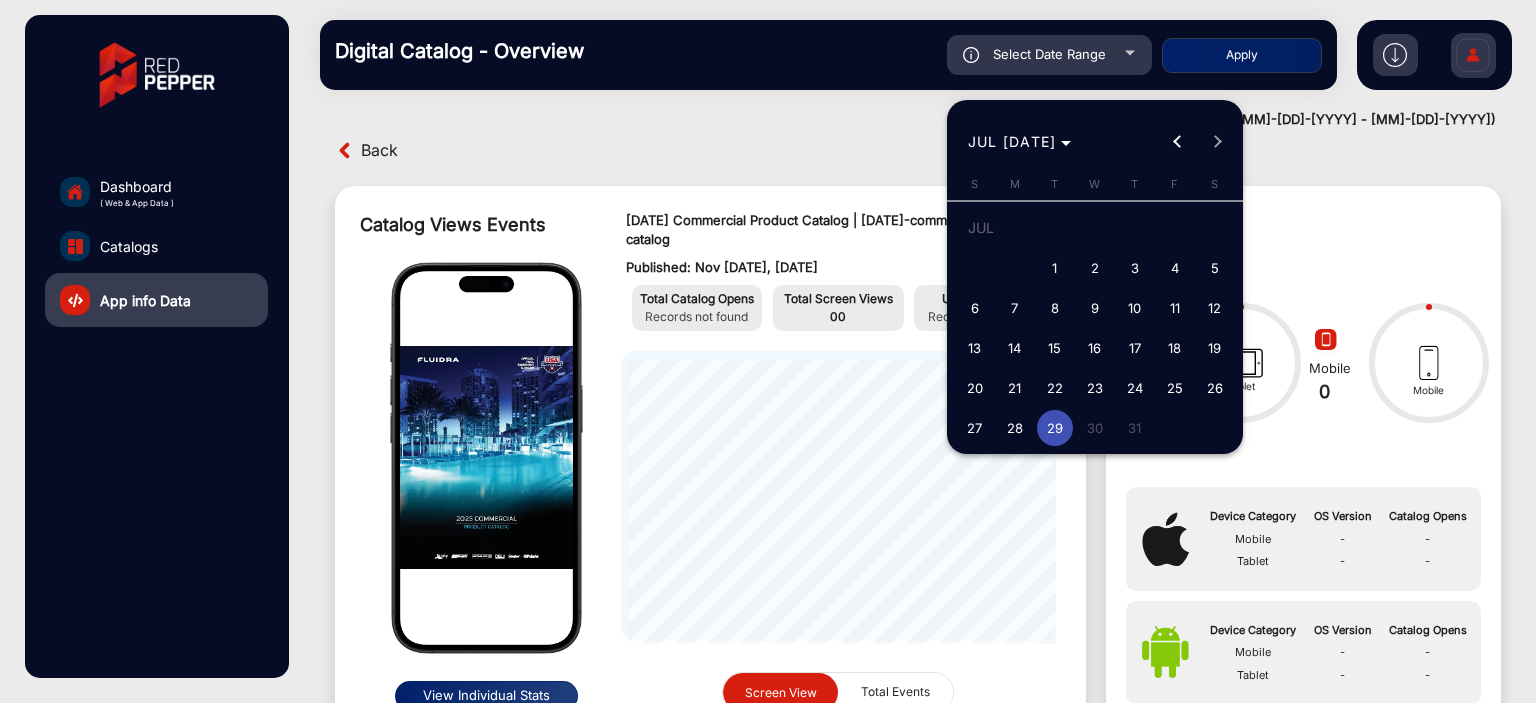click on "29" at bounding box center [1055, 428] 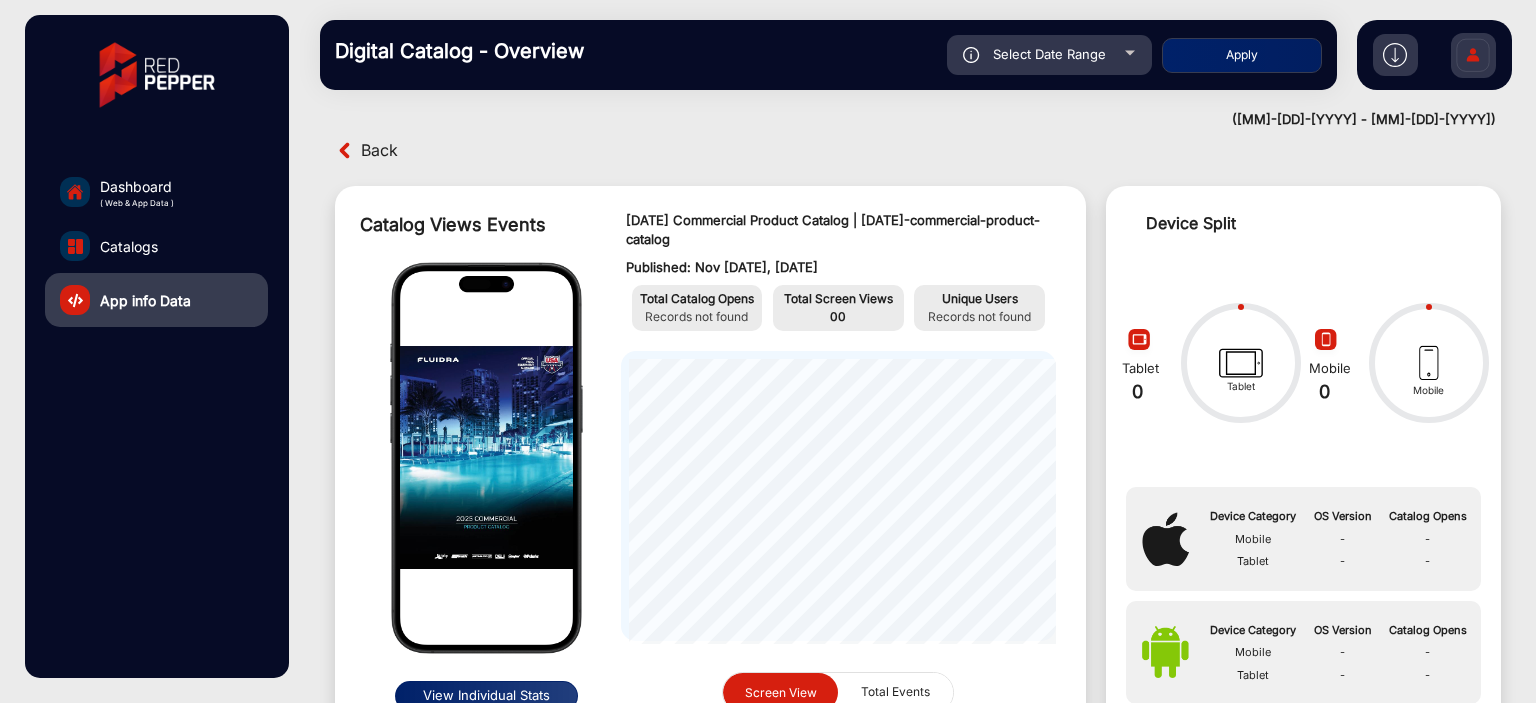 type on "[MM]/[DD]/[YYYY]" 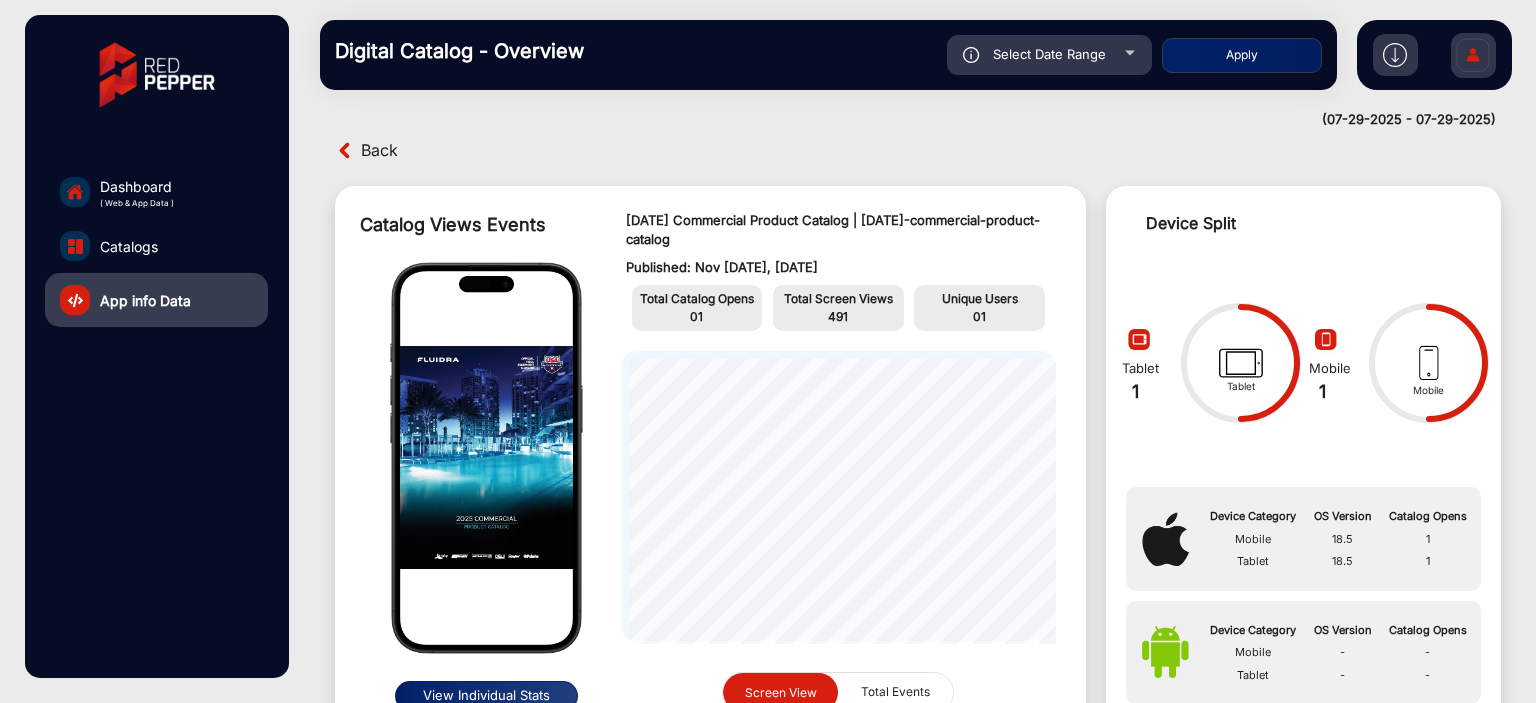 click on "Select Date Range" 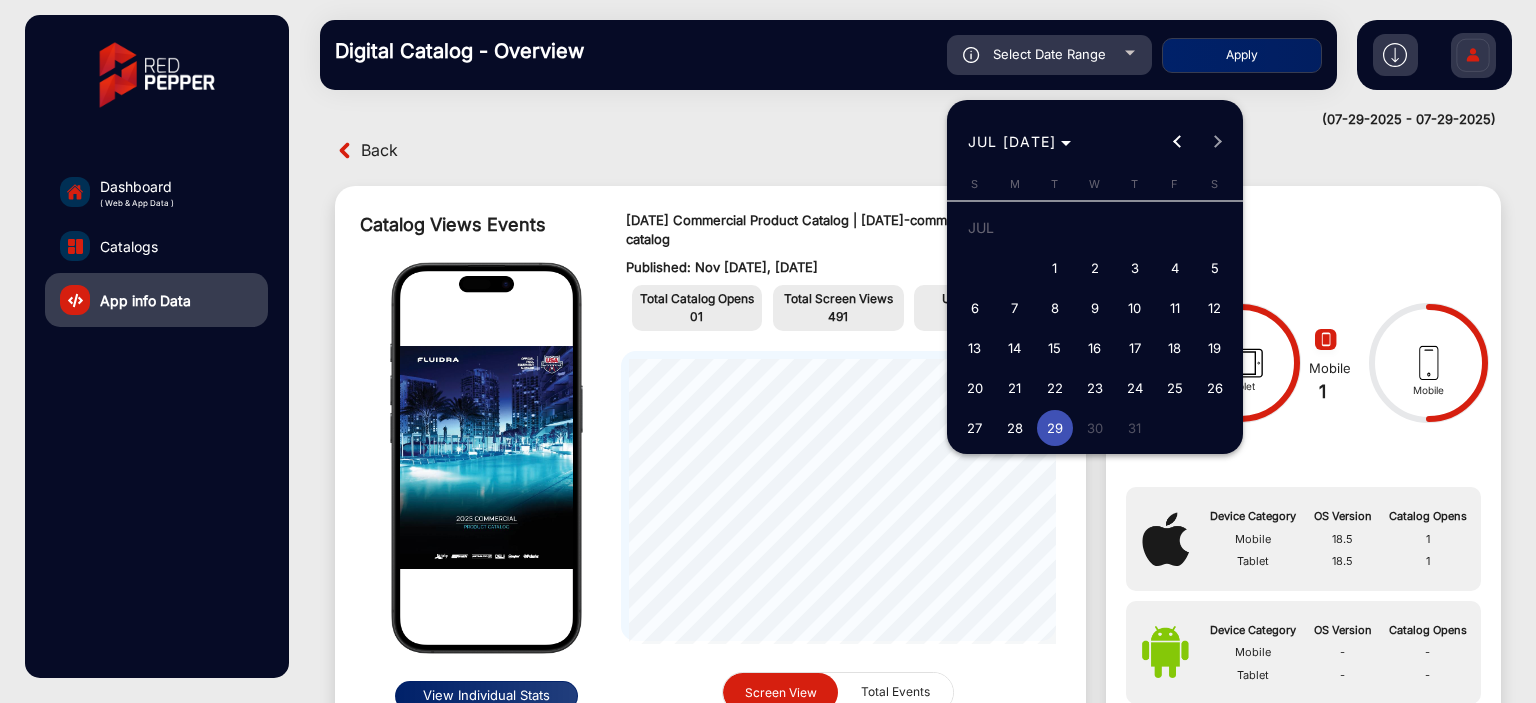 click on "22" at bounding box center (1055, 388) 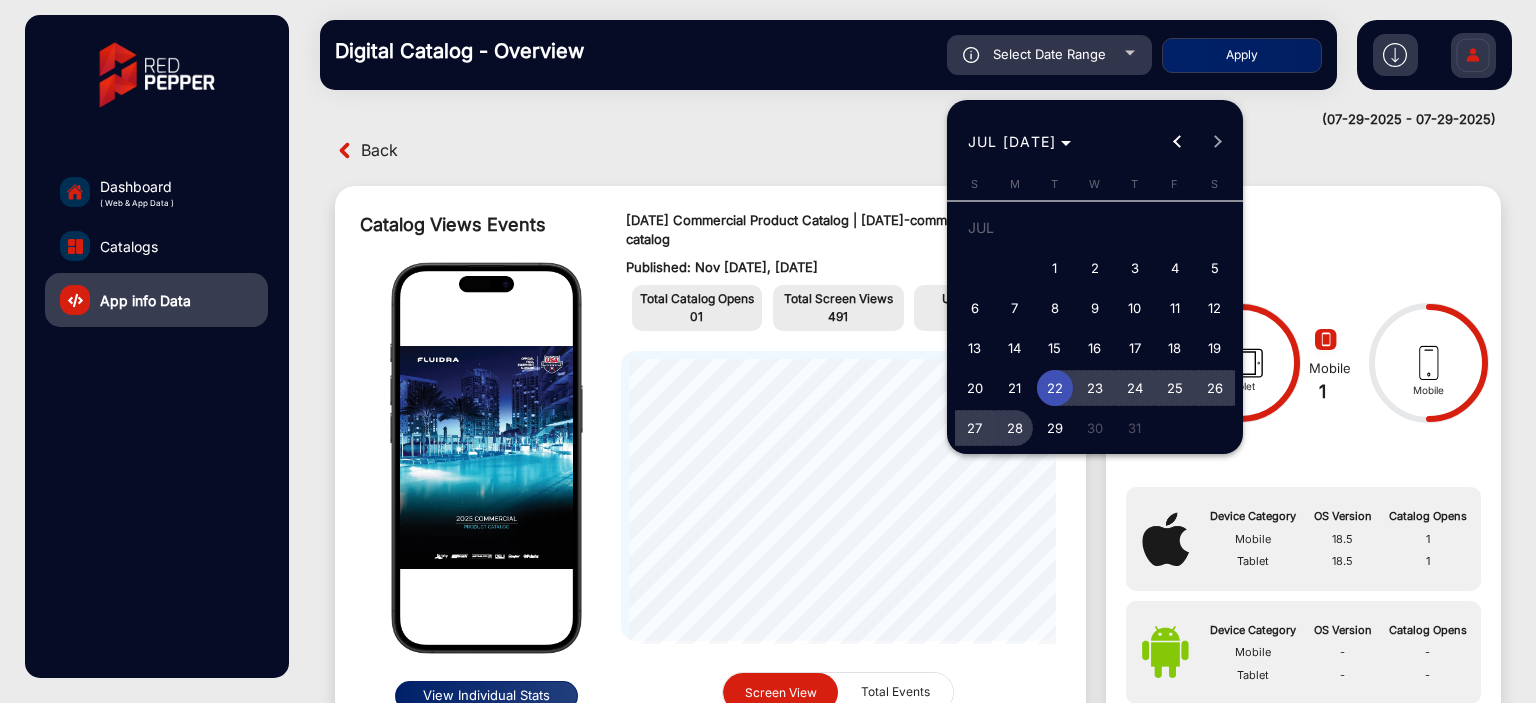 click on "28" at bounding box center [1015, 428] 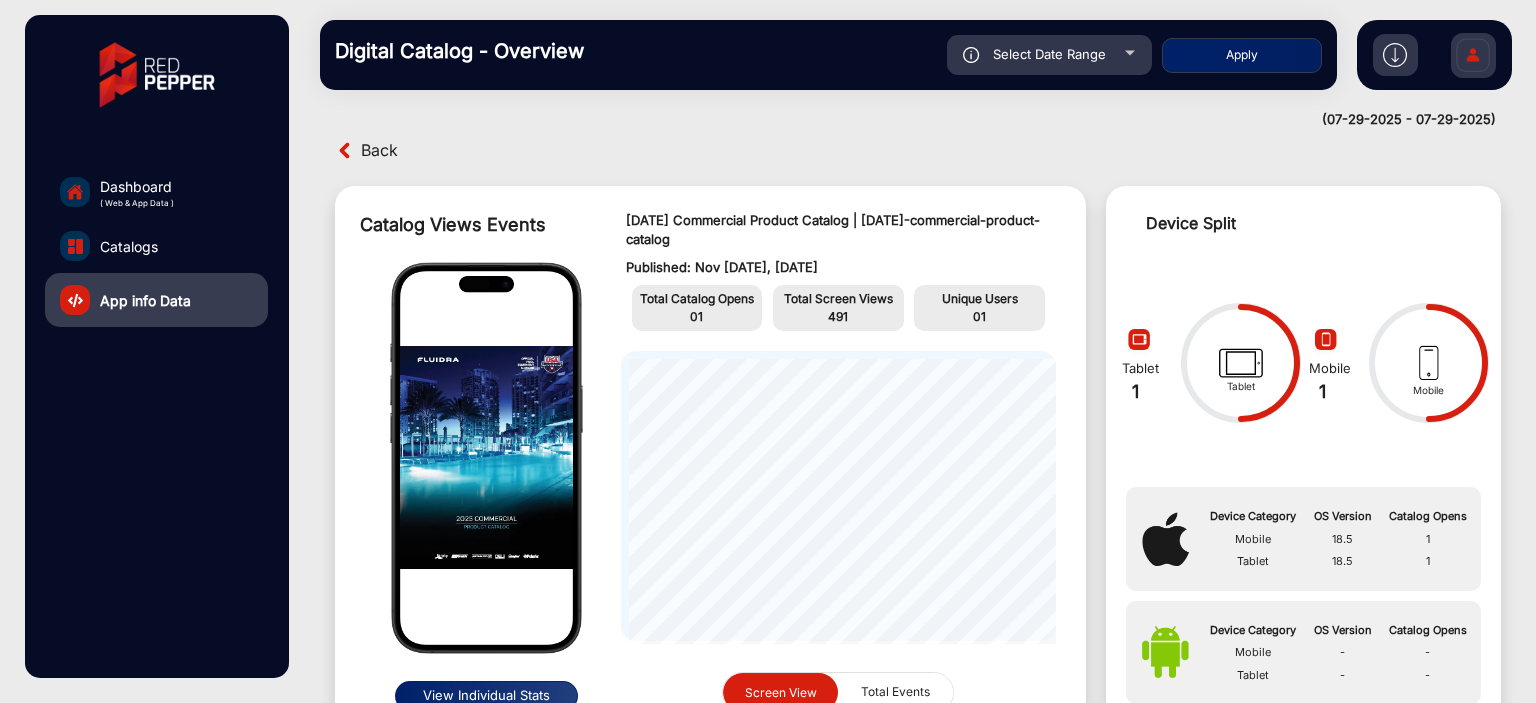 type on "[DATE]/[DATE]/[DATE]" 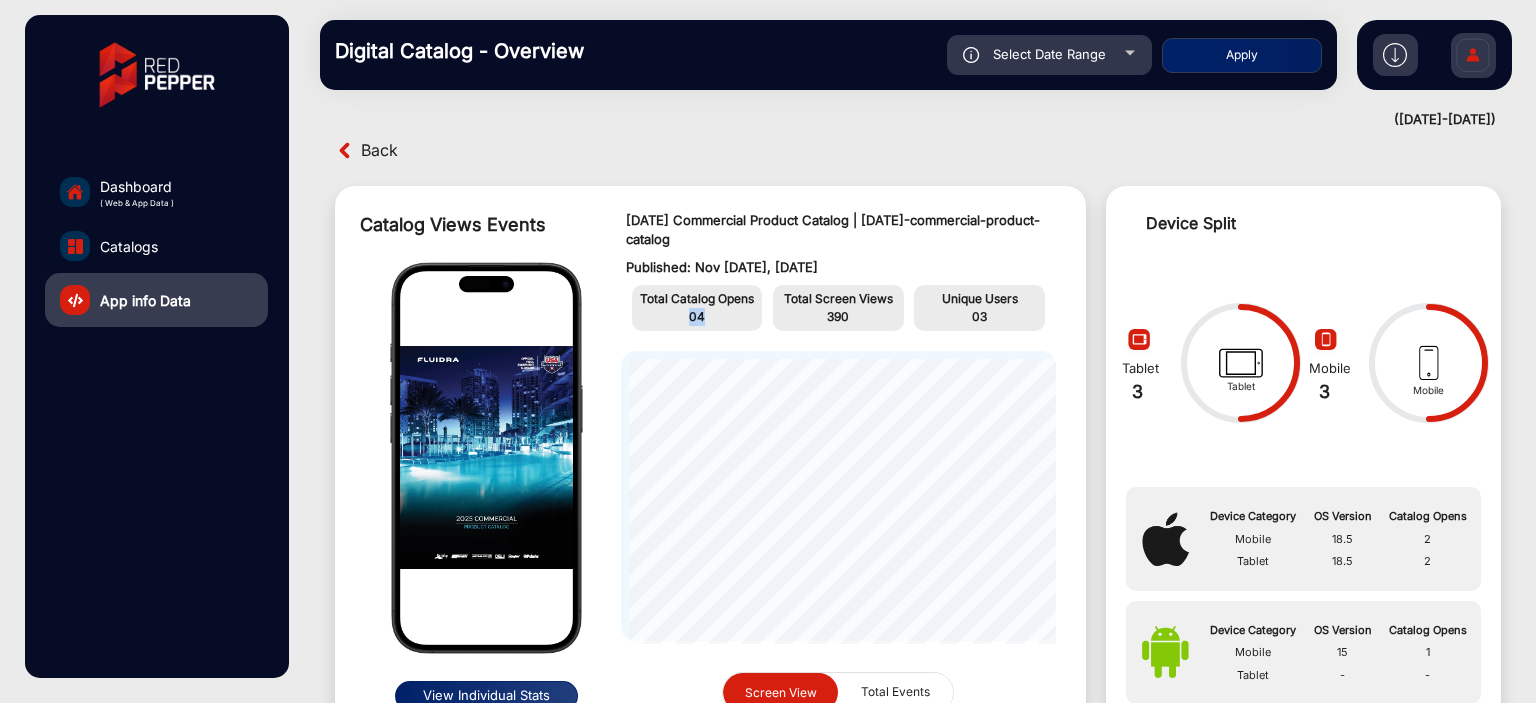 drag, startPoint x: 712, startPoint y: 313, endPoint x: 682, endPoint y: 309, distance: 30.265491 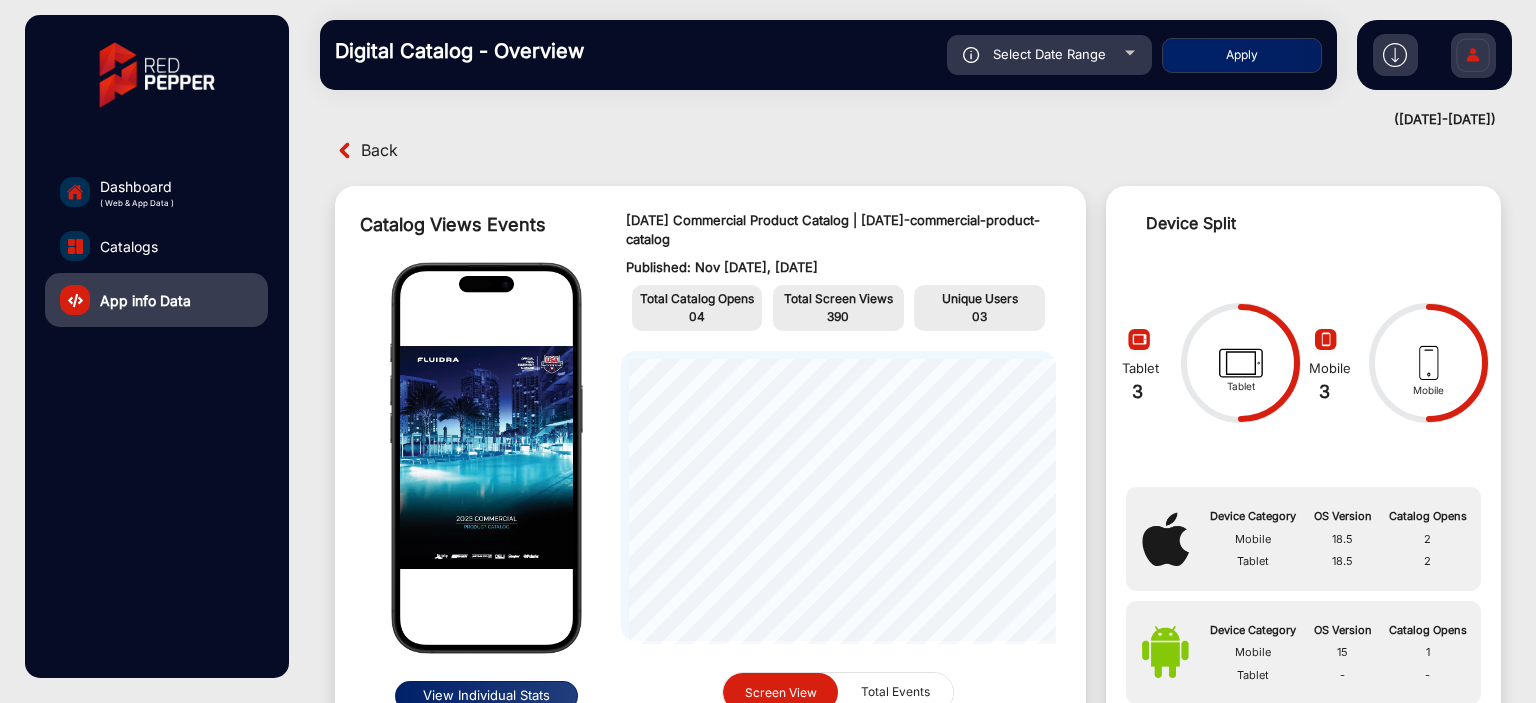 click on "04" 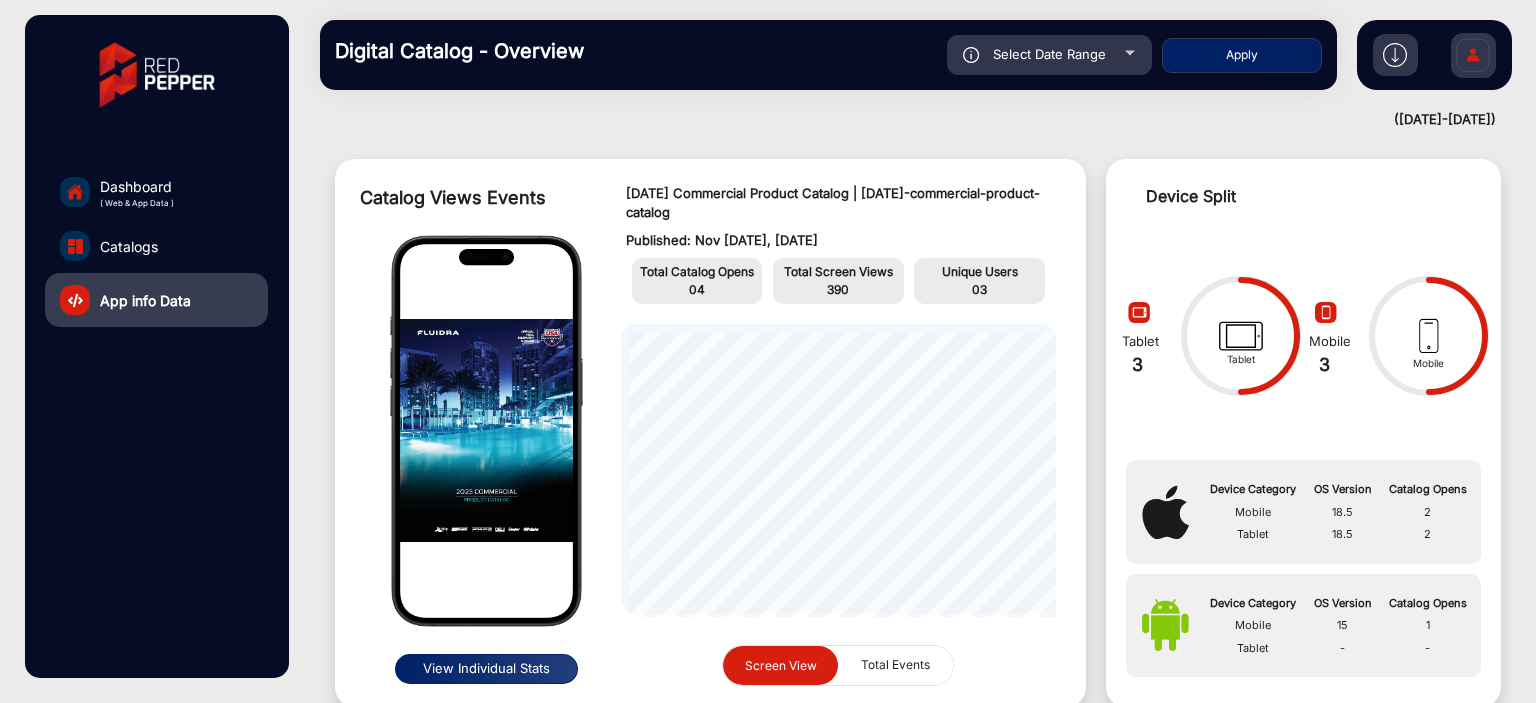 scroll, scrollTop: 0, scrollLeft: 0, axis: both 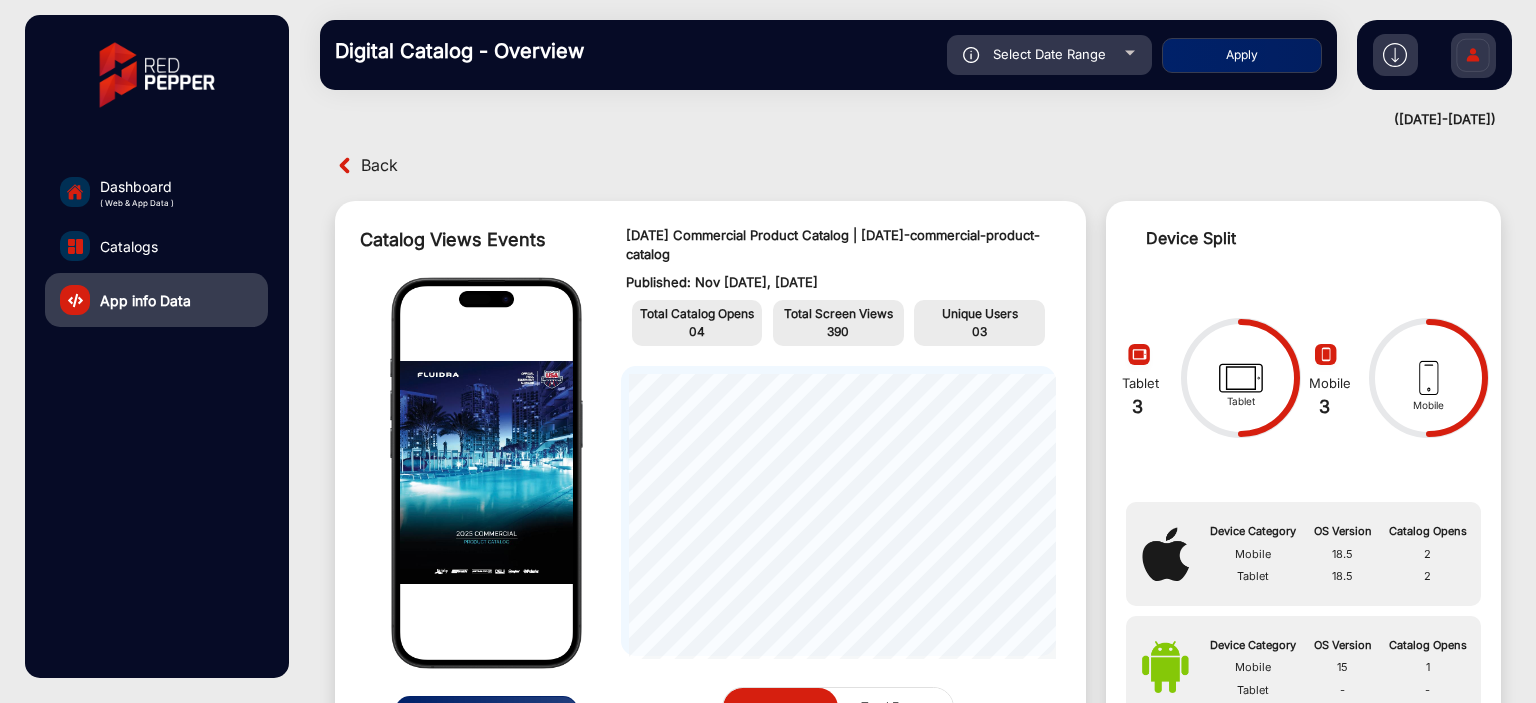 click at bounding box center [345, 165] 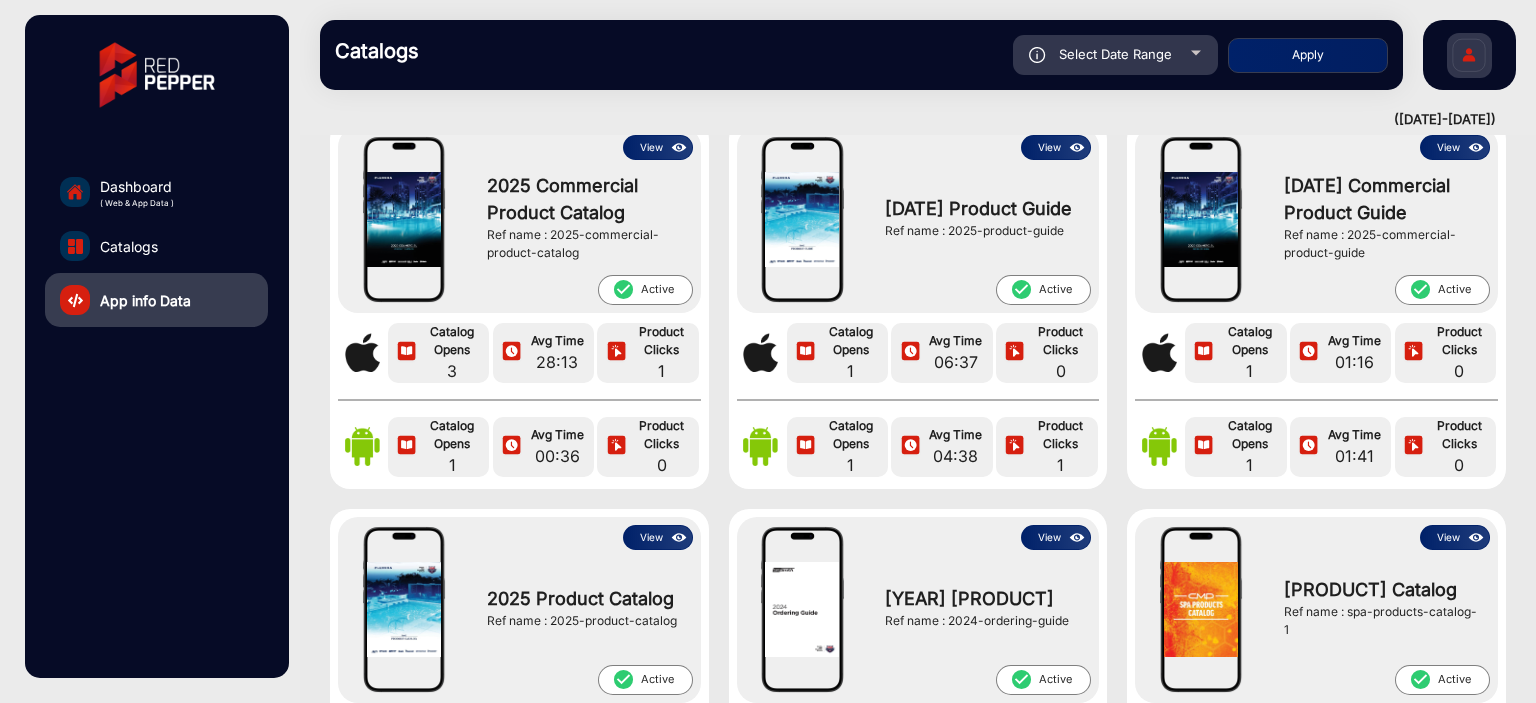 scroll, scrollTop: 100, scrollLeft: 0, axis: vertical 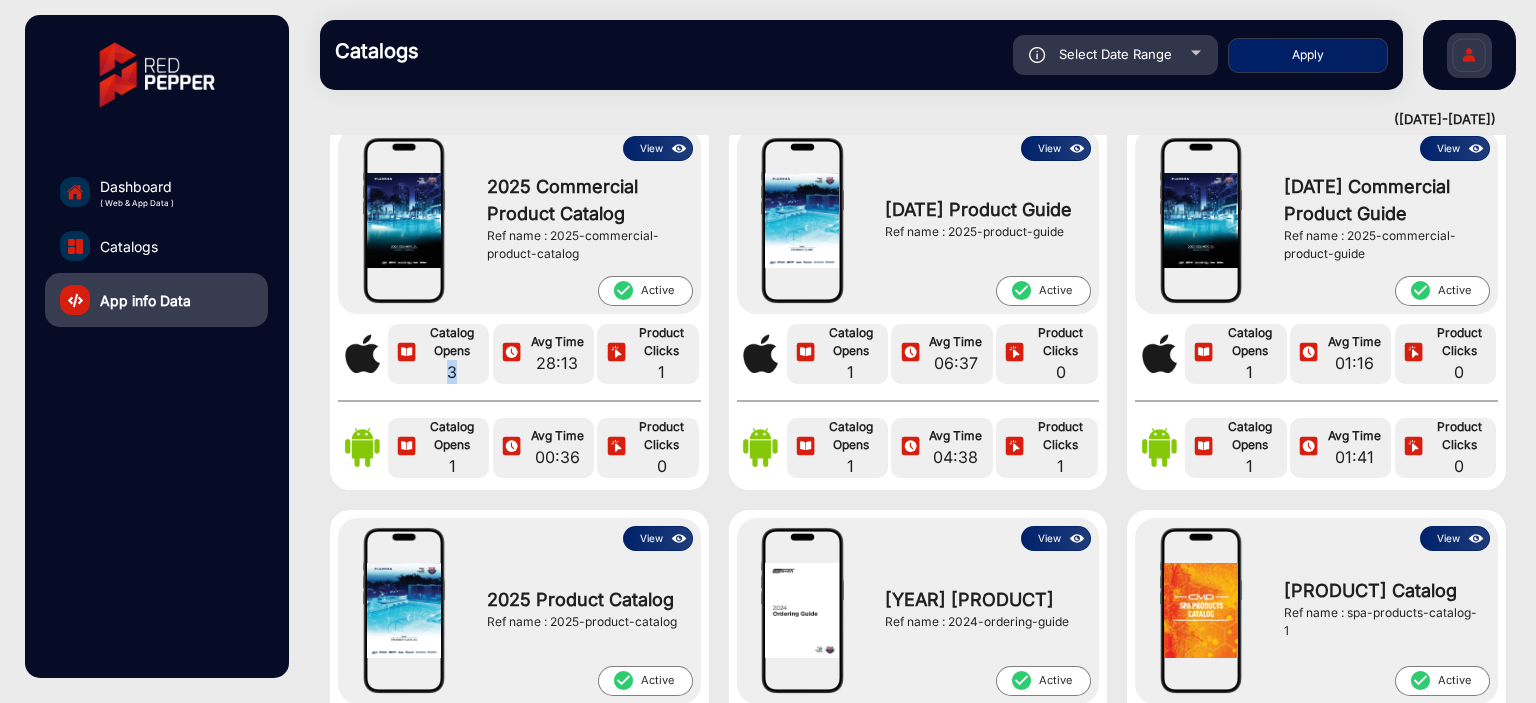 drag, startPoint x: 466, startPoint y: 373, endPoint x: 448, endPoint y: 368, distance: 18.681541 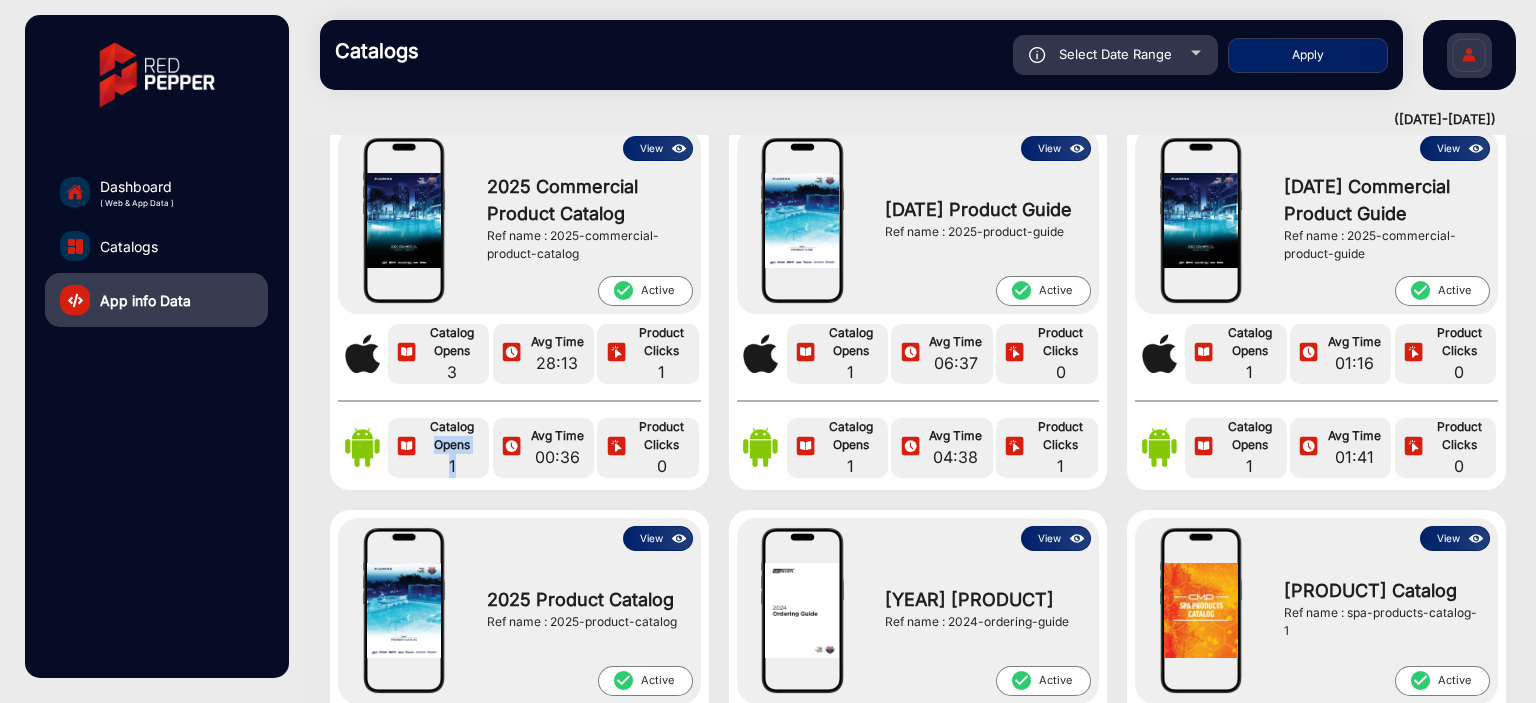 drag, startPoint x: 474, startPoint y: 456, endPoint x: 435, endPoint y: 447, distance: 40.024994 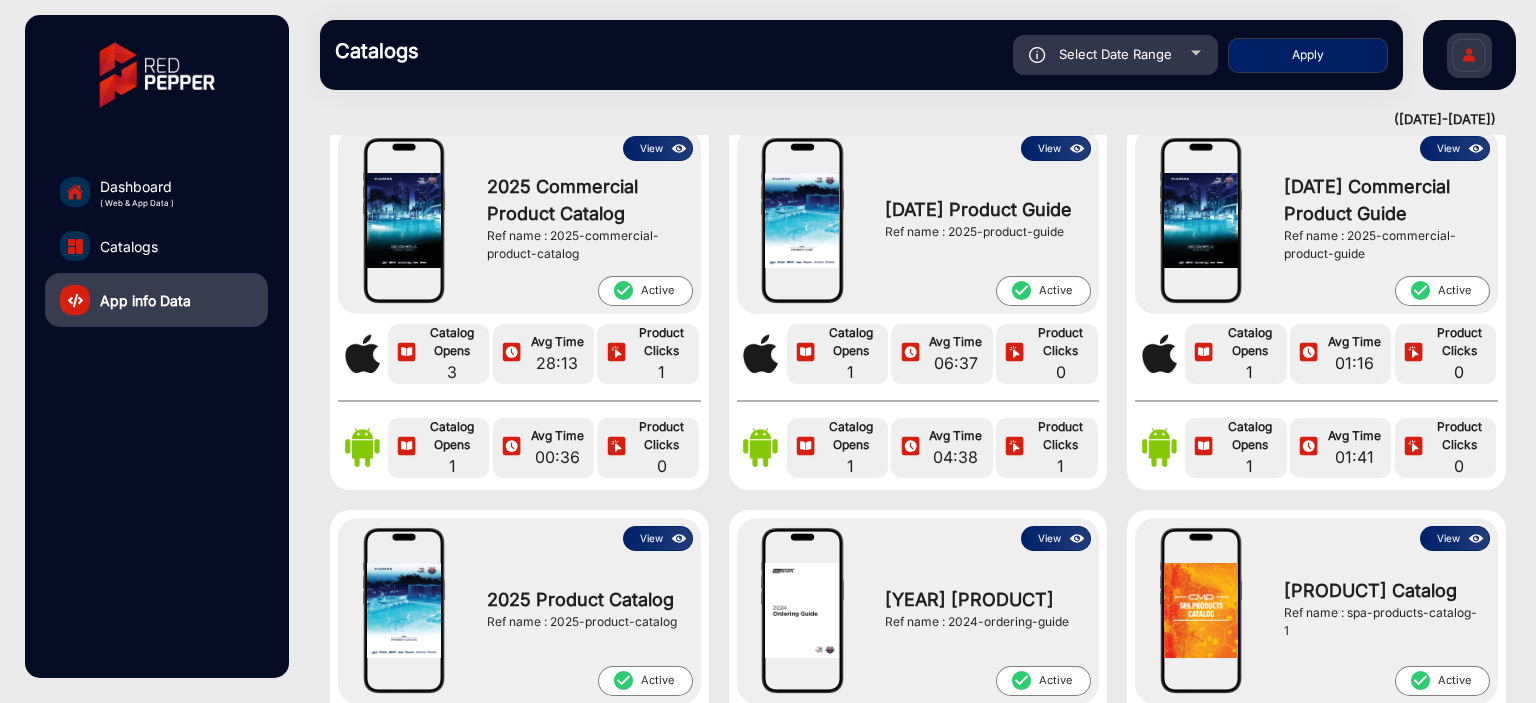 click on "View  [COMPANY] [PRODUCT]  Ref name : [COMPANY] [PRODUCT]  check_circle  Active  Catalog Opens  [NUMBER] Avg Time  [TIME] Product Clicks  [NUMBER] Catalog Opens  [NUMBER] Avg Time  [TIME] Product Clicks  [NUMBER]" 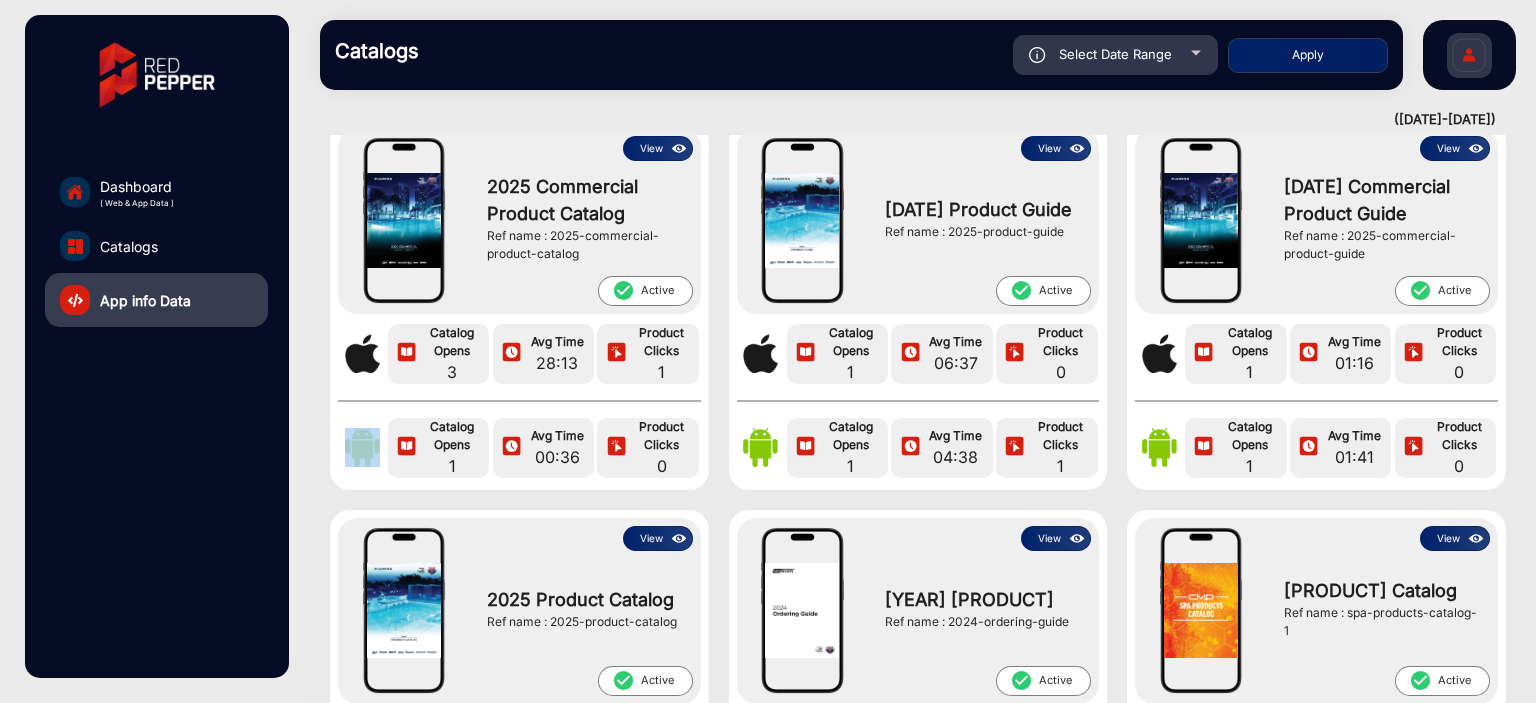 click on "View  [COMPANY] [PRODUCT]  Ref name : [COMPANY] [PRODUCT]  check_circle  Active  Catalog Opens  [NUMBER] Avg Time  [TIME] Product Clicks  [NUMBER] Catalog Opens  [NUMBER] Avg Time  [TIME] Product Clicks  [NUMBER]" 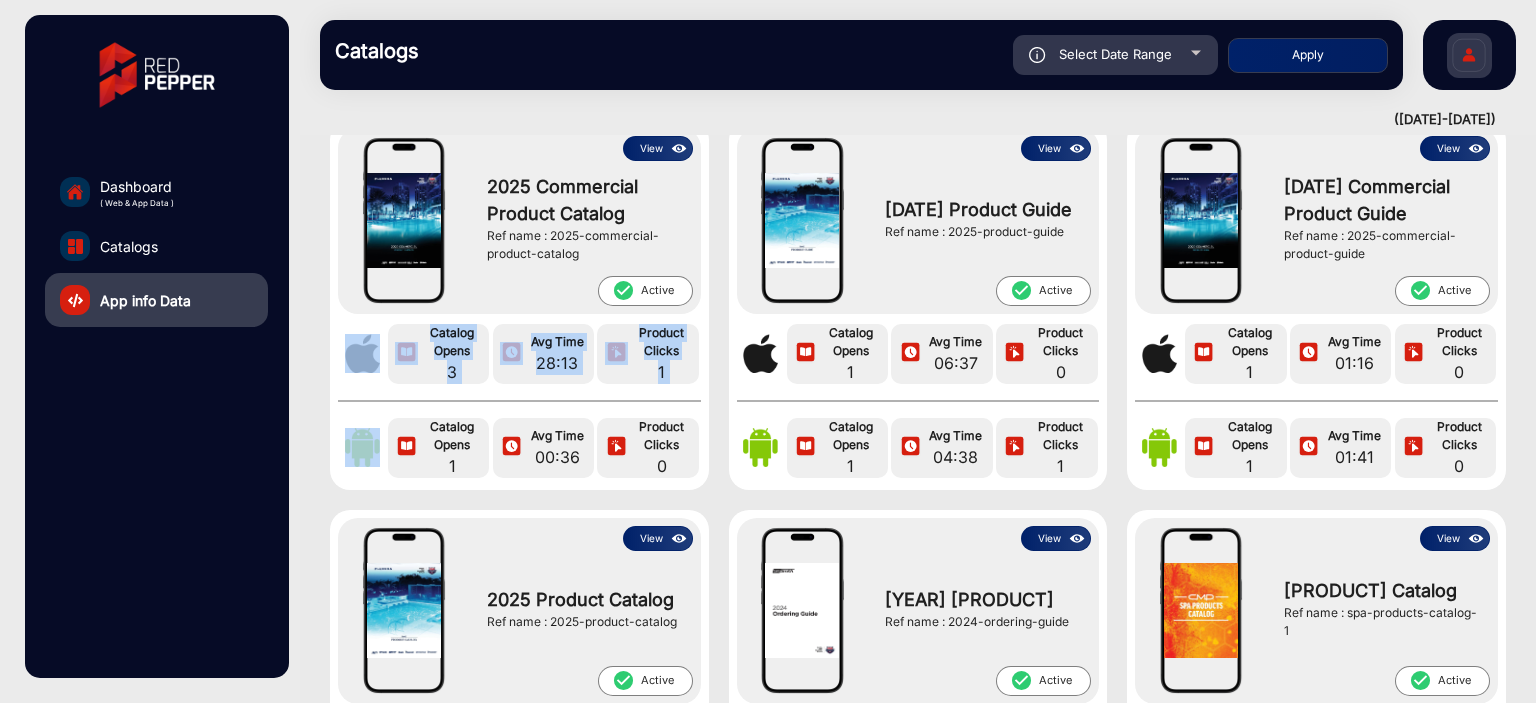 click on "View  [COMPANY] [PRODUCT]  Ref name : [COMPANY] [PRODUCT]  check_circle  Active  Catalog Opens  [NUMBER] Avg Time  [TIME] Product Clicks  [NUMBER] Catalog Opens  [NUMBER] Avg Time  [TIME] Product Clicks  [NUMBER]" 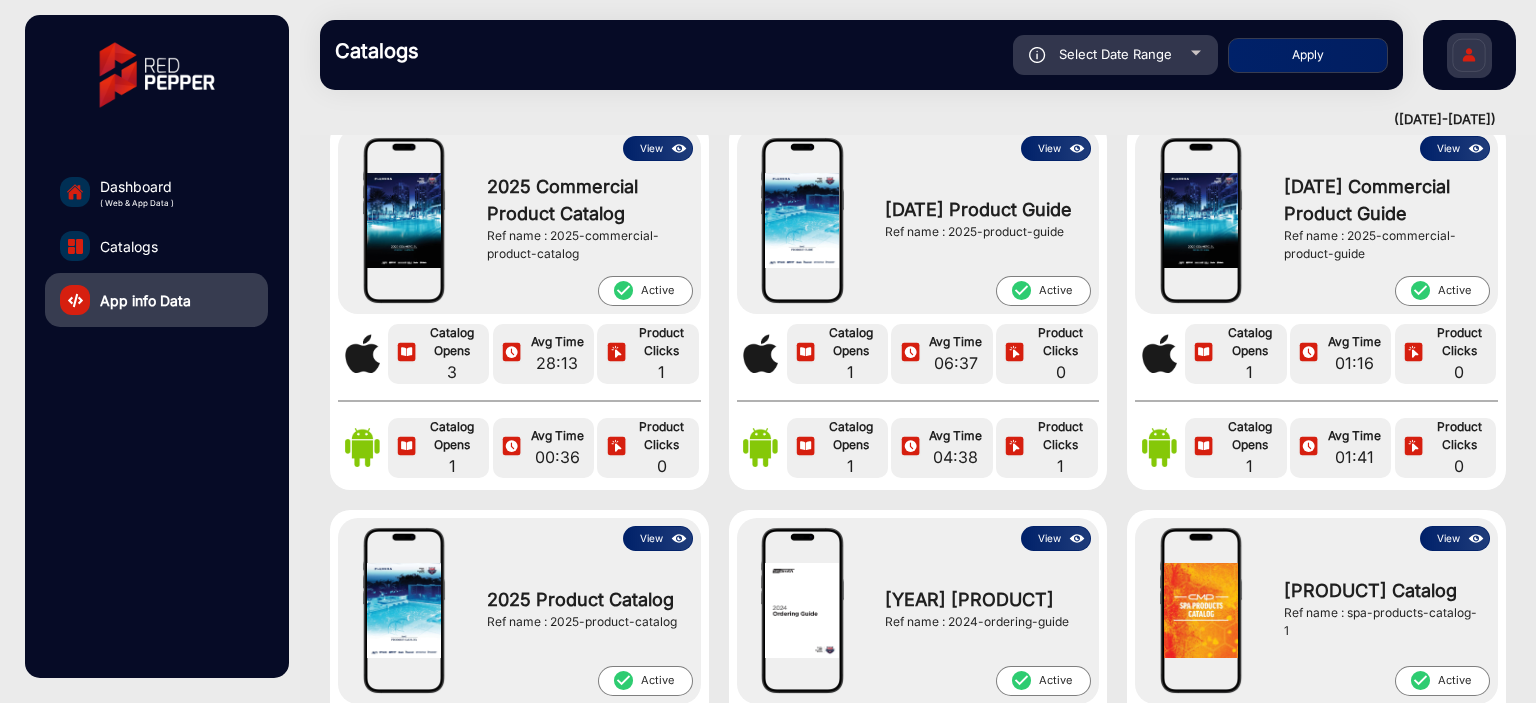 click on "View  [PRODUCT]  Ref name : [PRODUCT_CODE]  check_circle  Active  Catalog Opens  [NUMBER] Avg Time  [TIME] Product Clicks  [NUMBER] Catalog Opens  [NUMBER] Avg Time  [TIME] Product Clicks  [NUMBER]" 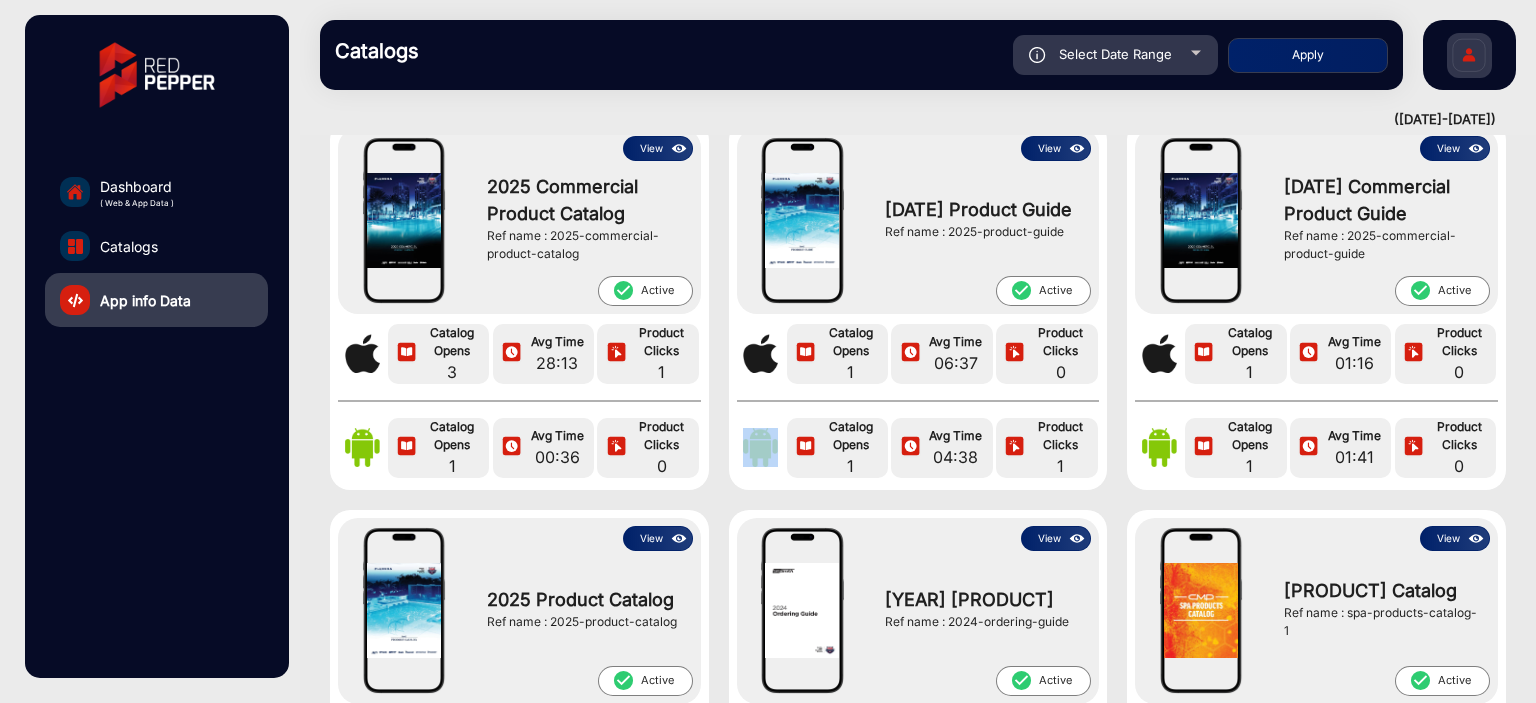 click on "View  [PRODUCT]  Ref name : [PRODUCT_CODE]  check_circle  Active  Catalog Opens  [NUMBER] Avg Time  [TIME] Product Clicks  [NUMBER] Catalog Opens  [NUMBER] Avg Time  [TIME] Product Clicks  [NUMBER]" 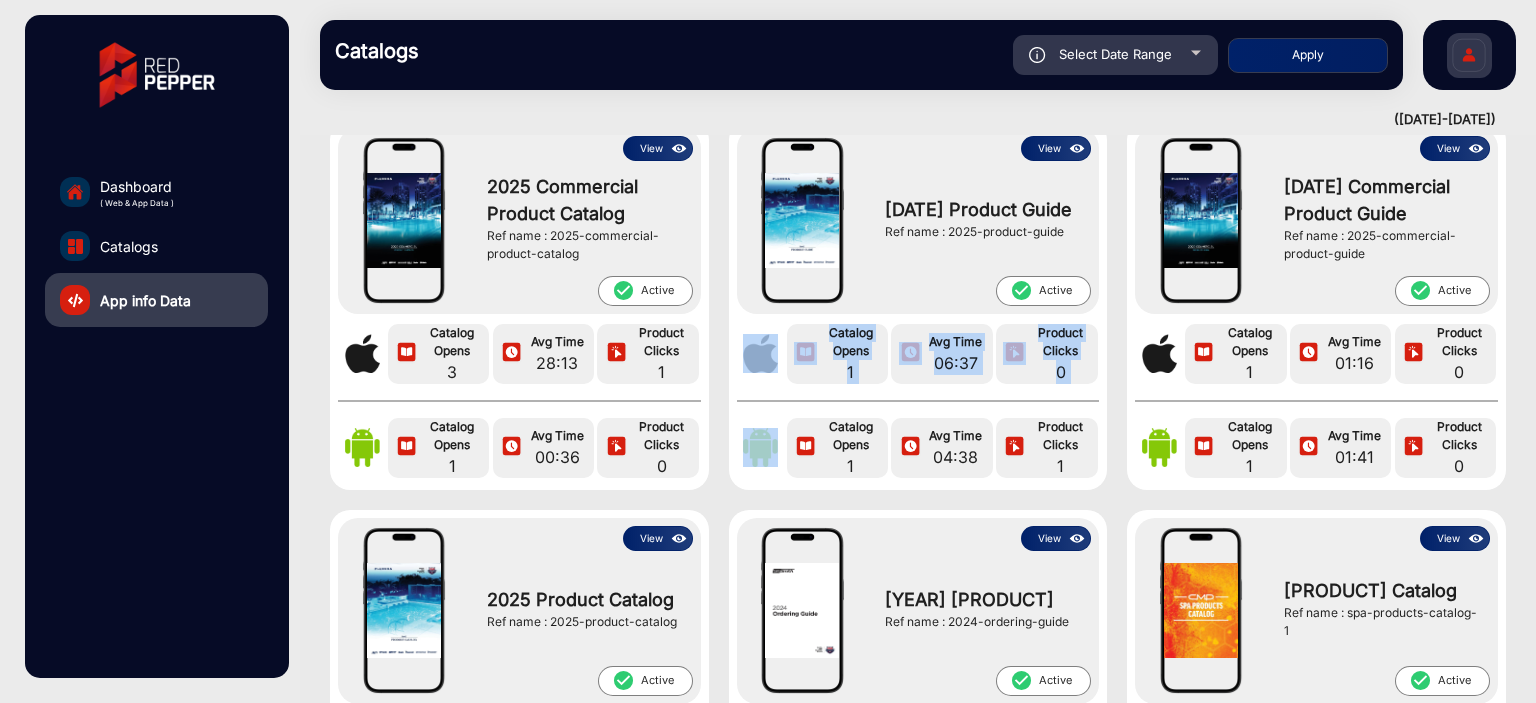 click on "View  [PRODUCT]  Ref name : [PRODUCT_CODE]  check_circle  Active  Catalog Opens  [NUMBER] Avg Time  [TIME] Product Clicks  [NUMBER] Catalog Opens  [NUMBER] Avg Time  [TIME] Product Clicks  [NUMBER]" 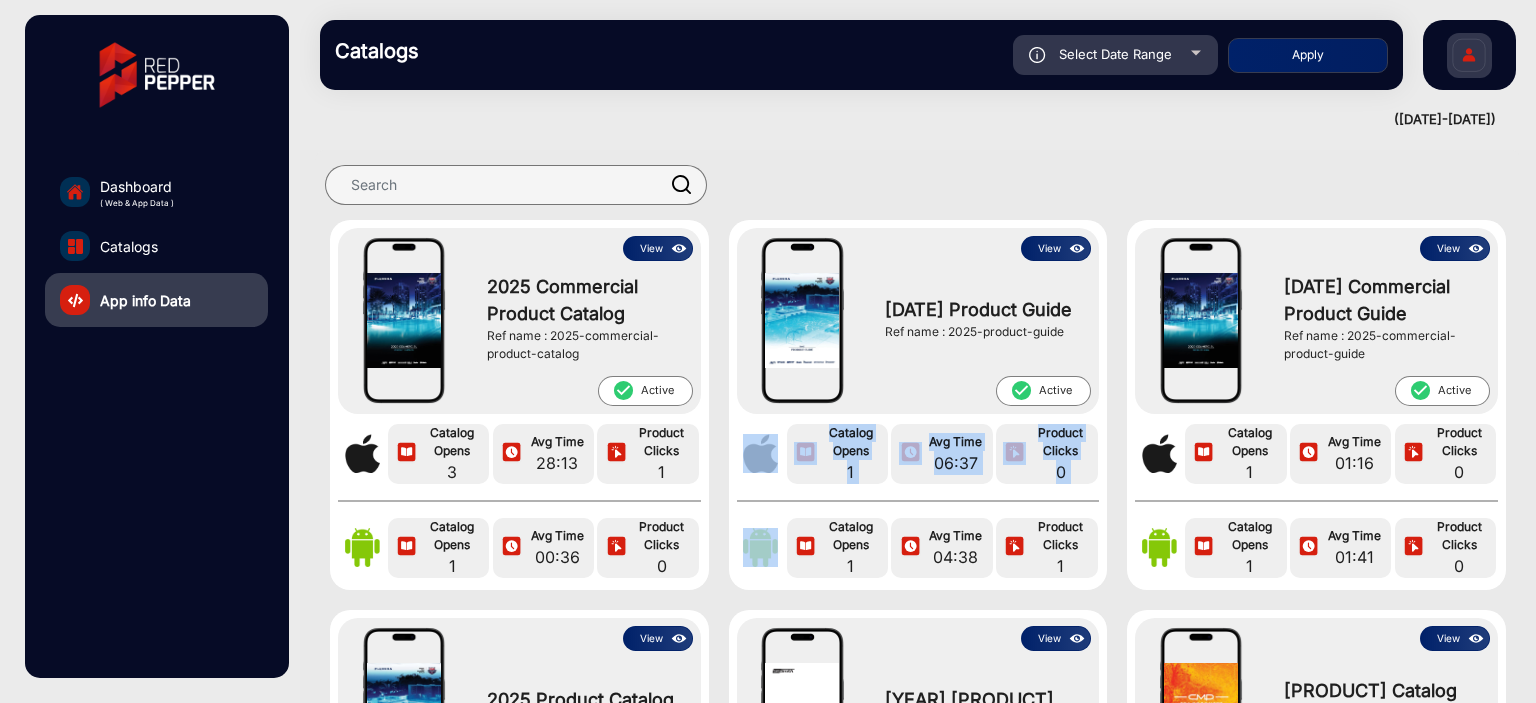 scroll, scrollTop: 0, scrollLeft: 0, axis: both 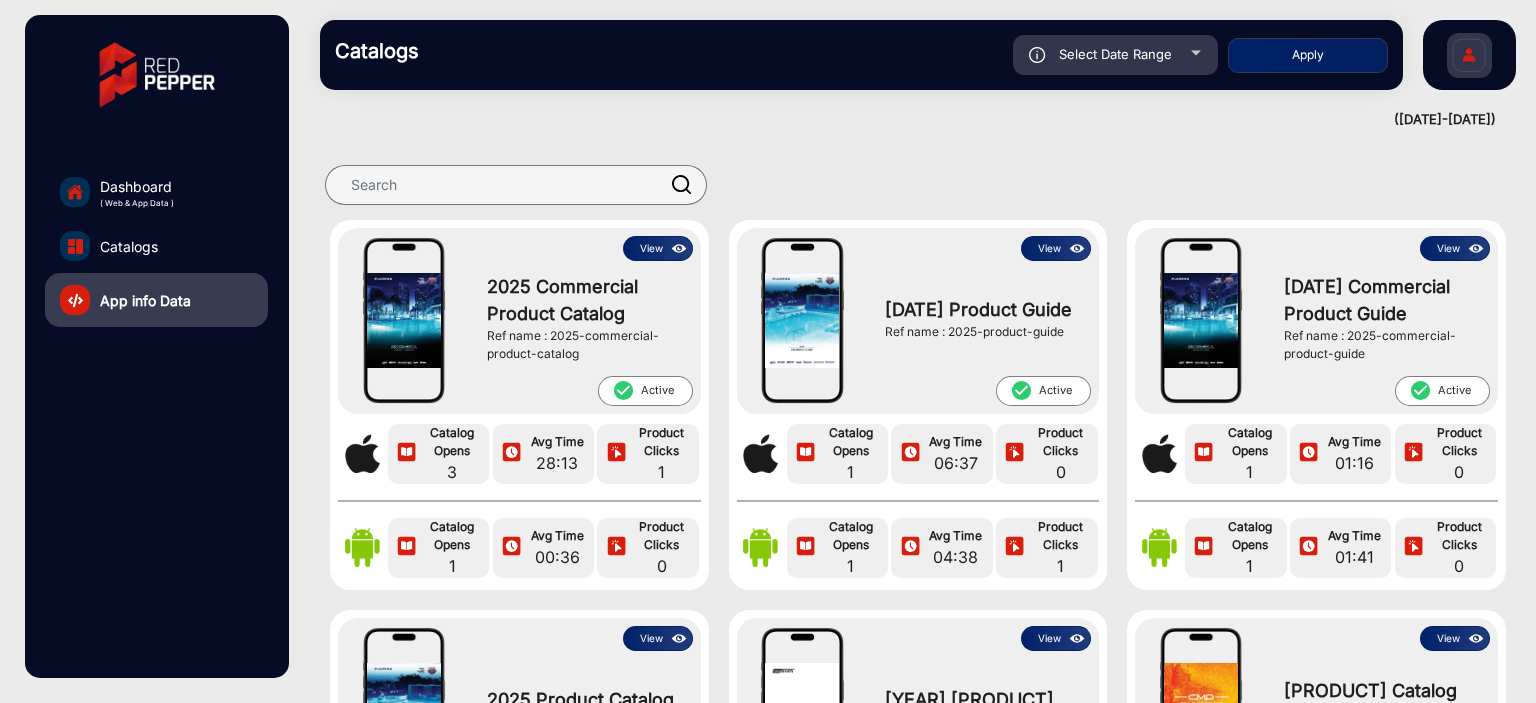click on "2025 Commercial Product Catalog  Ref name : 2025-commercial-product-catalog" 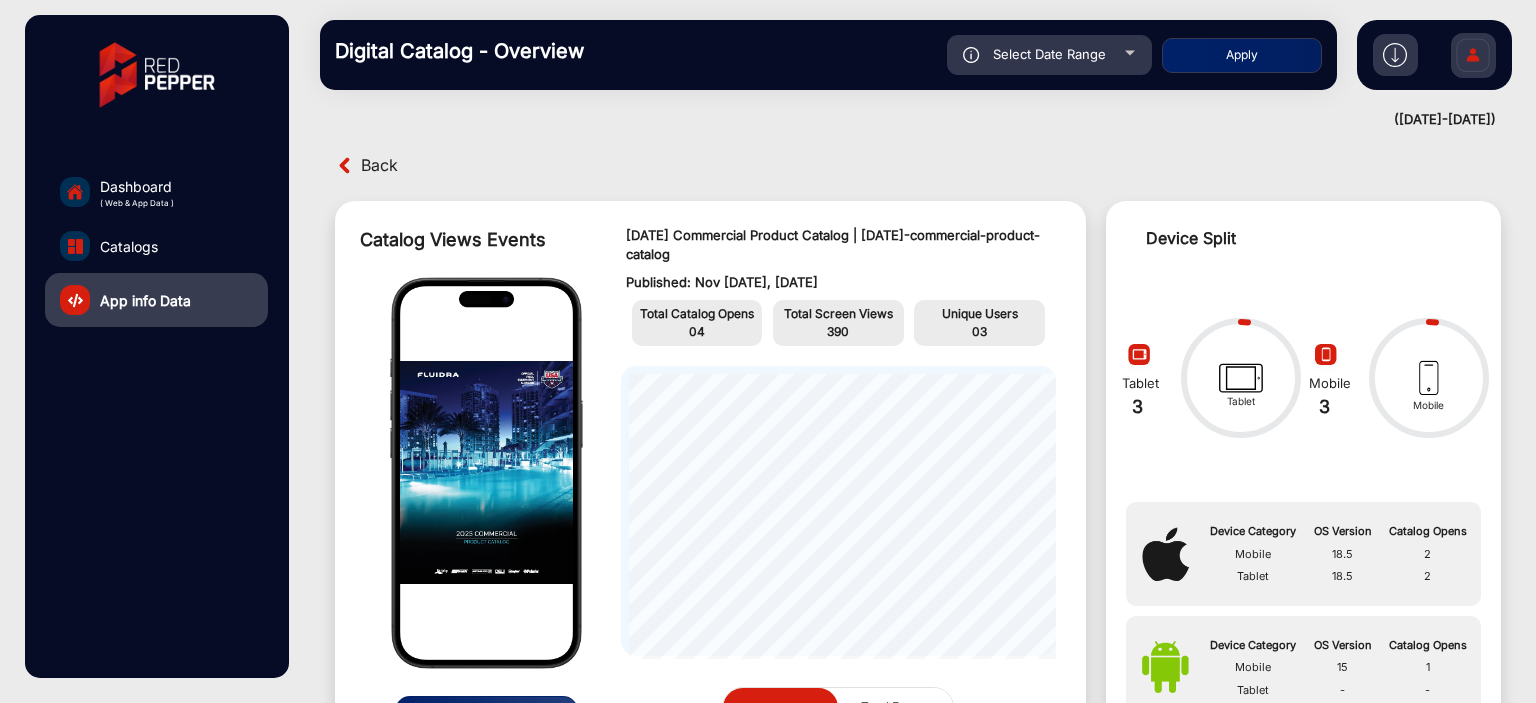 scroll, scrollTop: 15, scrollLeft: 0, axis: vertical 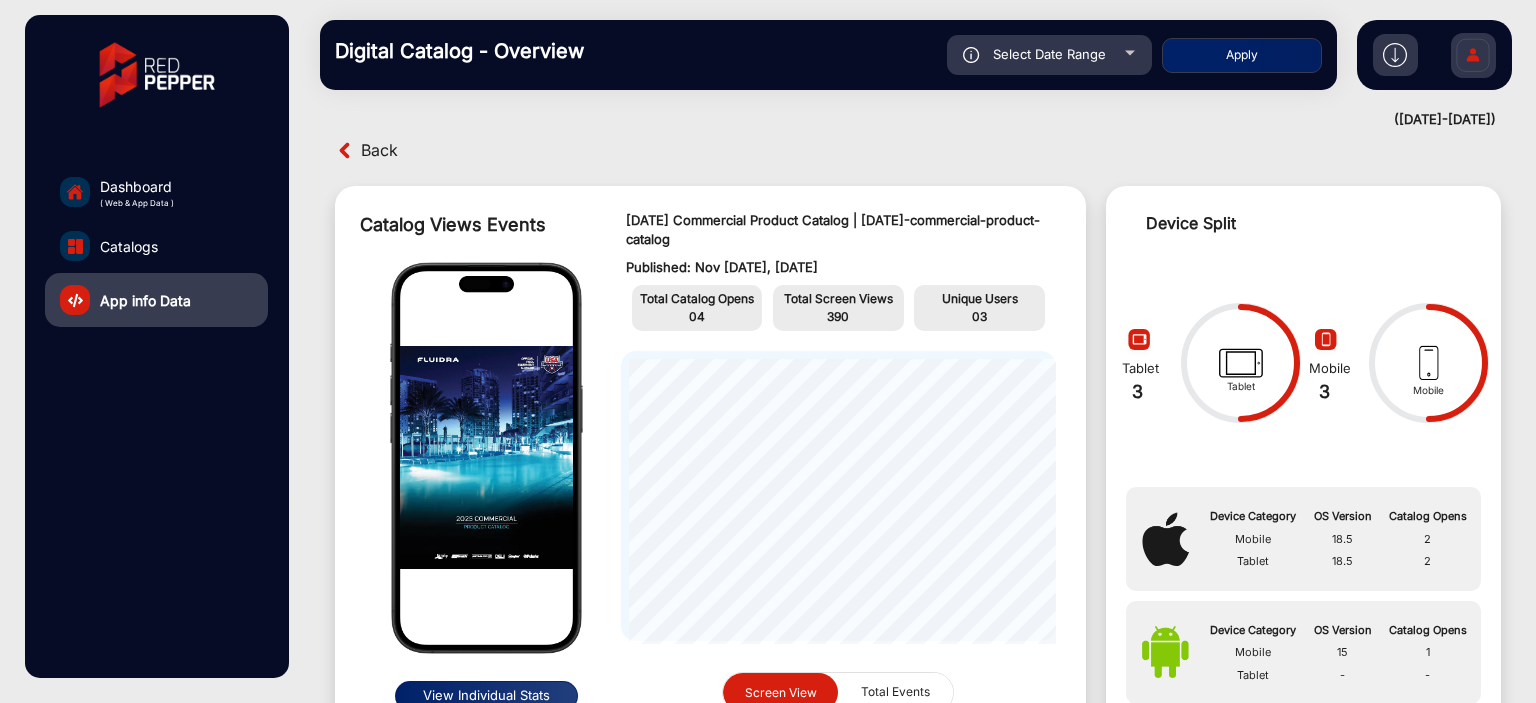 click on "390" 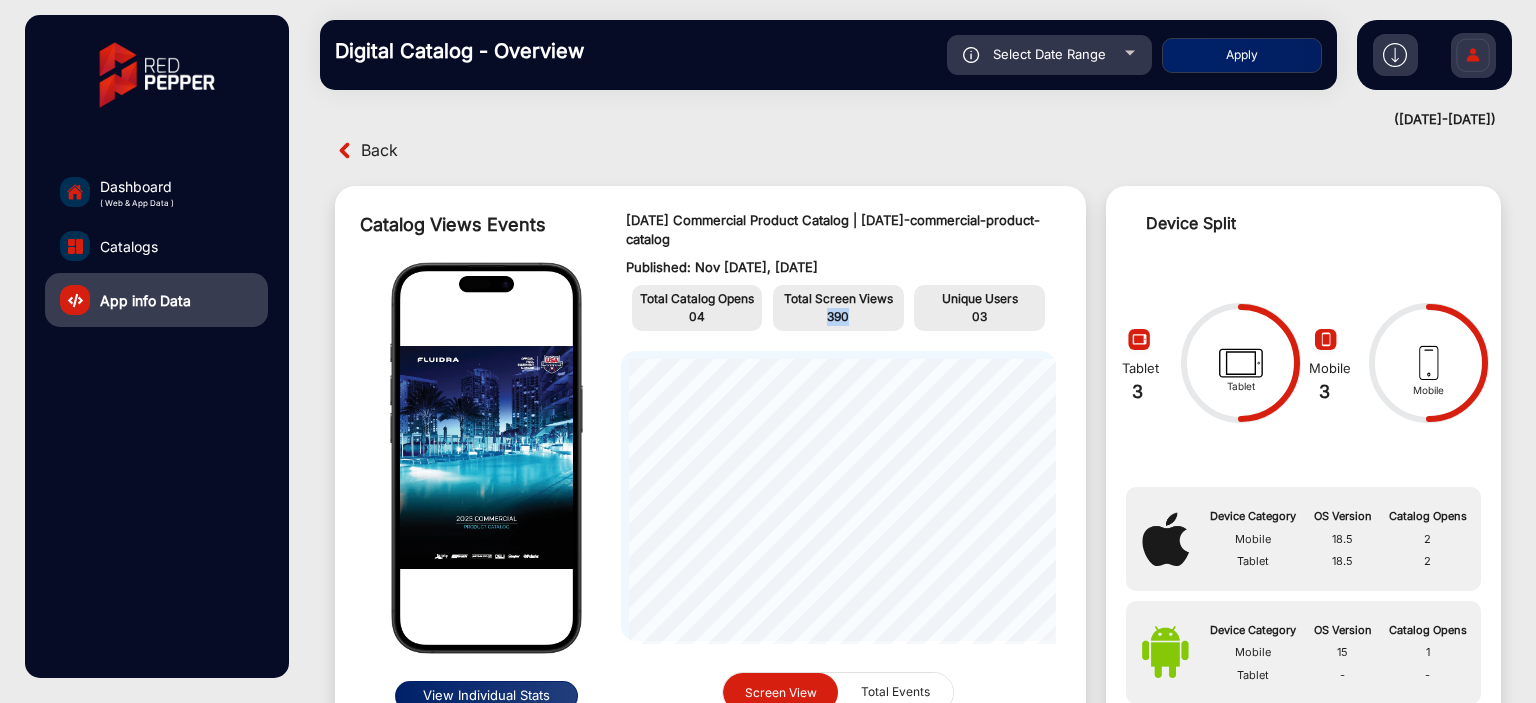click on "390" 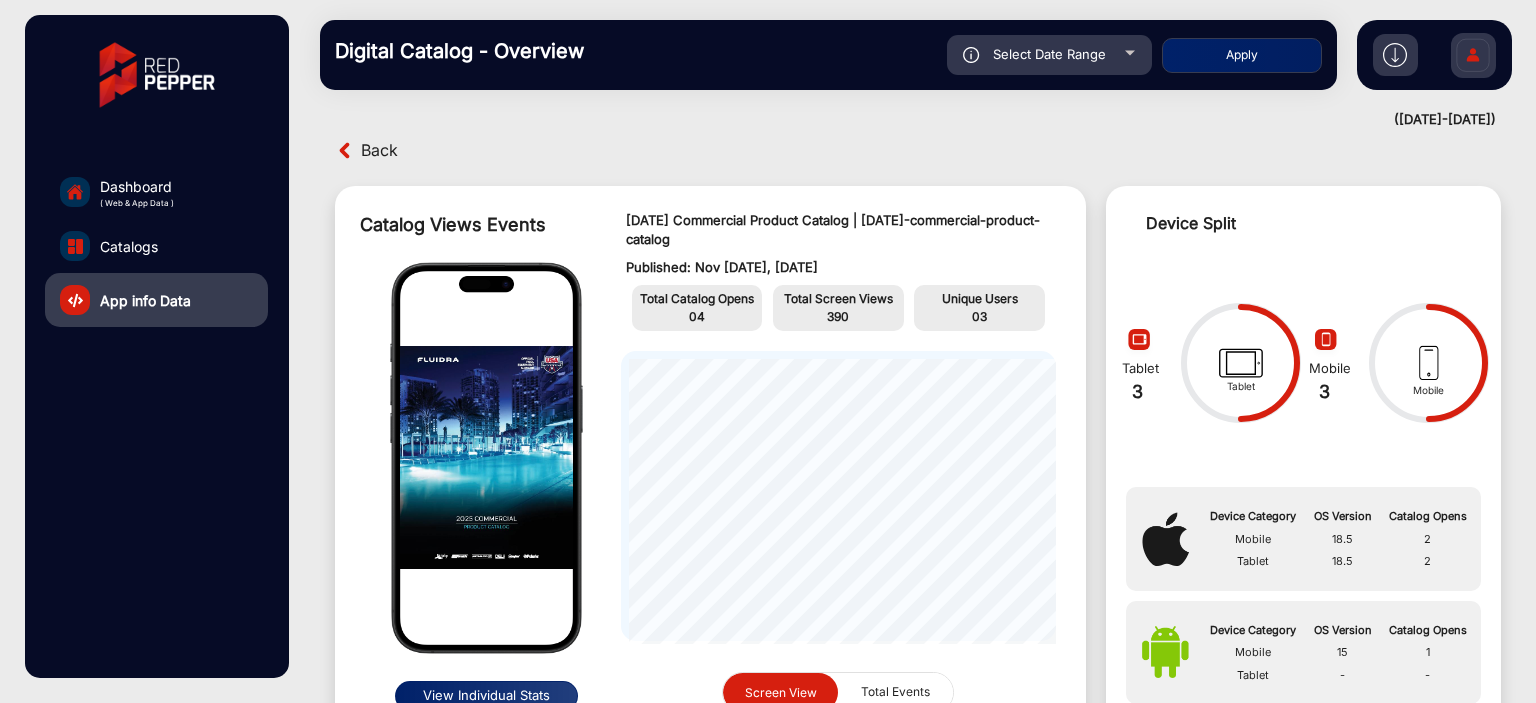 click on "Back" at bounding box center (379, 150) 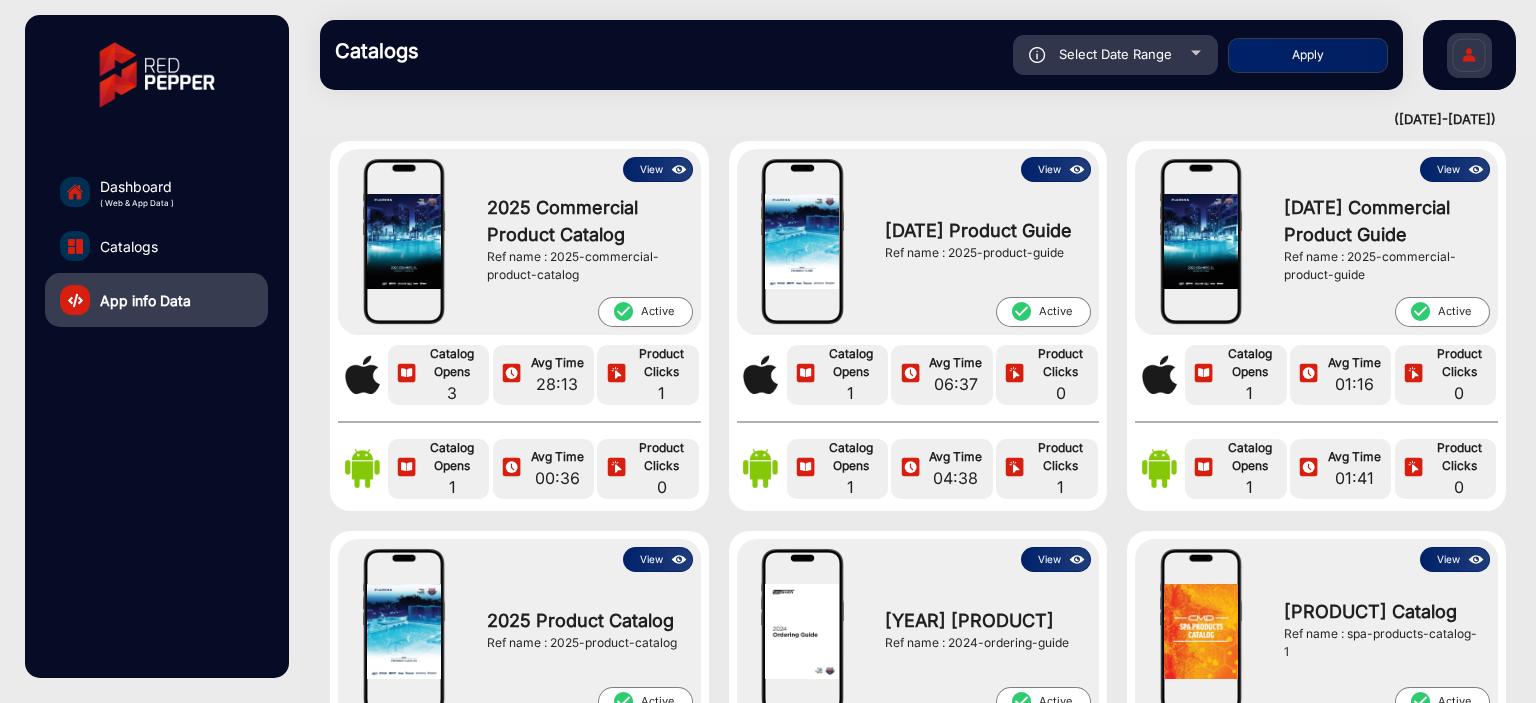 scroll, scrollTop: 100, scrollLeft: 0, axis: vertical 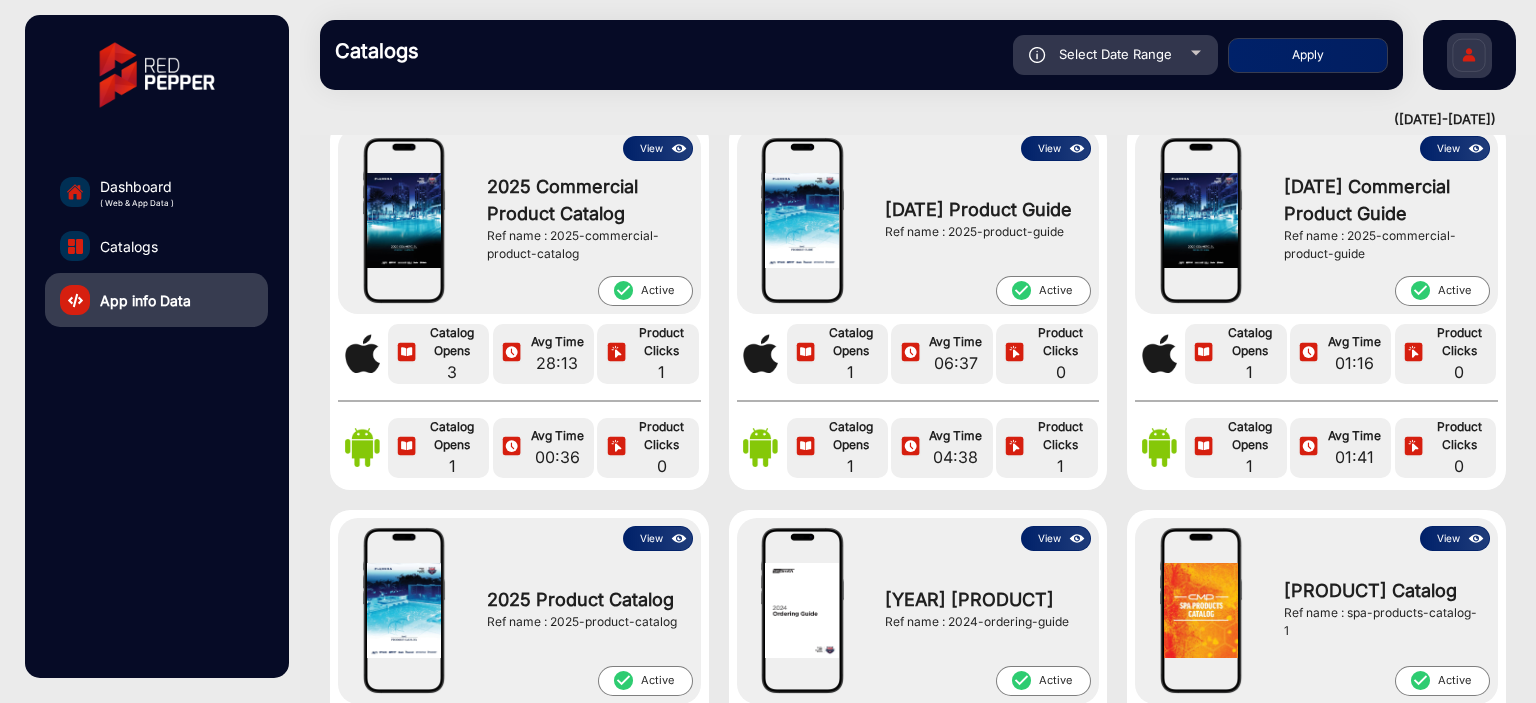 click on "Select Date Range" 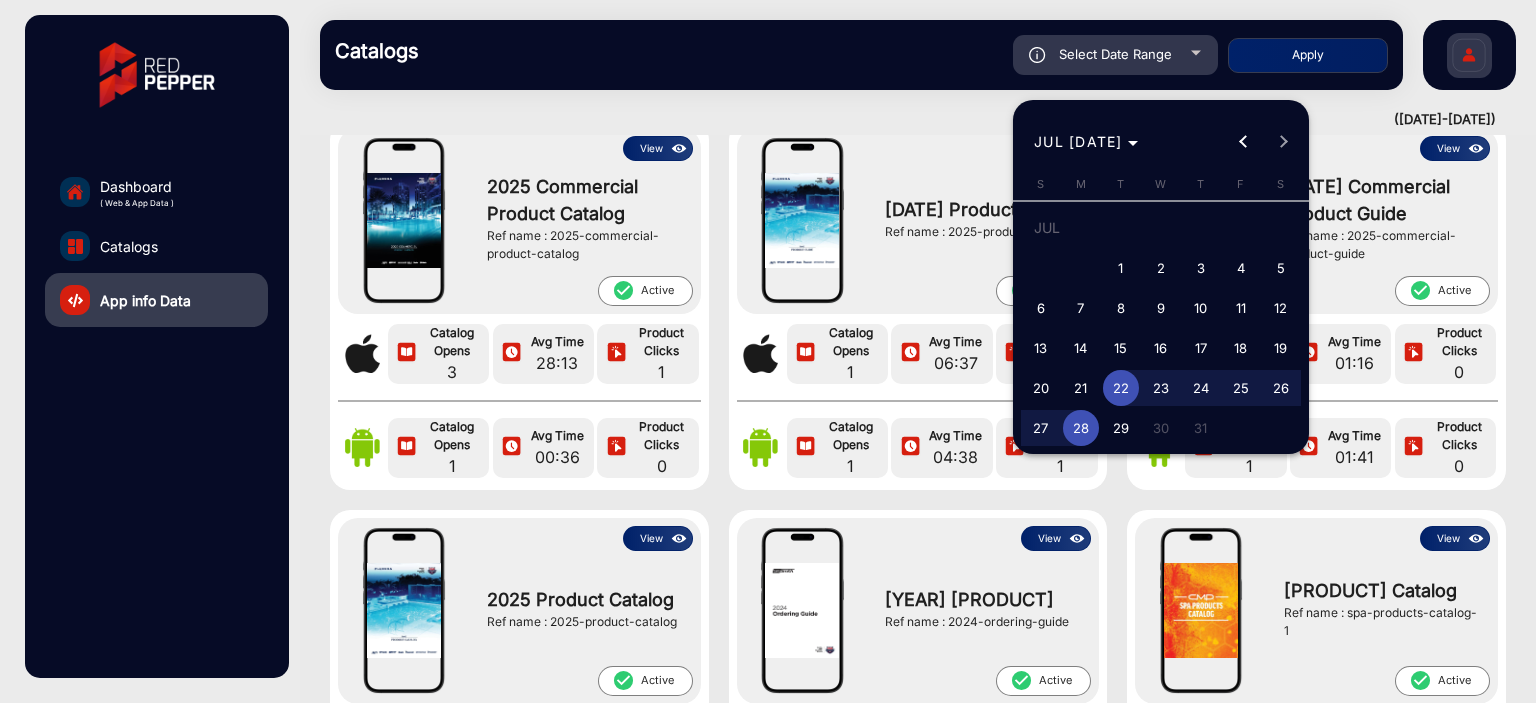 click on "22" at bounding box center [1121, 388] 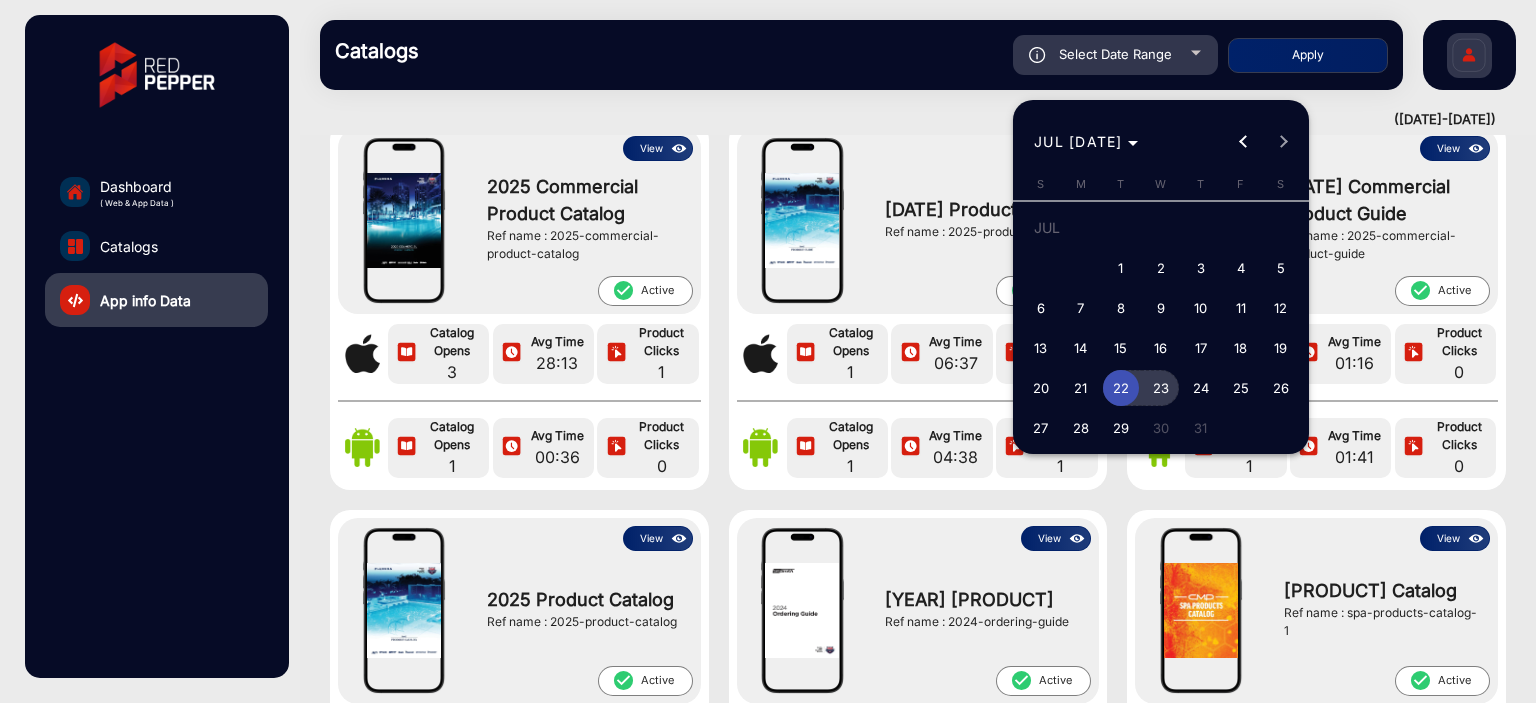 click on "23" at bounding box center [1161, 388] 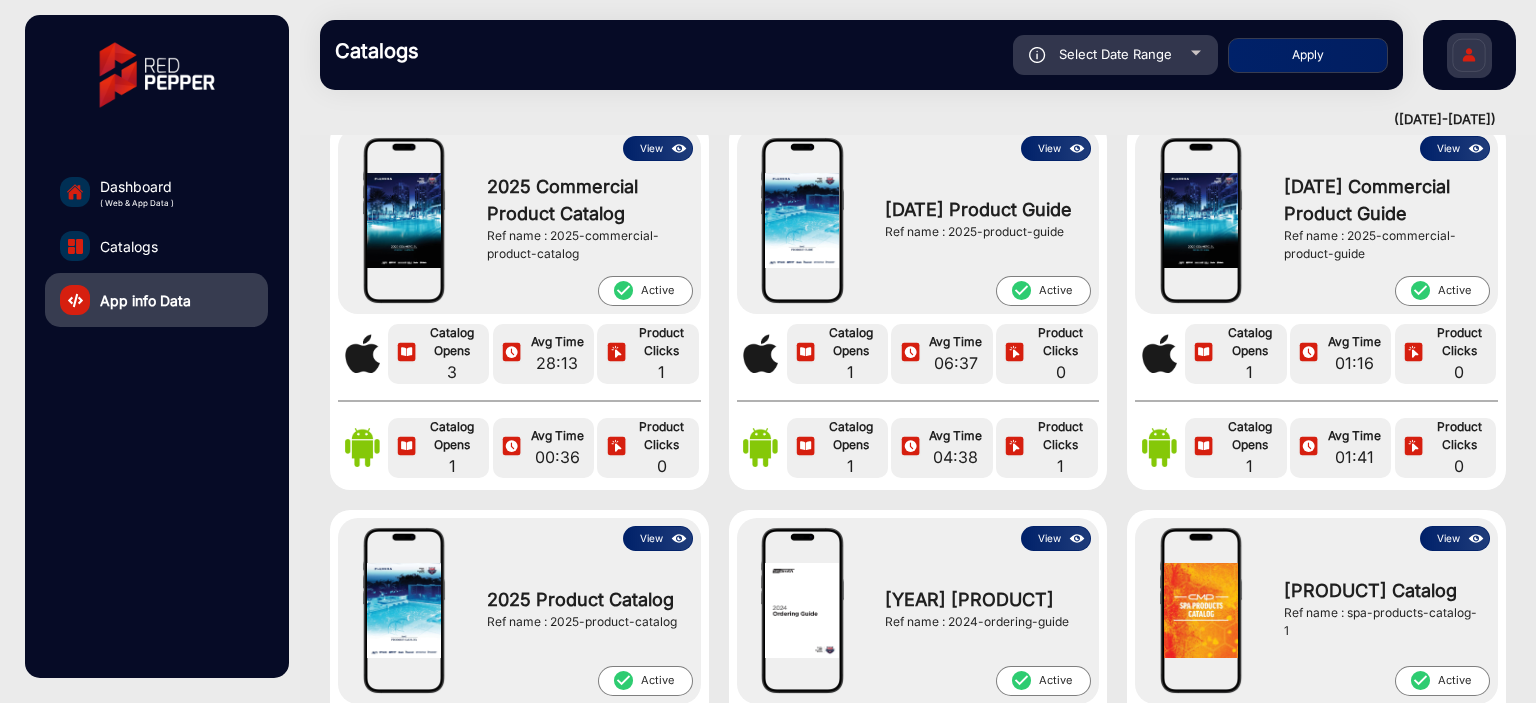 type on "[MM]/[DD]/[YYYY]" 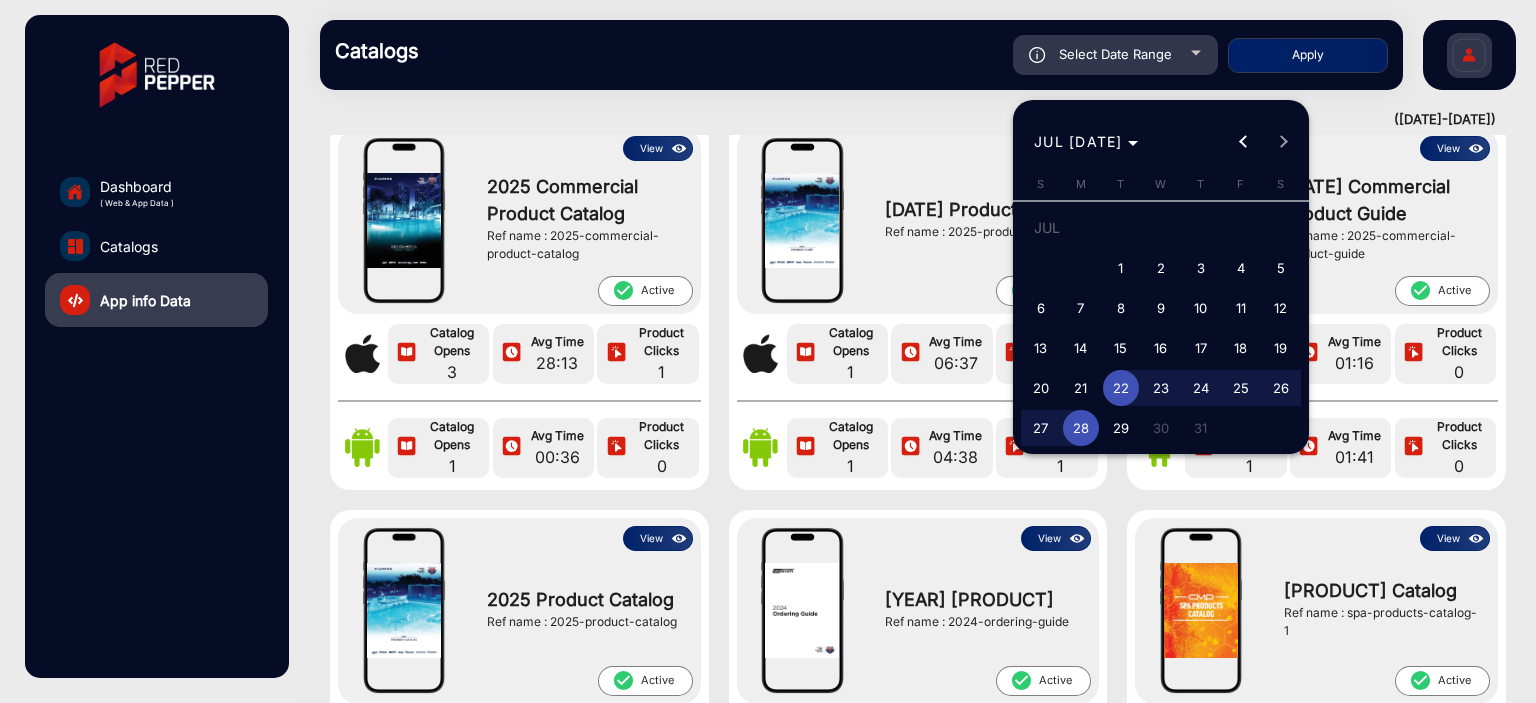click at bounding box center (1121, 388) 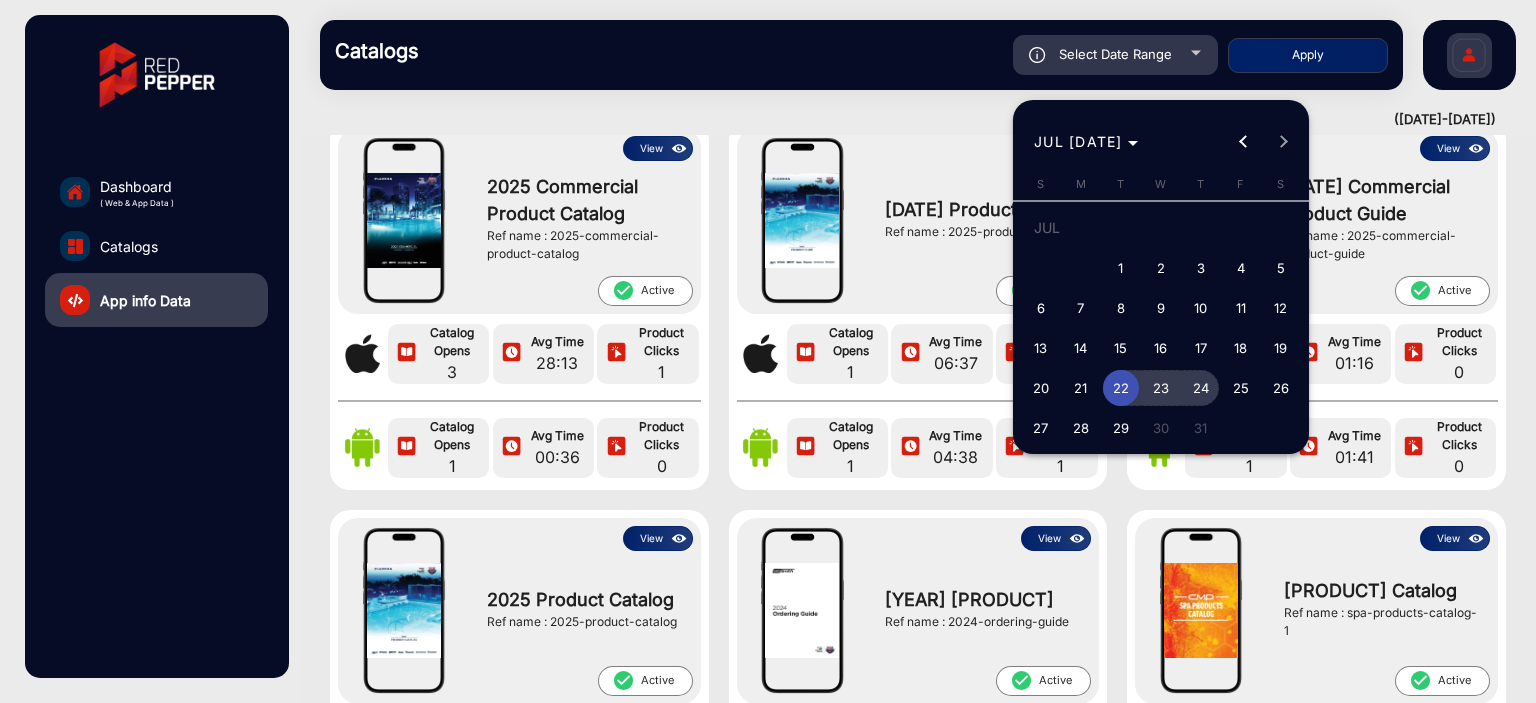 click on "24" at bounding box center (1201, 388) 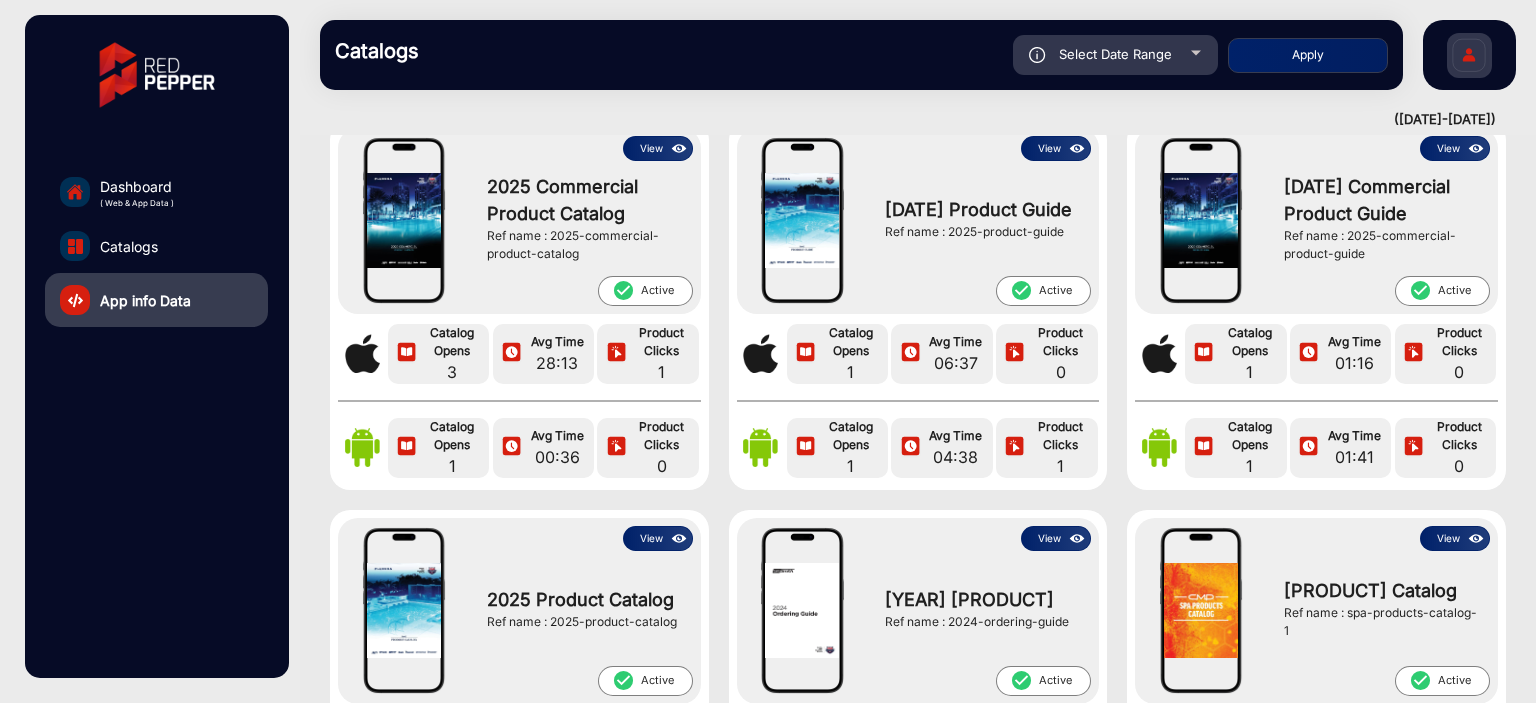 type on "[MM]/[DD]/[YYYY]" 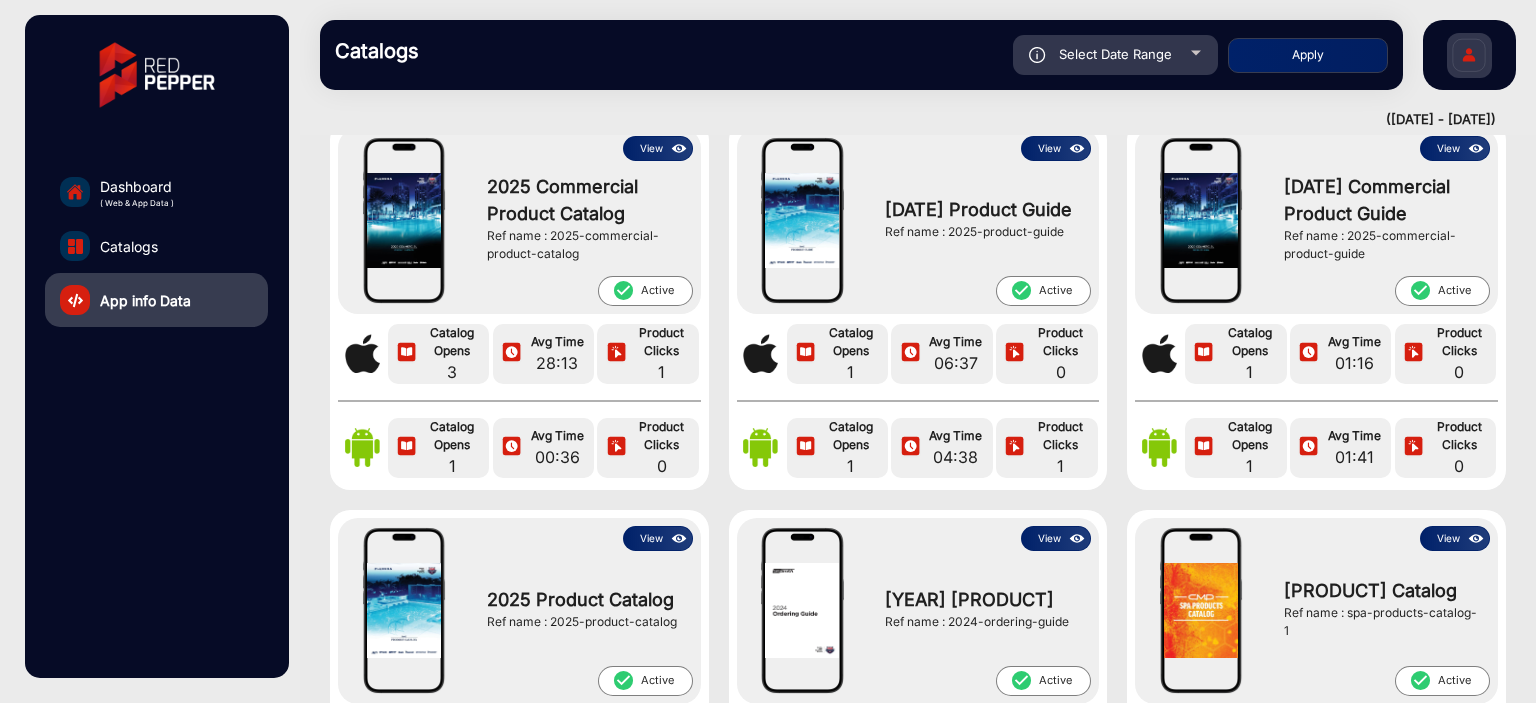 scroll, scrollTop: 0, scrollLeft: 0, axis: both 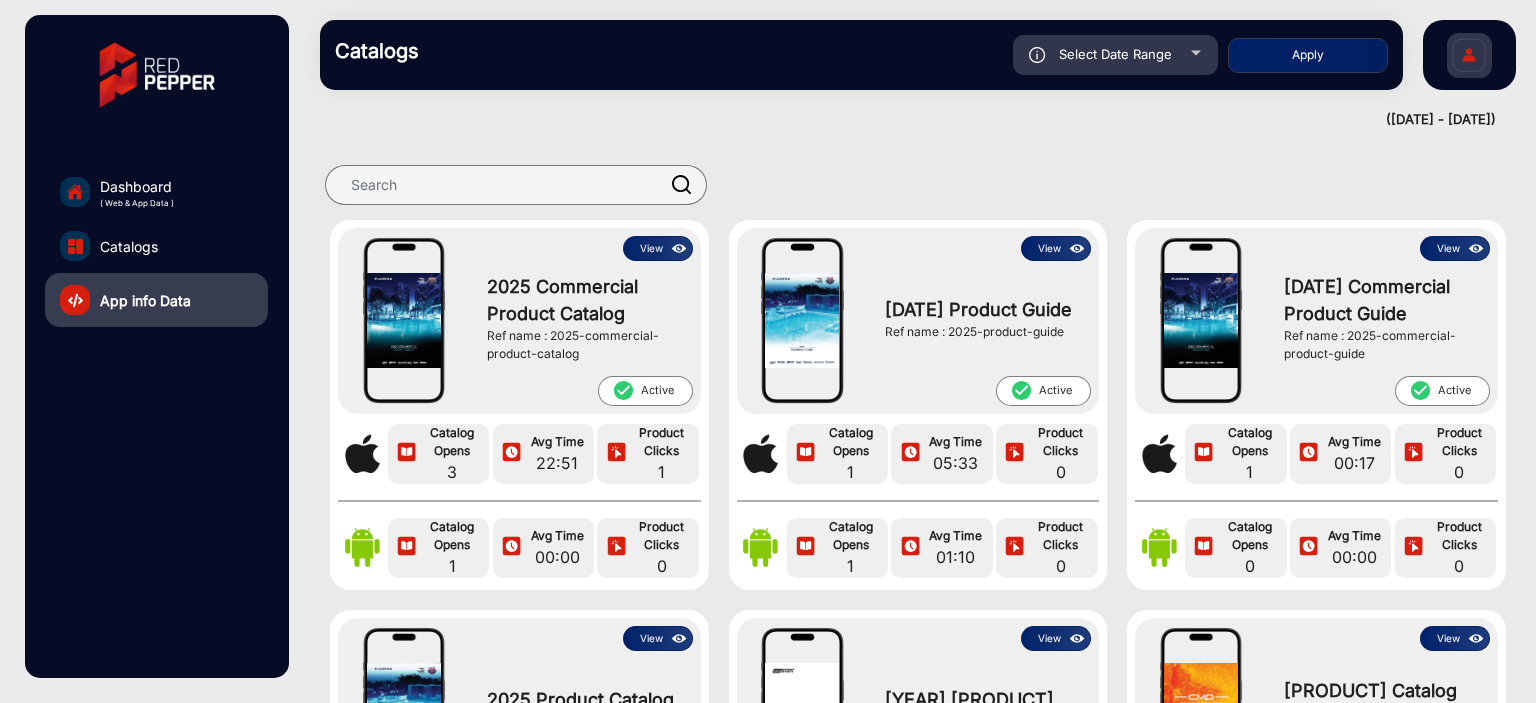 click on "Select Date Range [DATE] [DATE] – [DATE] [DATE] [COMPANY_NAME] Apply" 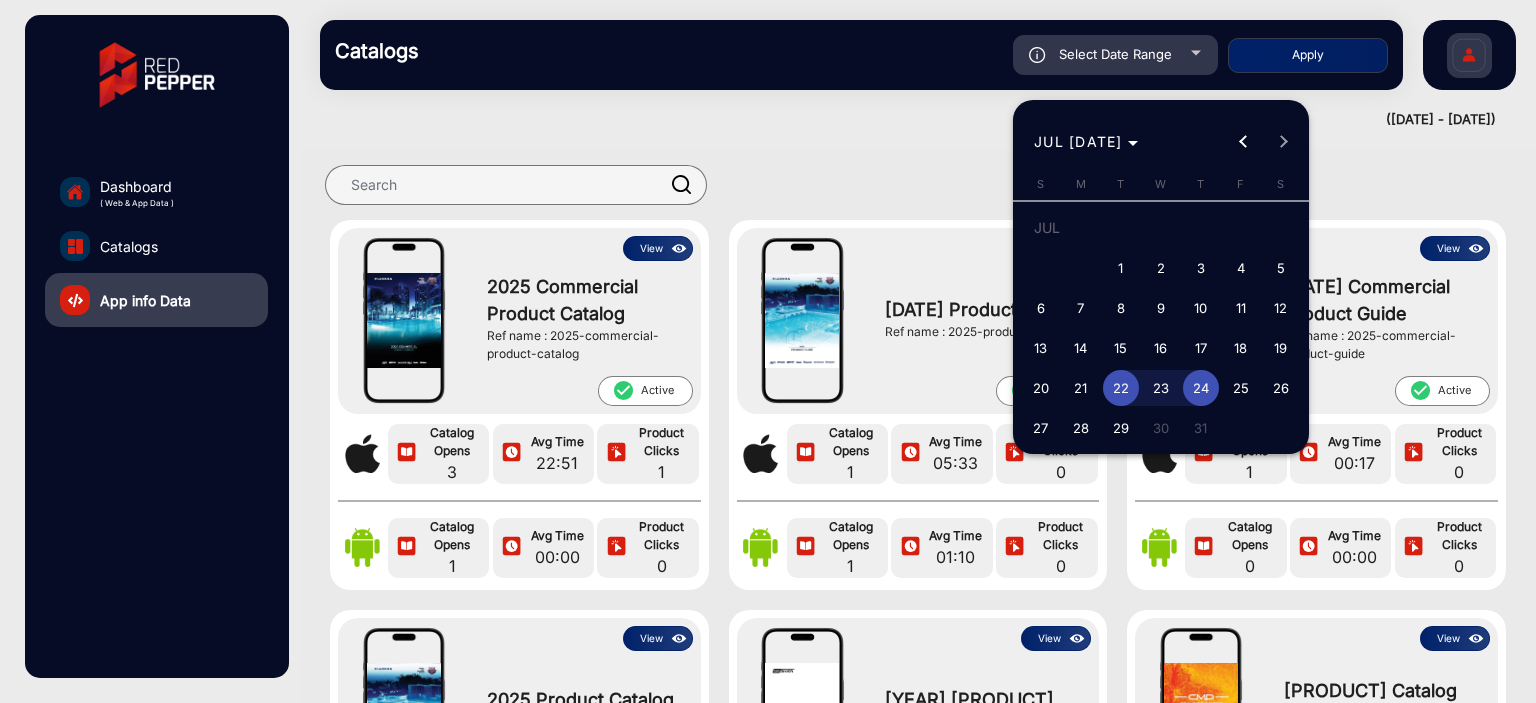 click on "23" at bounding box center (1161, 388) 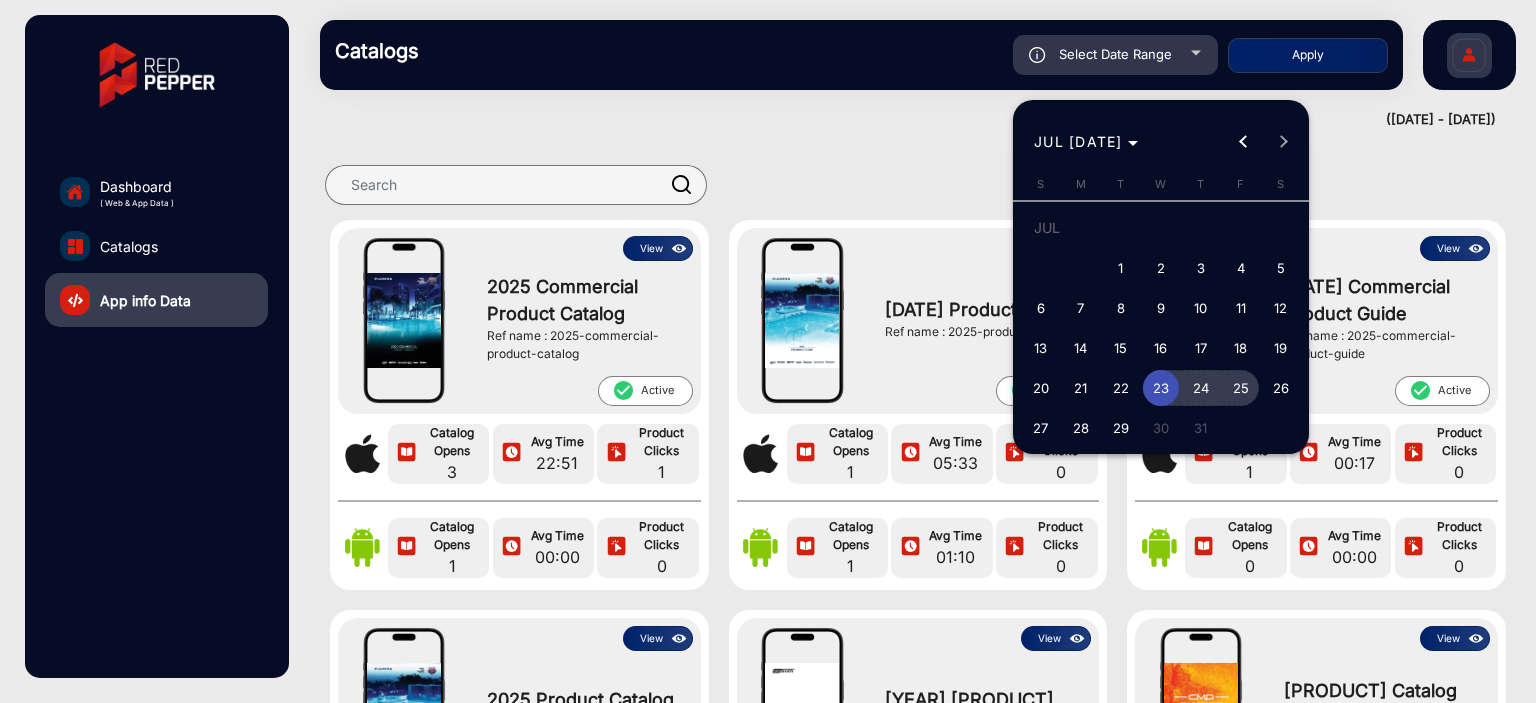click on "25" at bounding box center (1241, 388) 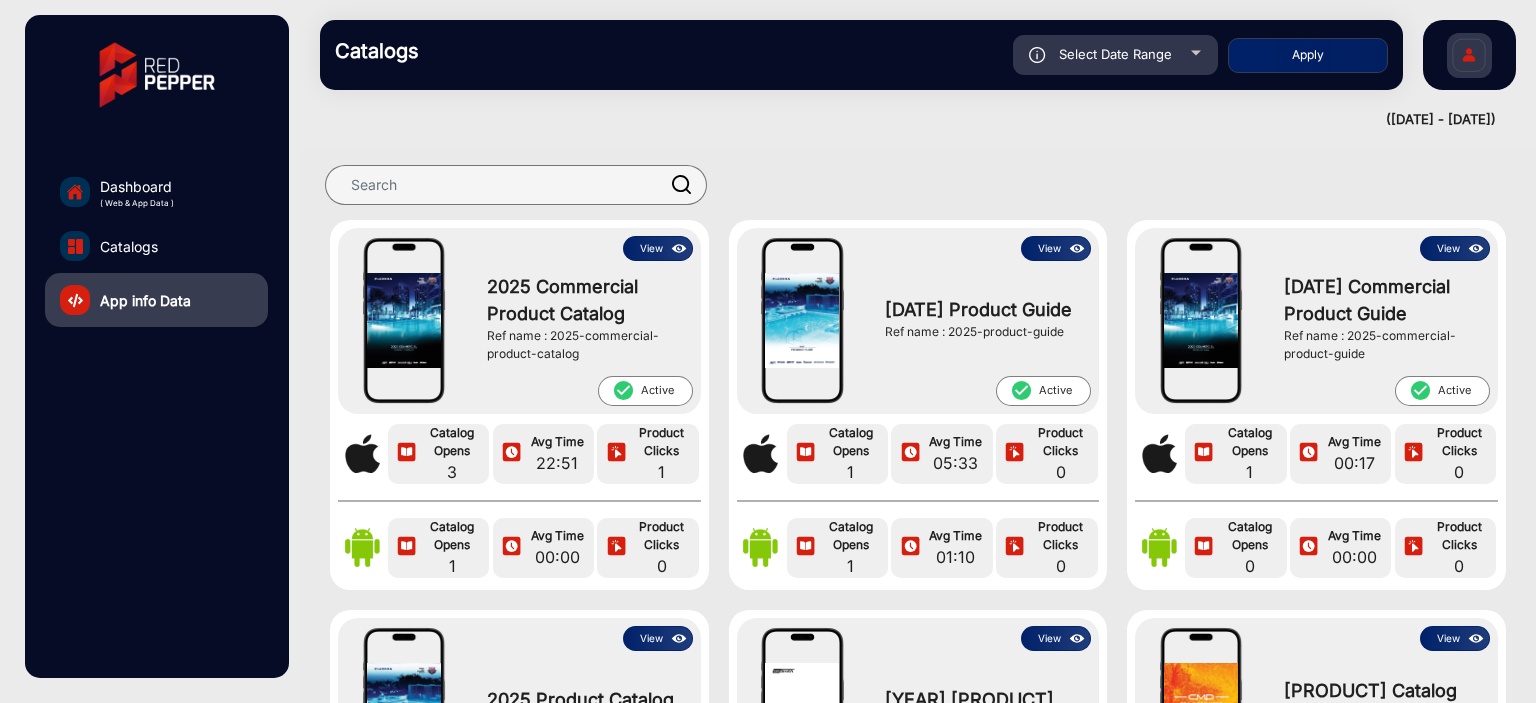 type on "[DATE]/[DATE]/[DATE]" 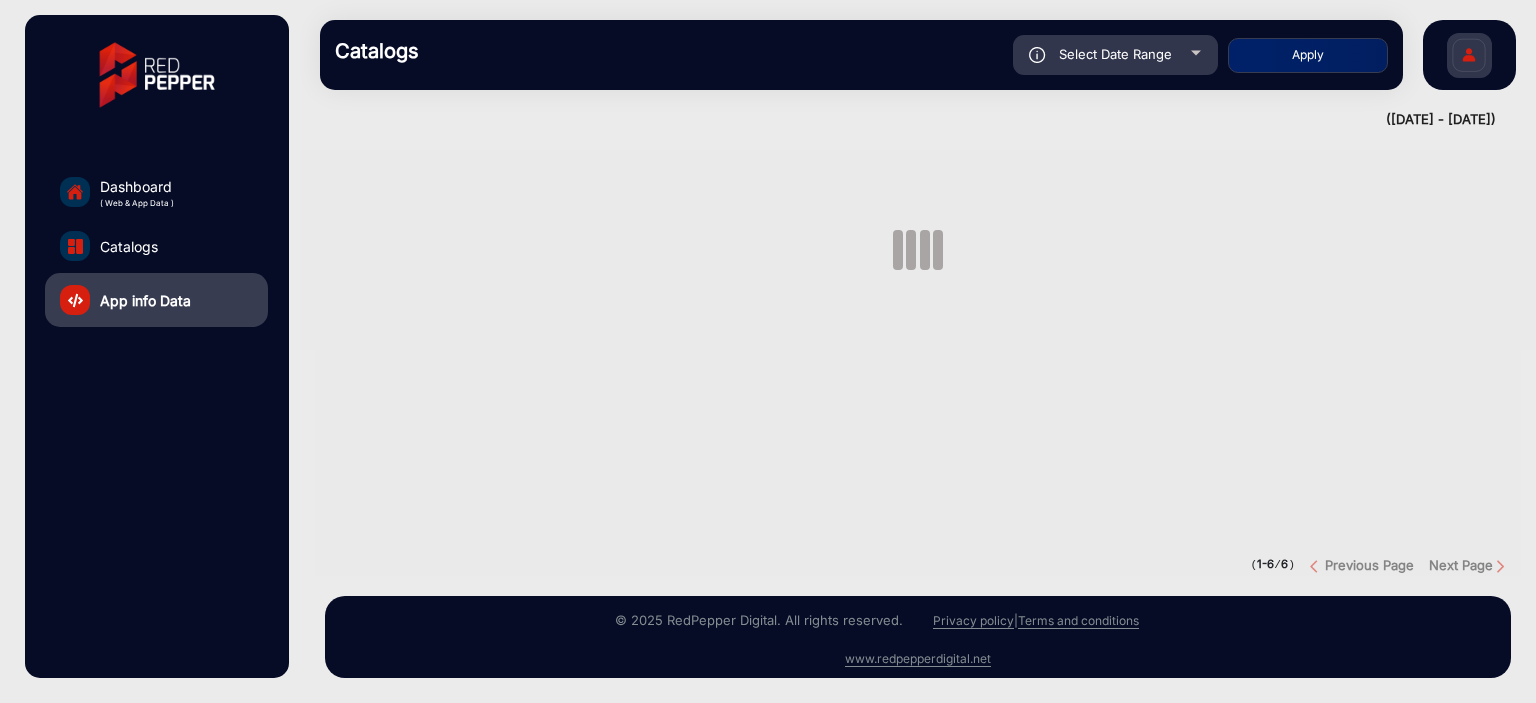 scroll, scrollTop: 0, scrollLeft: 0, axis: both 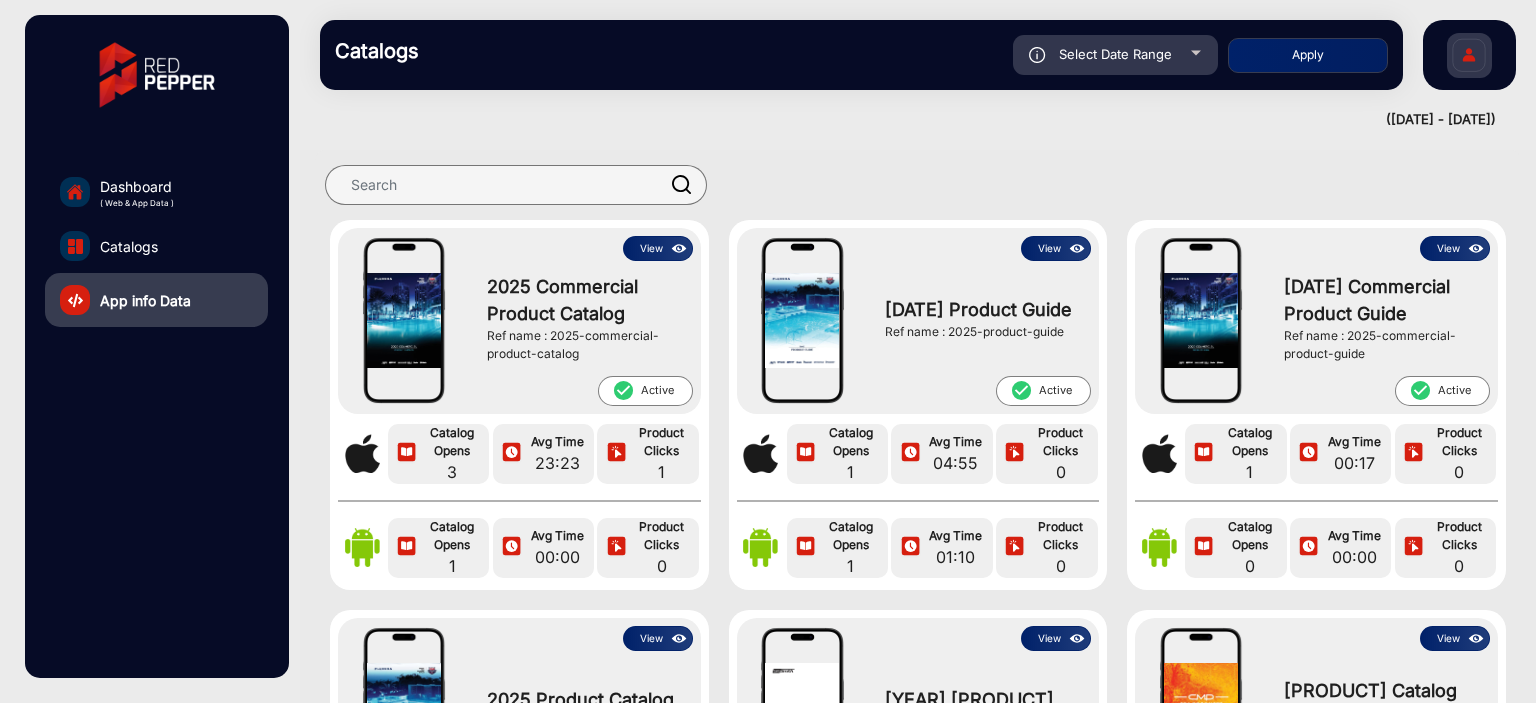 click on "Select Date Range" 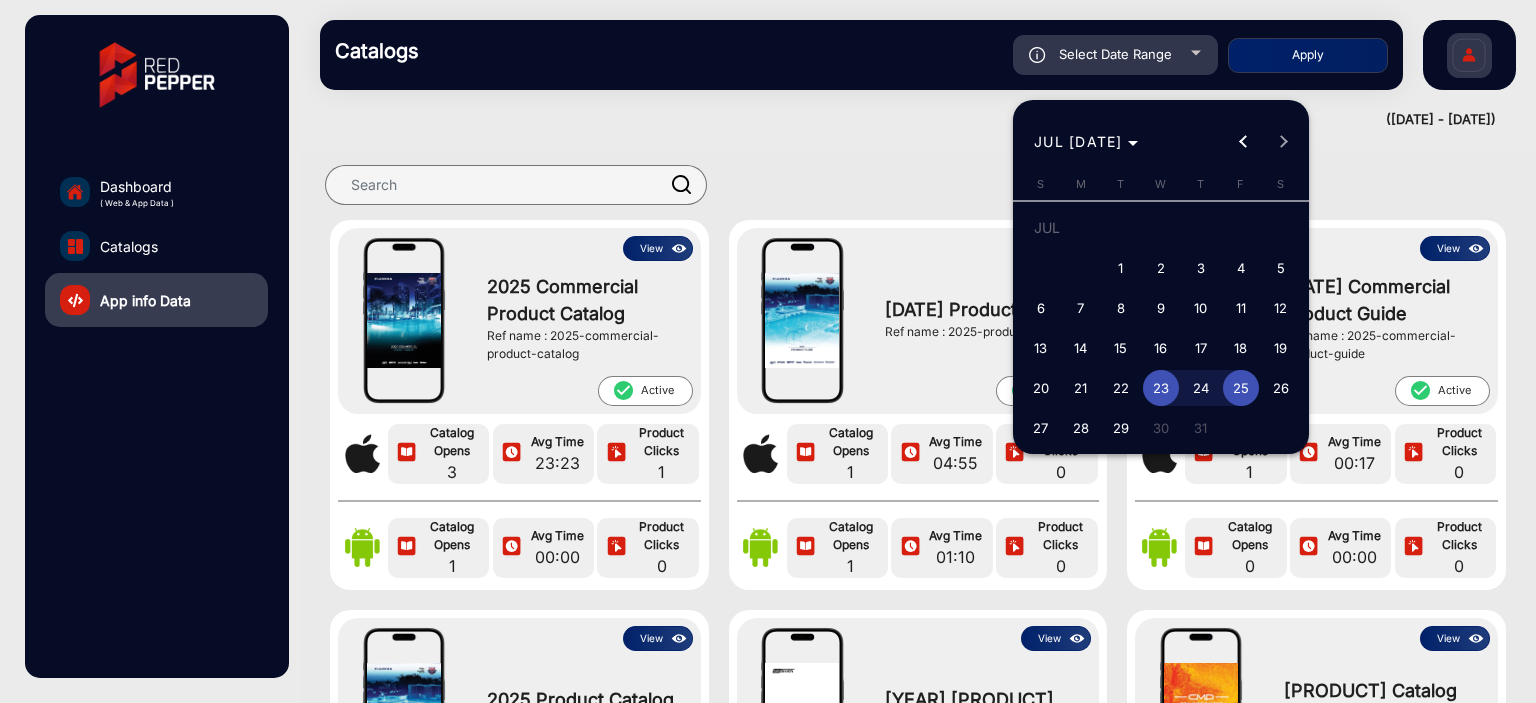 click on "24" at bounding box center [1201, 388] 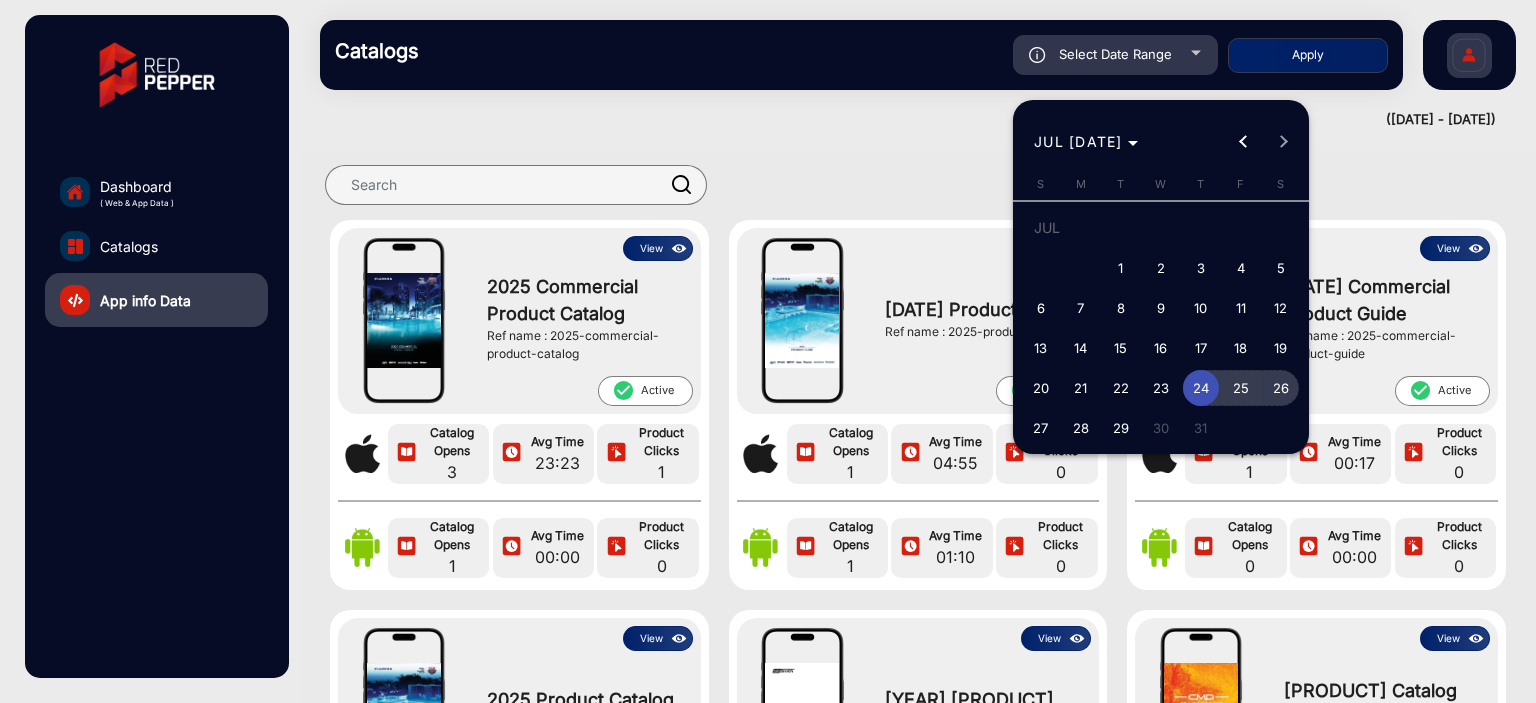 click on "26" at bounding box center (1281, 388) 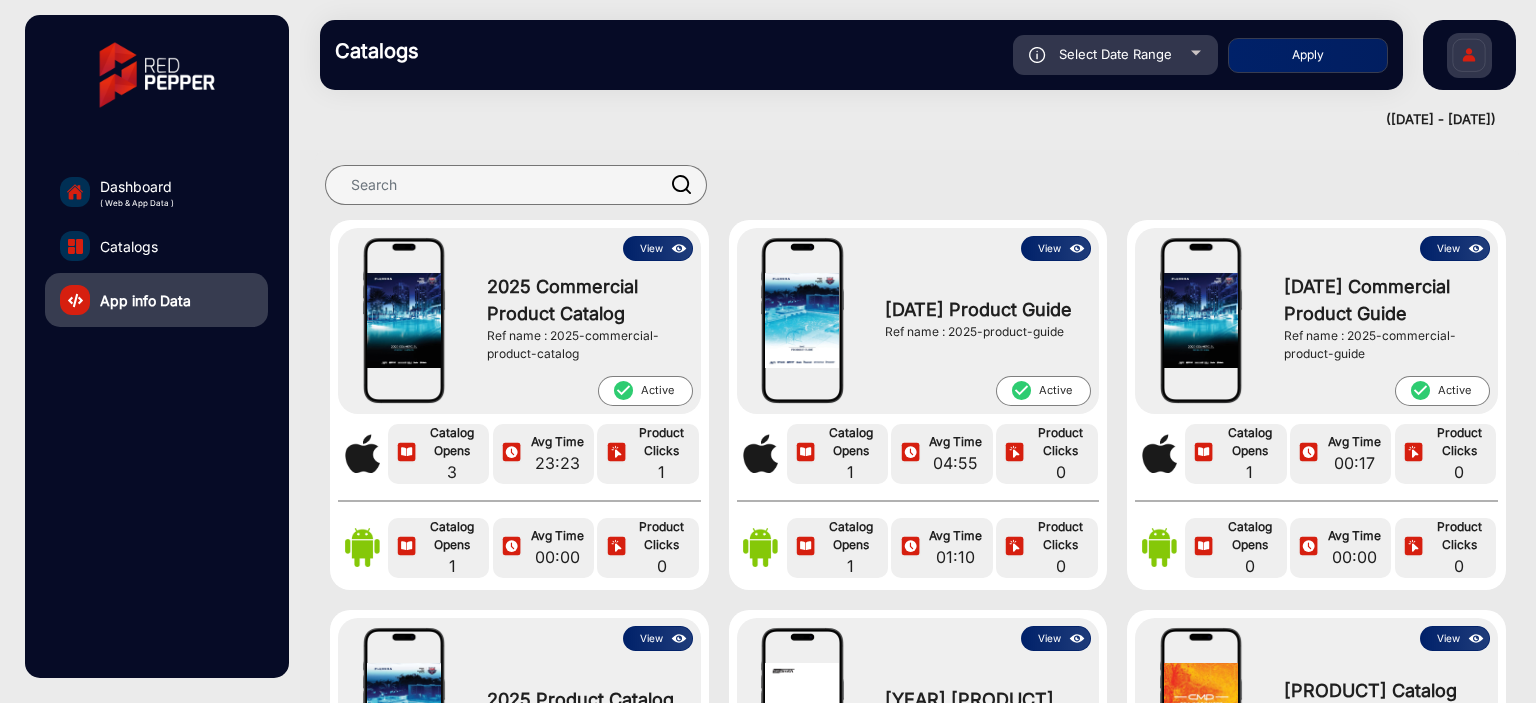 type on "[MM]/[DD]/[YYYY]" 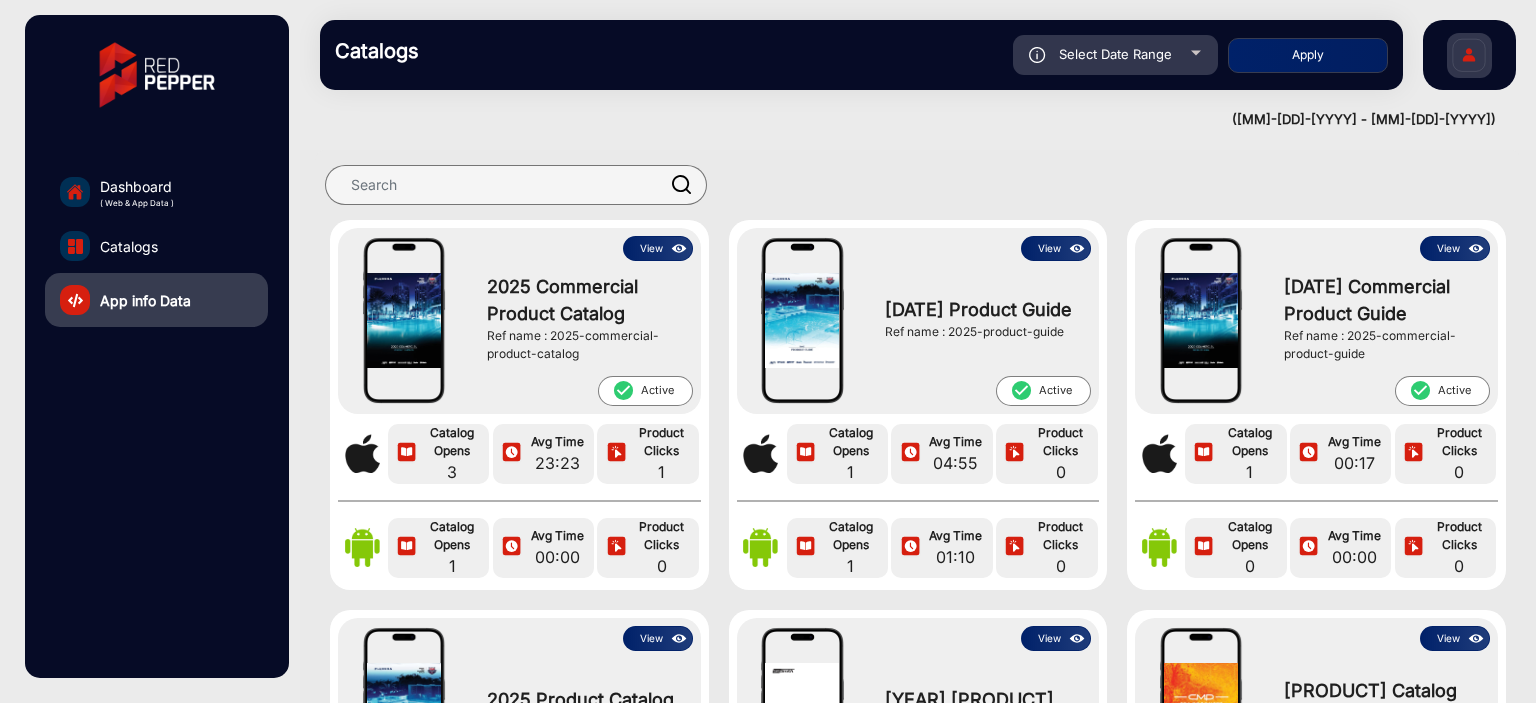 scroll, scrollTop: 0, scrollLeft: 0, axis: both 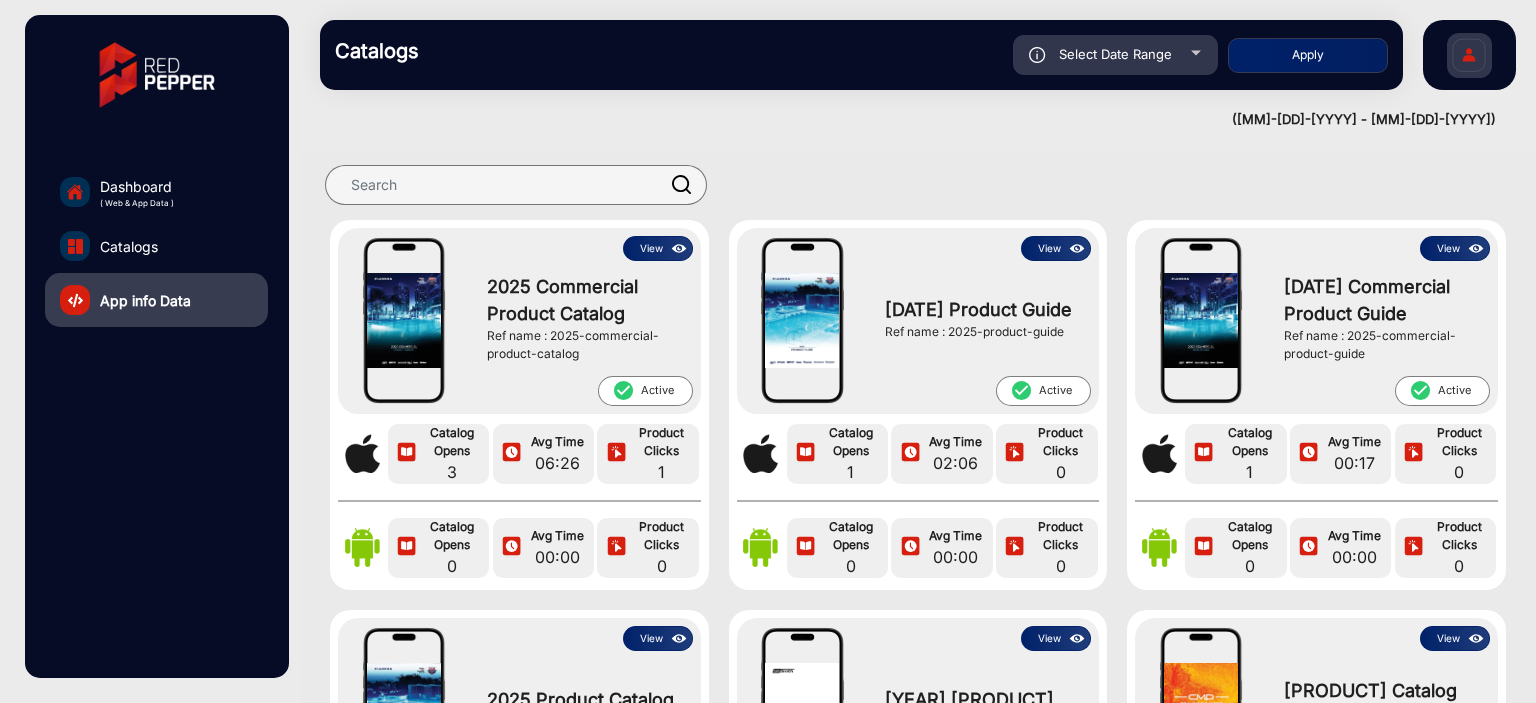 click on "Select Date Range" 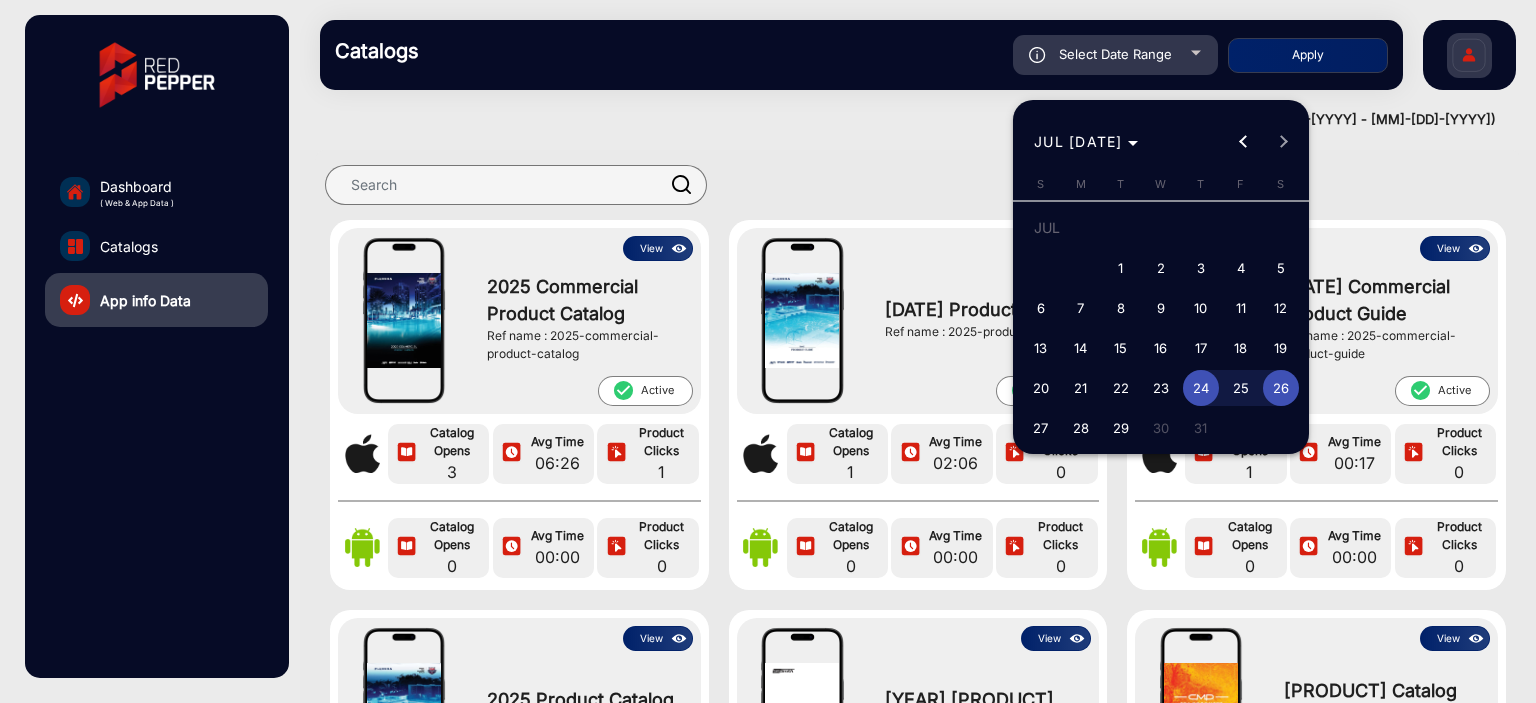 click on "25" at bounding box center (1241, 388) 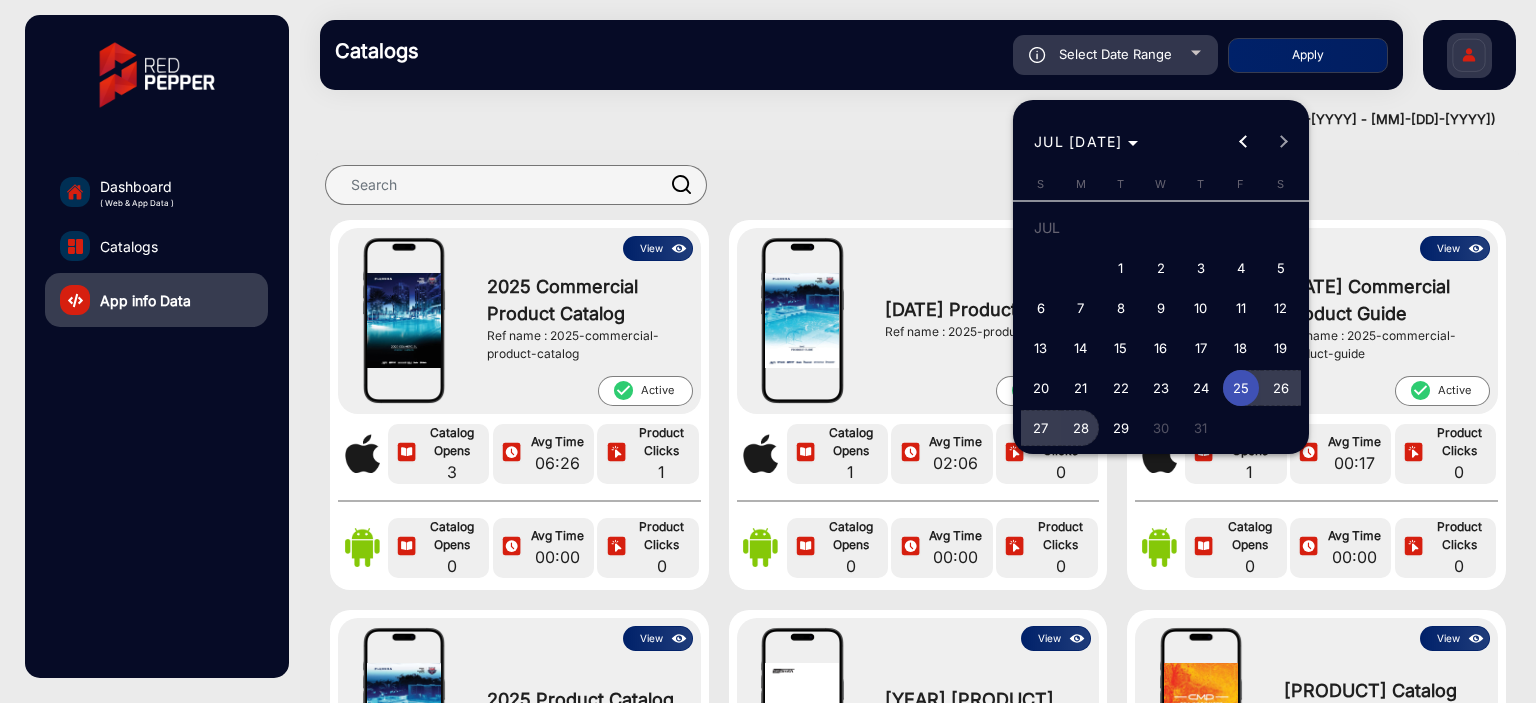 click on "28" at bounding box center (1081, 428) 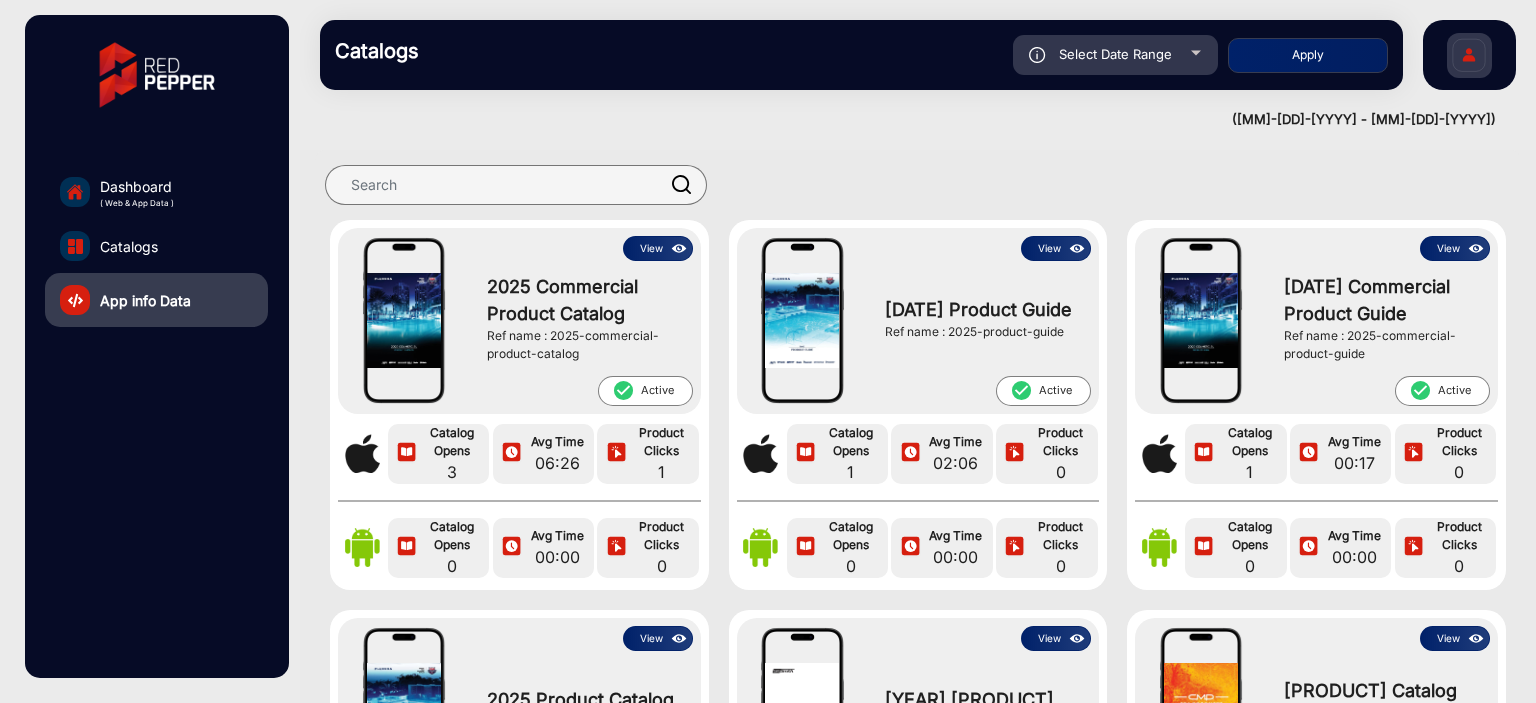 click on "Apply" 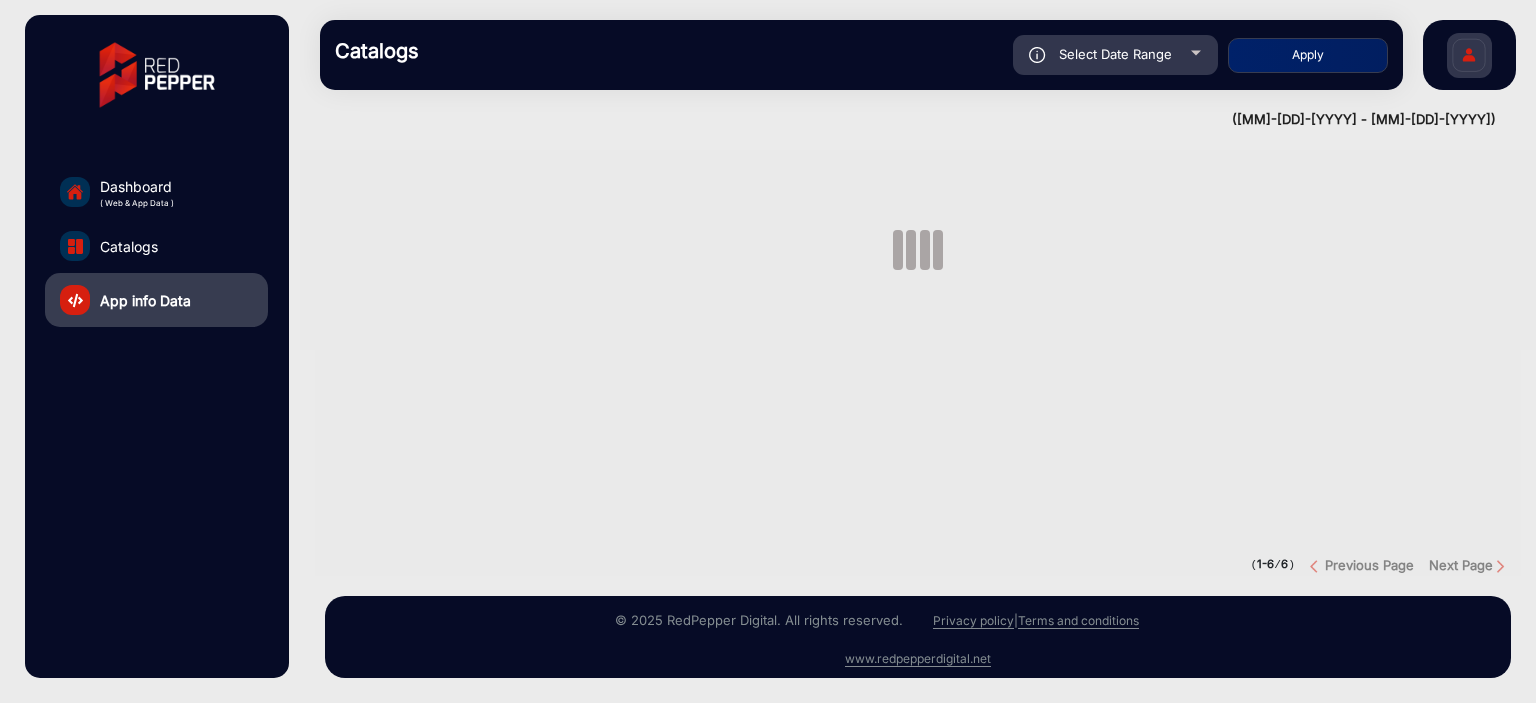 scroll, scrollTop: 0, scrollLeft: 0, axis: both 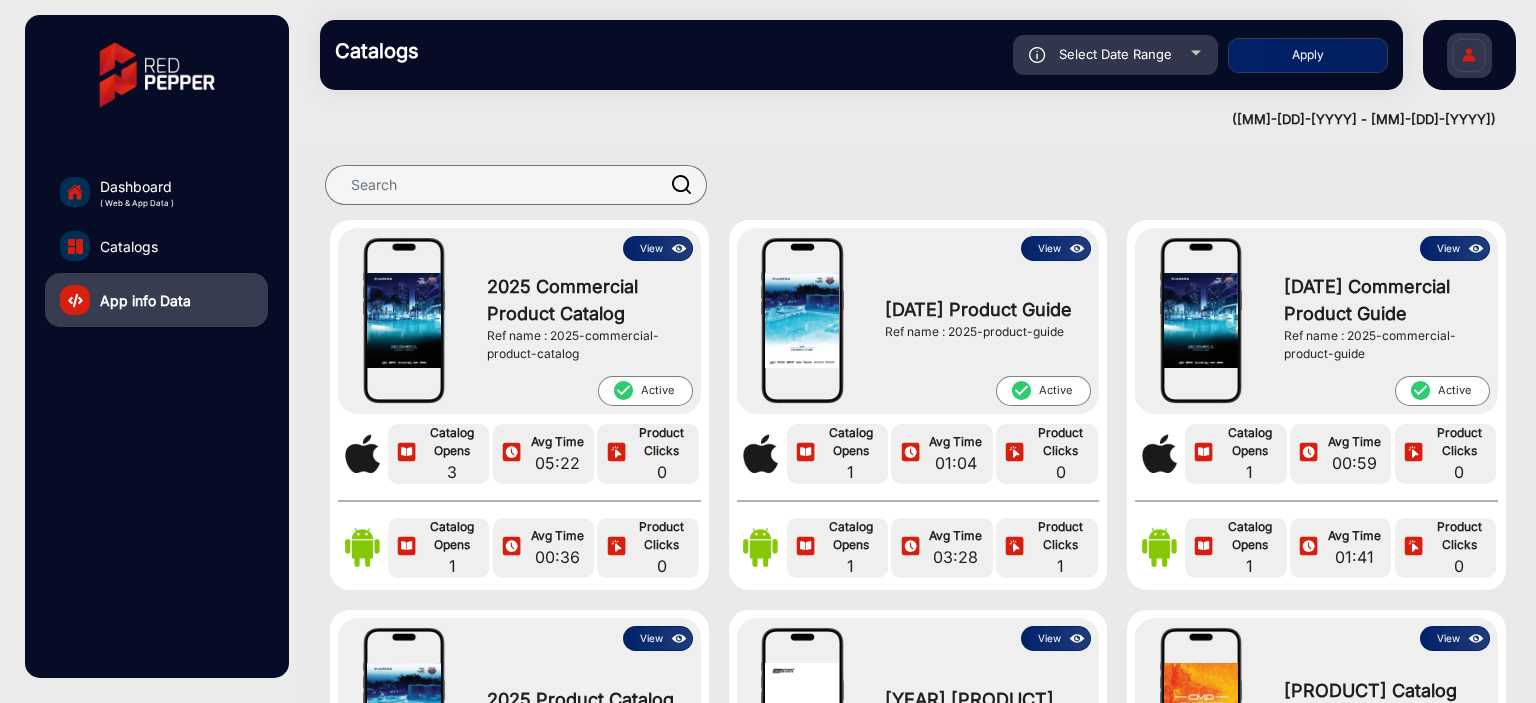 click on "Select Date Range" 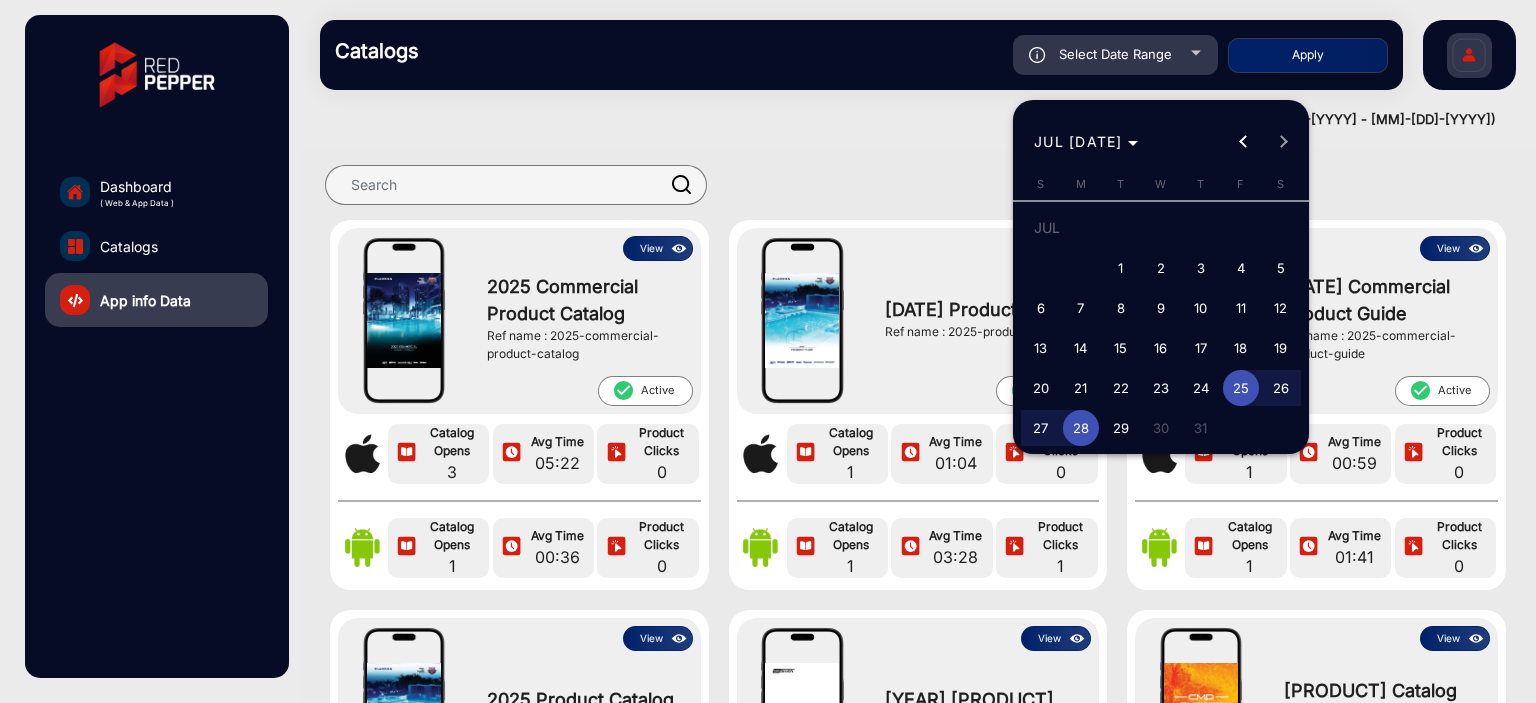 click on "28" at bounding box center (1081, 428) 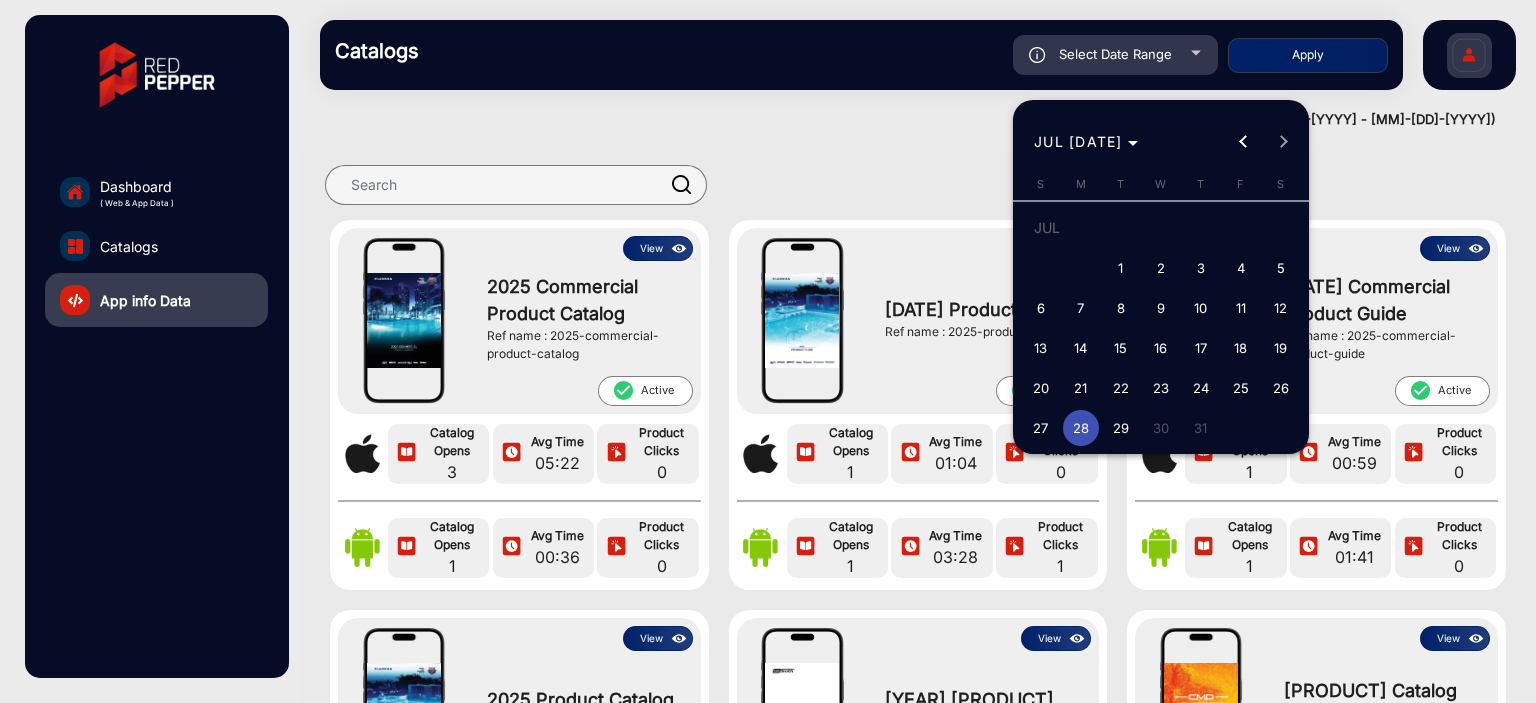 click on "28" at bounding box center [1081, 428] 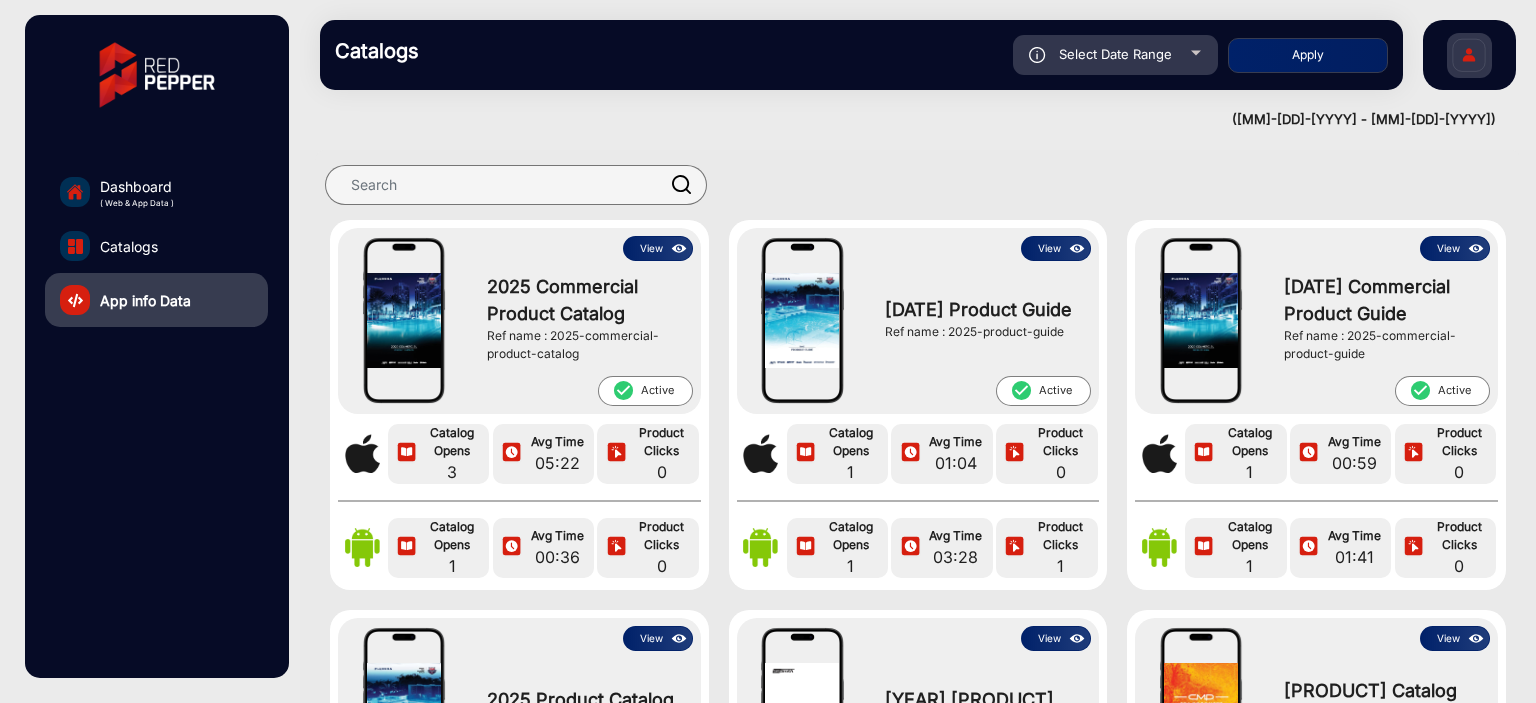 type on "[DATE]/[DATE]/[DATE]" 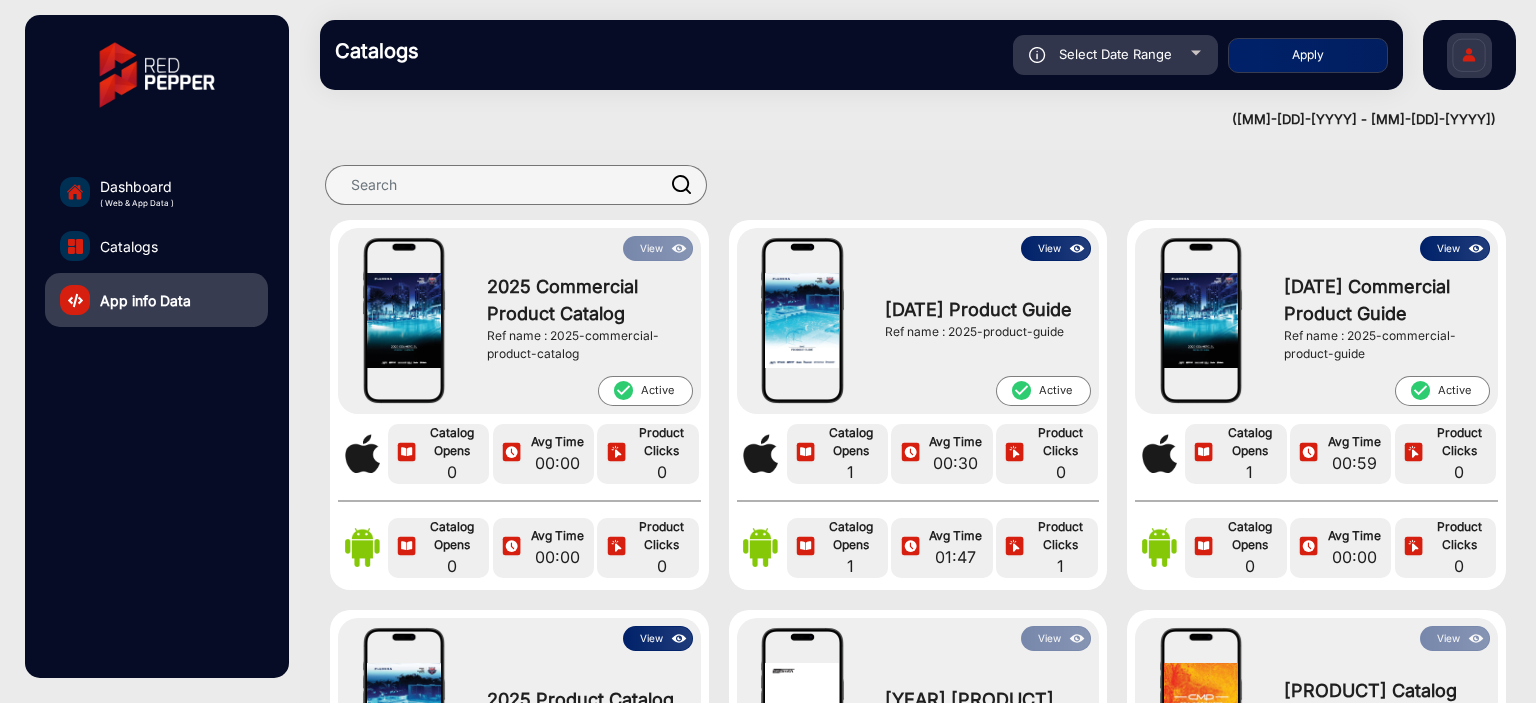 click on "Select Date Range" 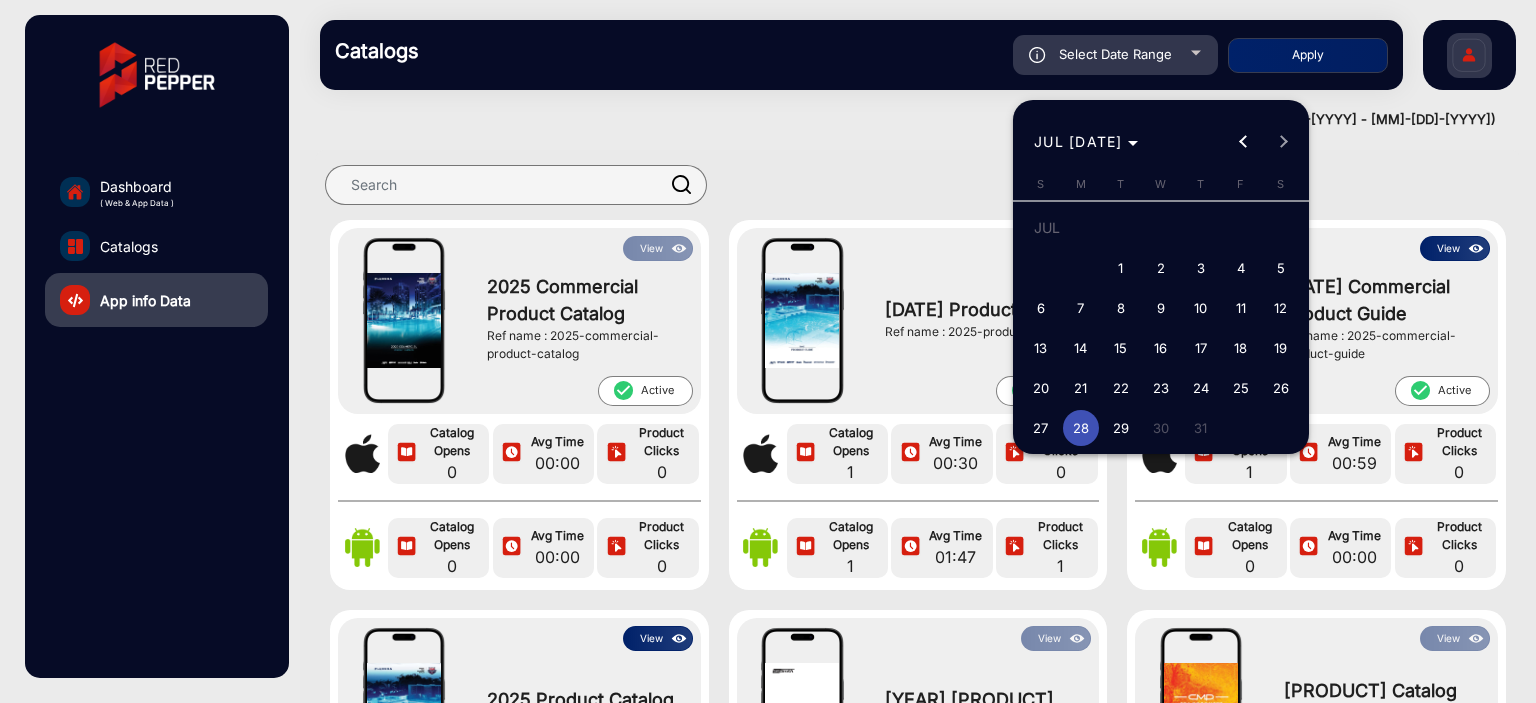 click on "27" at bounding box center [1041, 428] 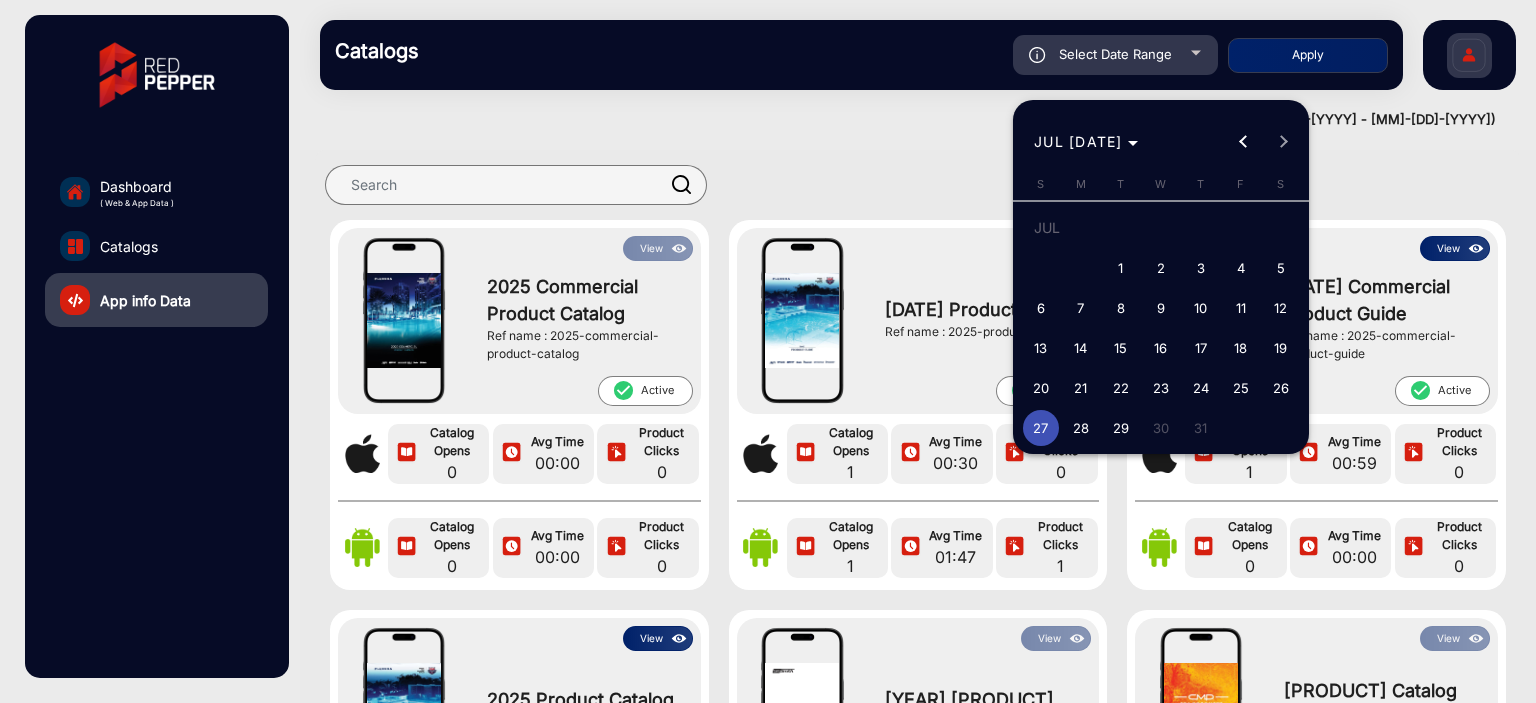 click on "27" at bounding box center (1041, 428) 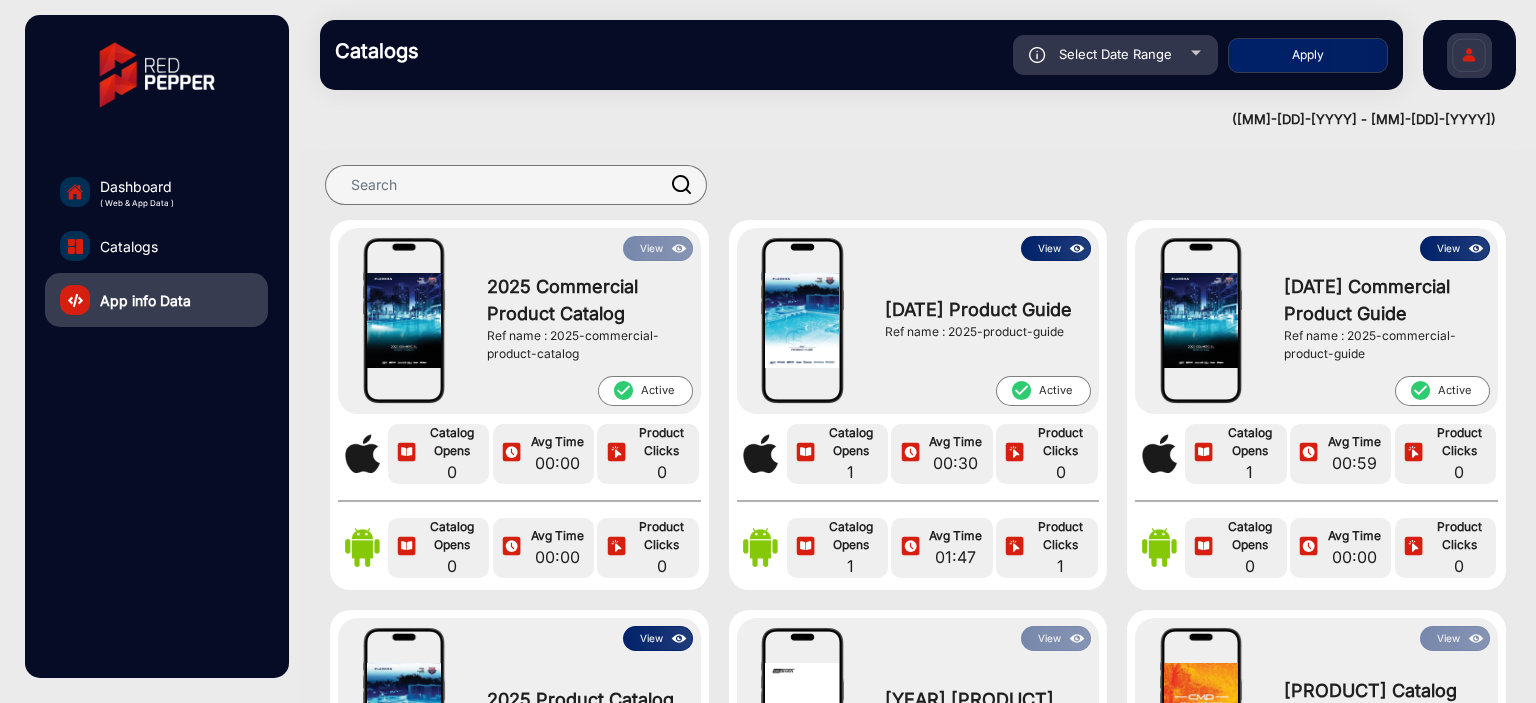 type on "[MM]/[DD]/[YYYY]" 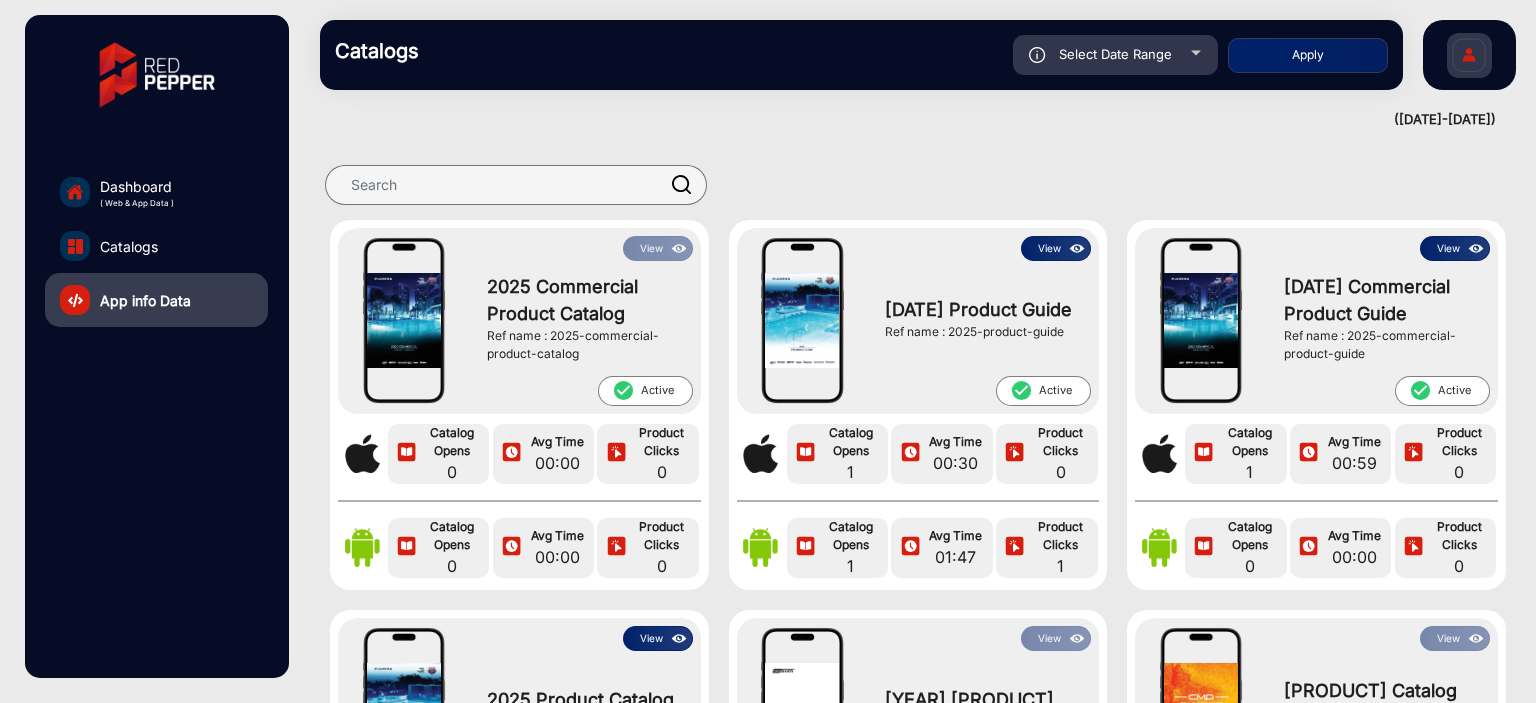 scroll, scrollTop: 0, scrollLeft: 0, axis: both 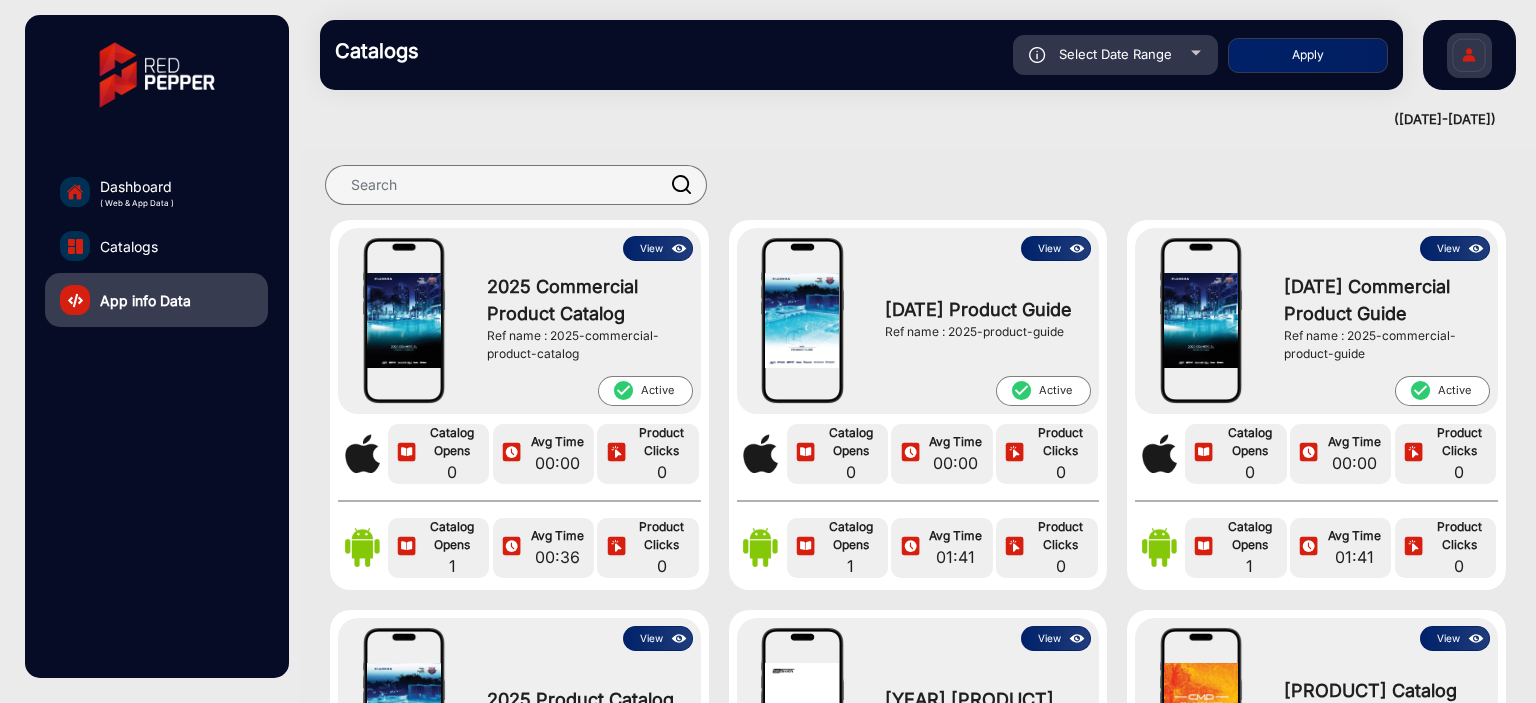 click on "Select Date Range" 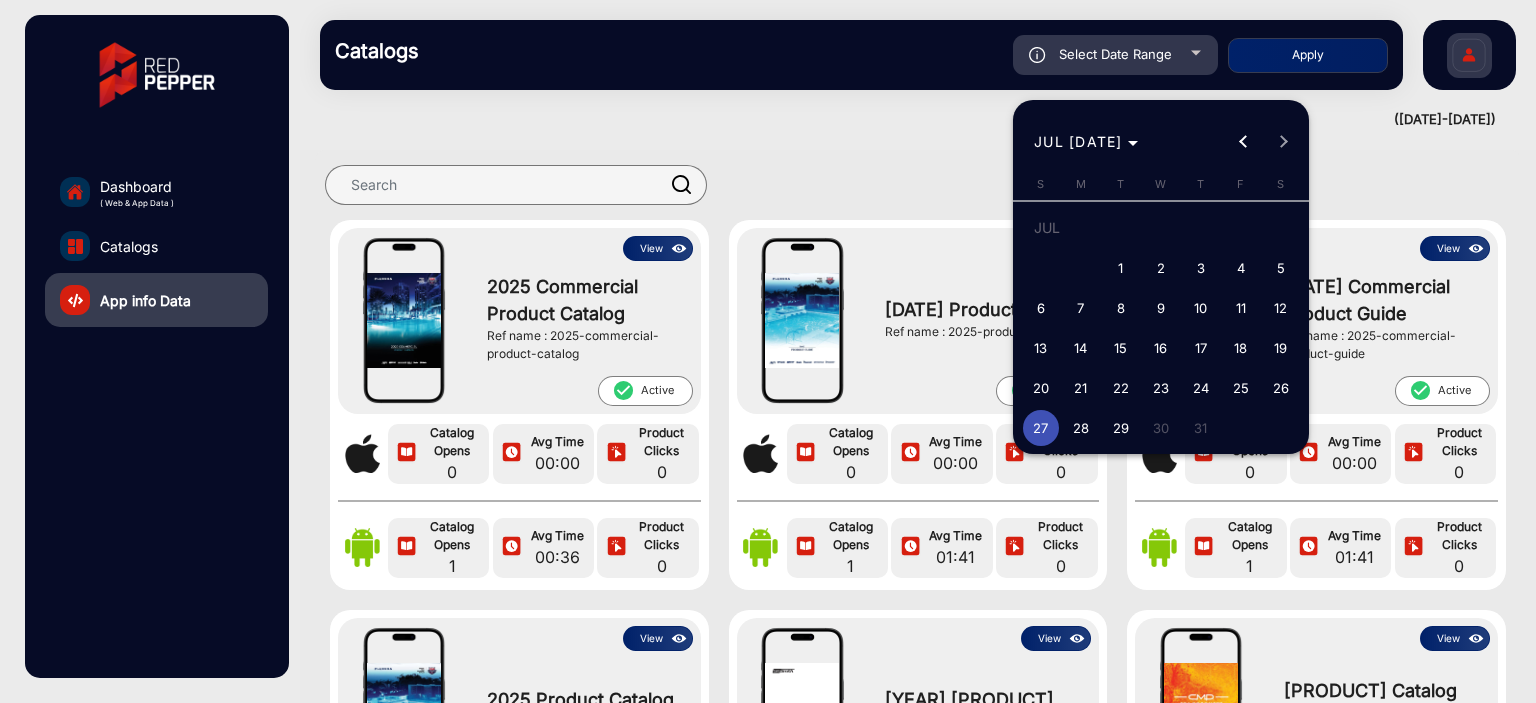 click at bounding box center [768, 351] 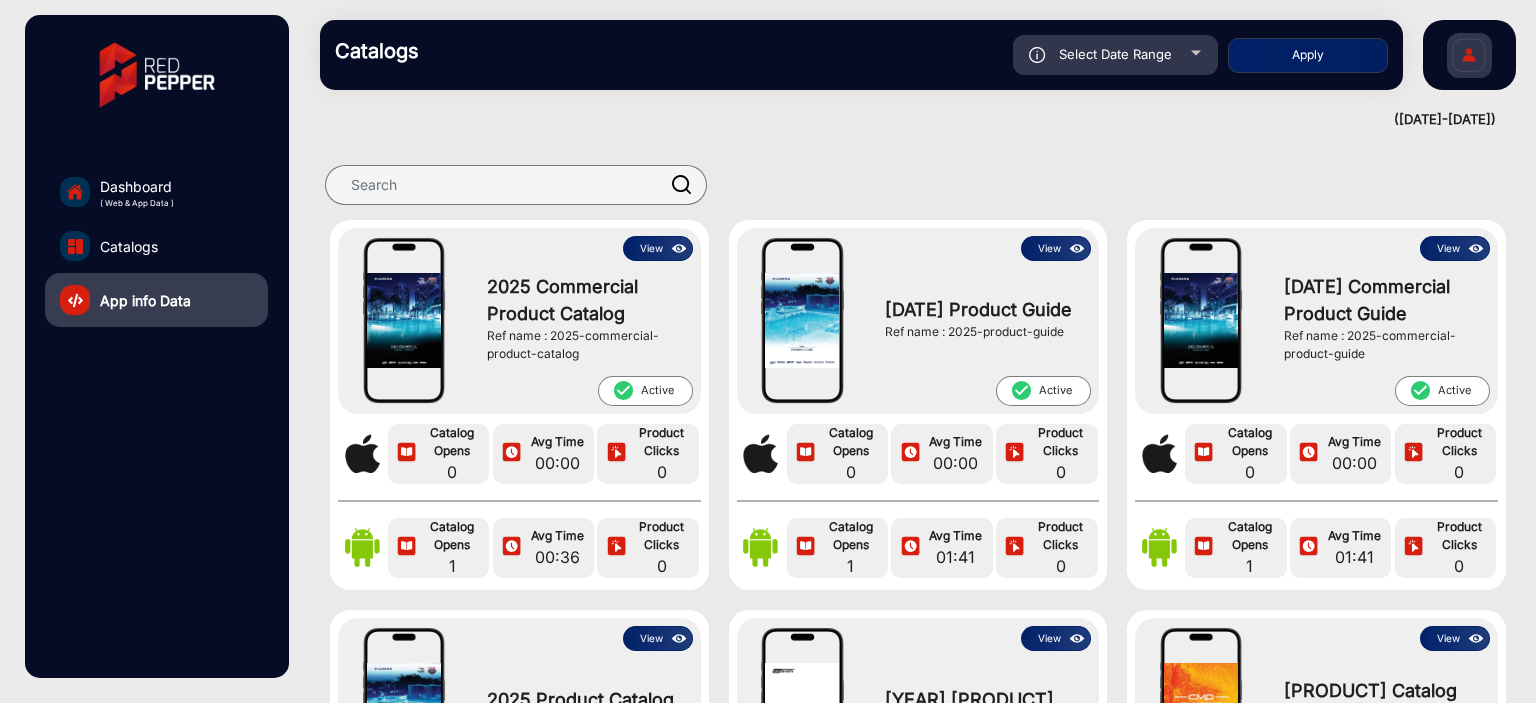 click on "Select Date Range" 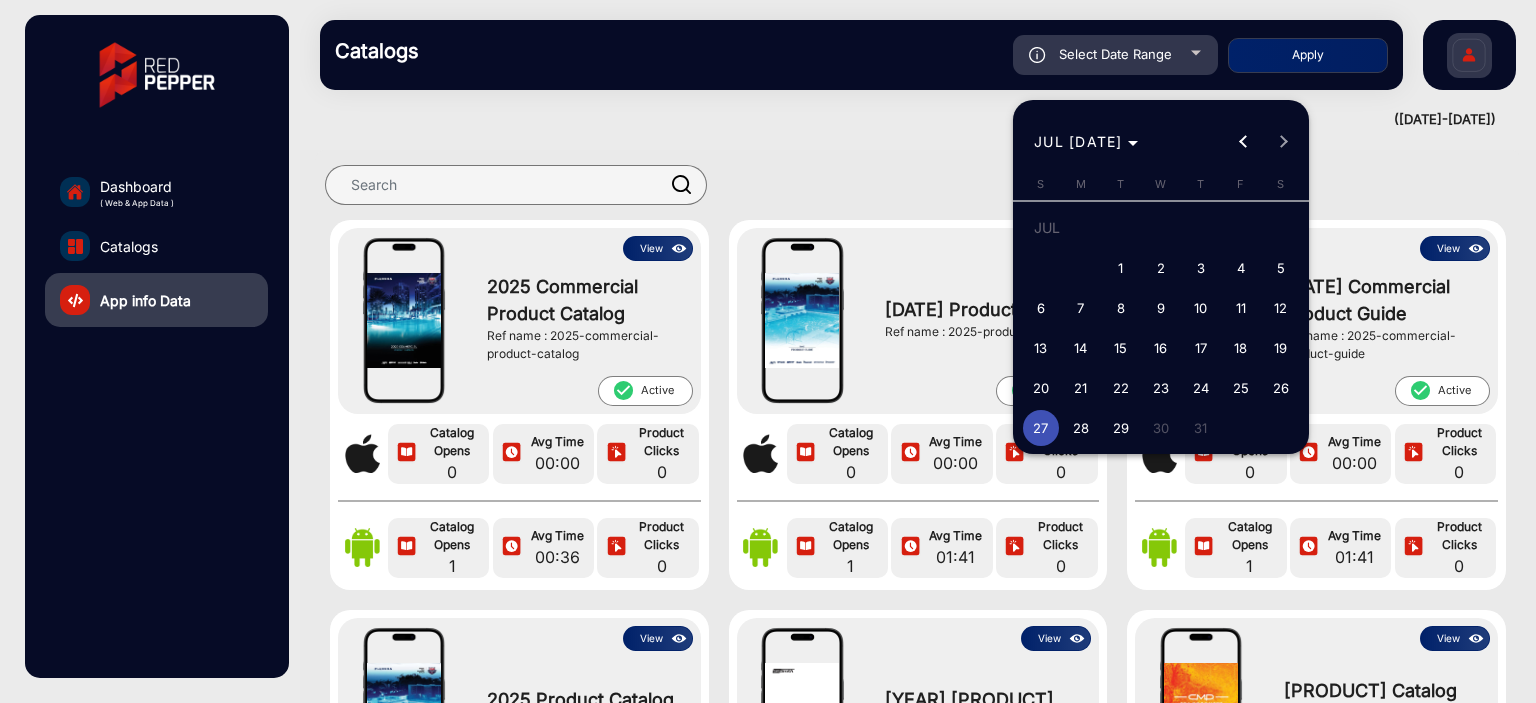 click at bounding box center (768, 351) 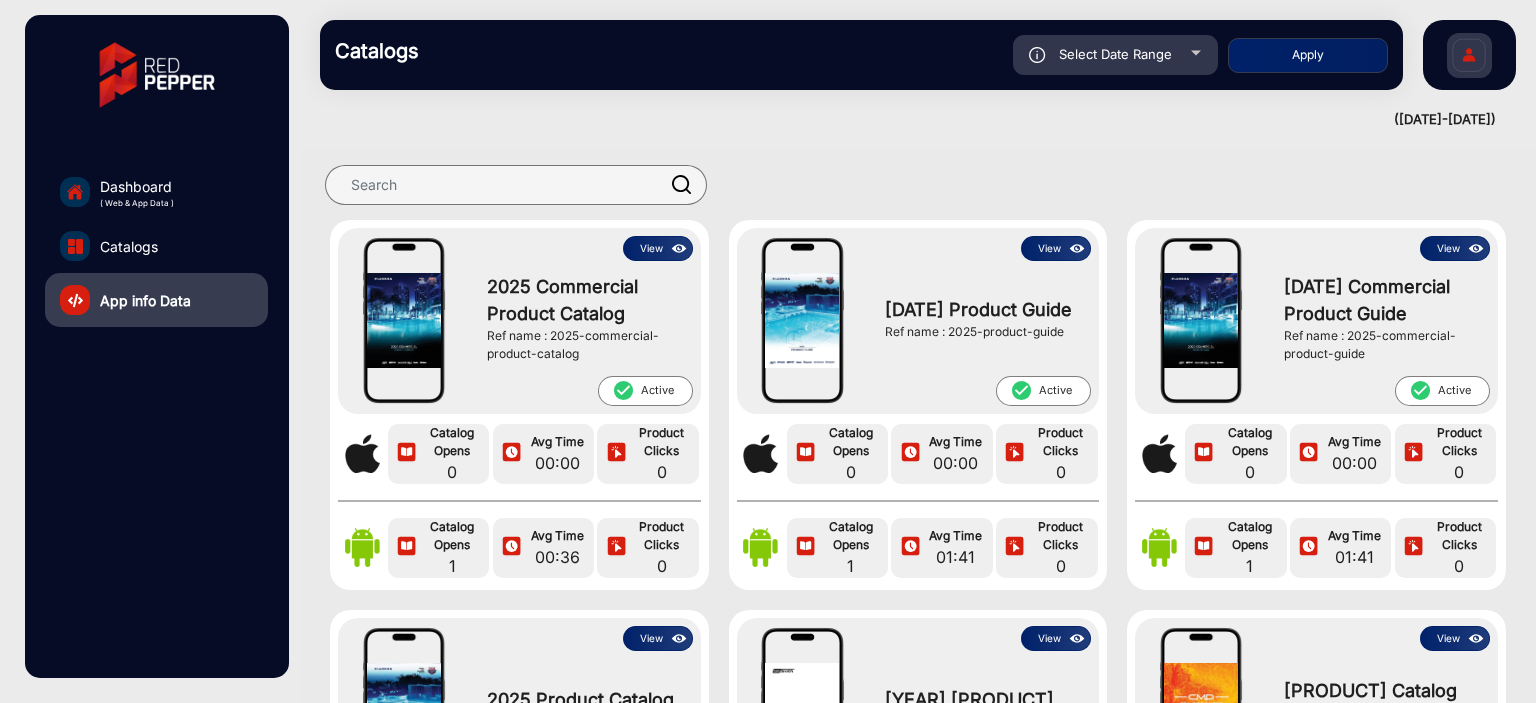 click on "Select Date Range" 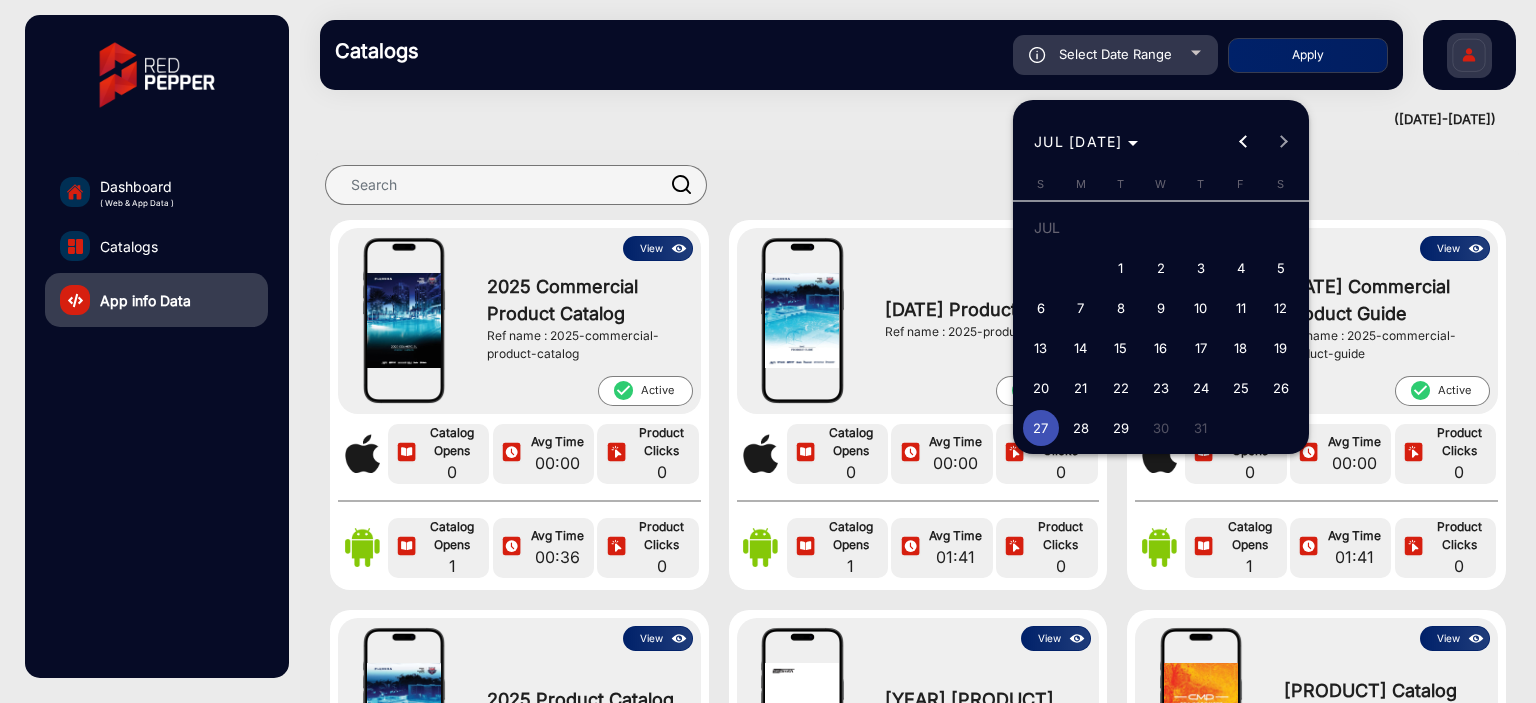click on "26" at bounding box center [1281, 388] 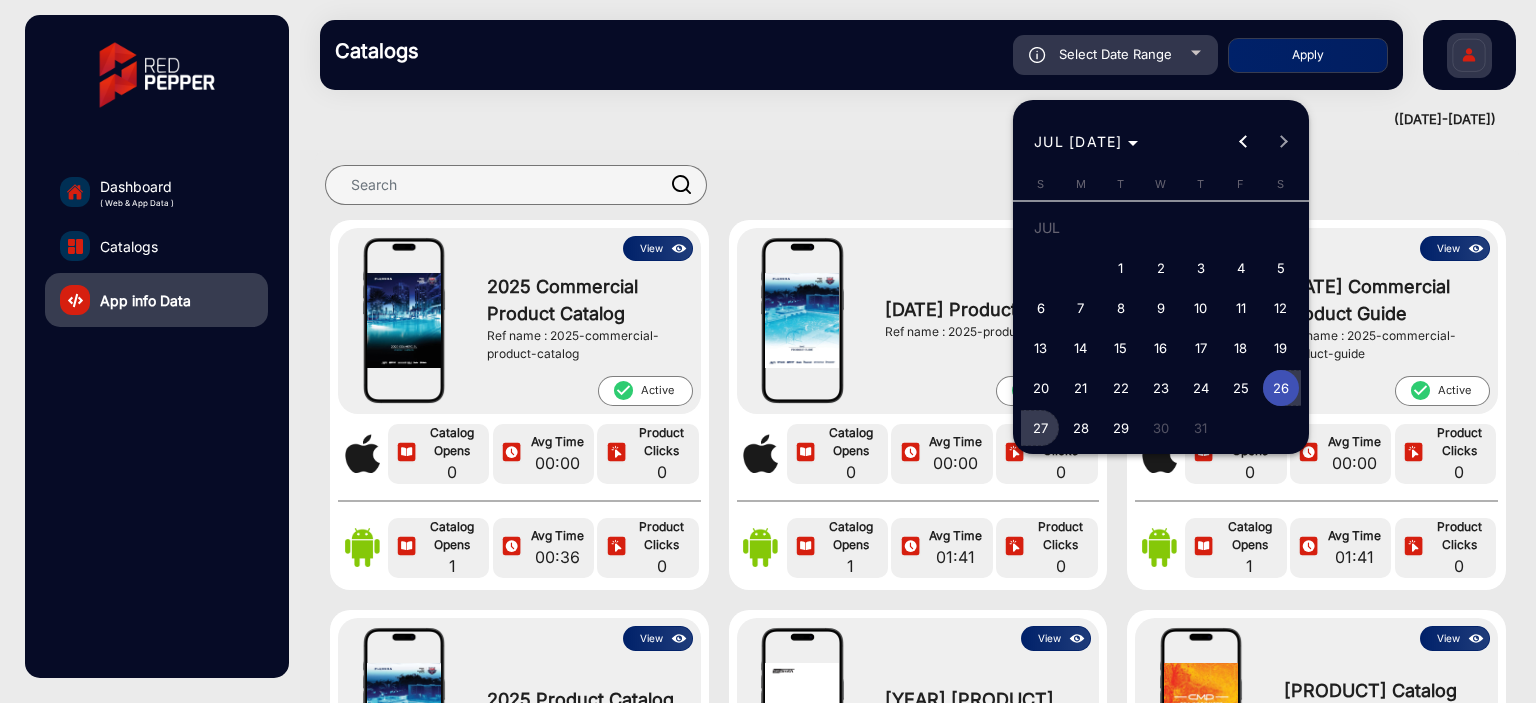 click on "27" at bounding box center (1041, 428) 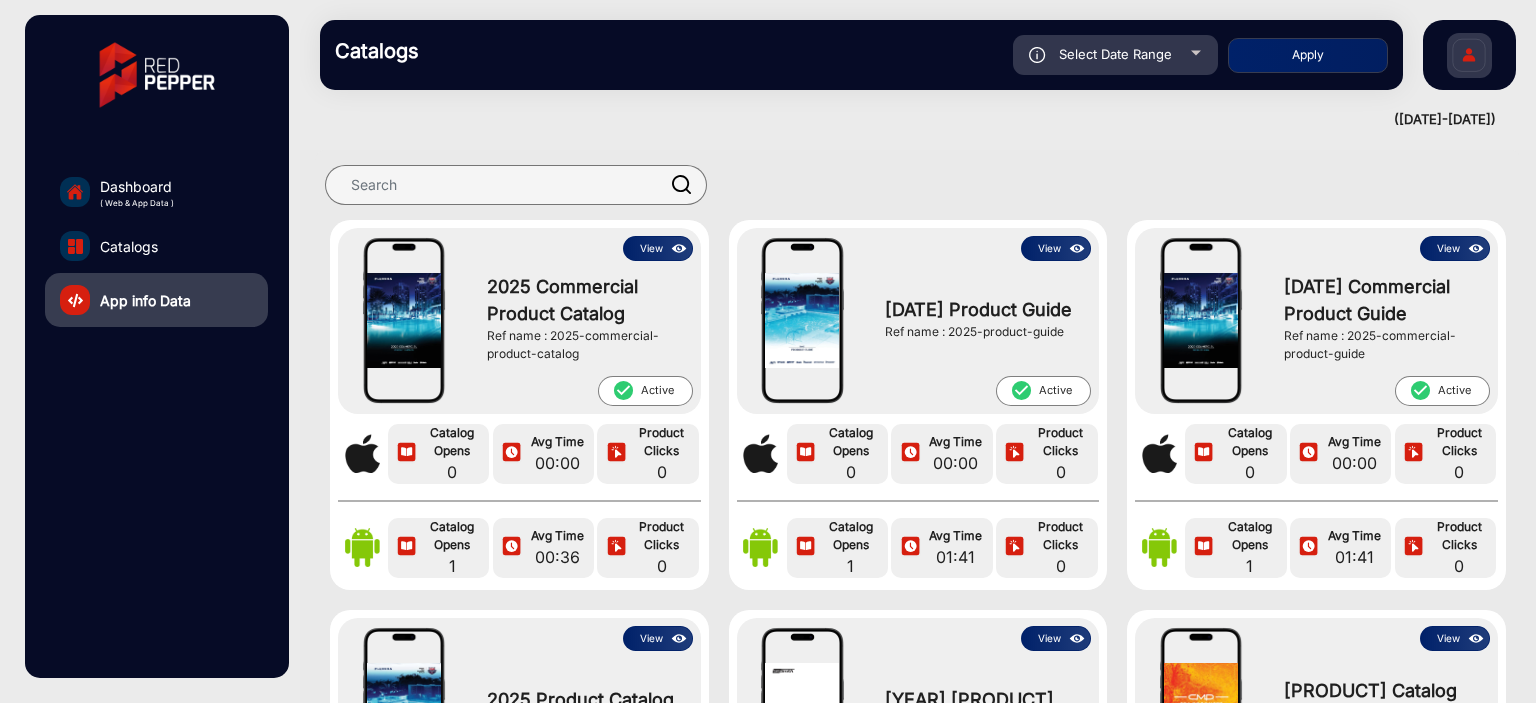 type on "[MM]/[DD]/[YYYY]" 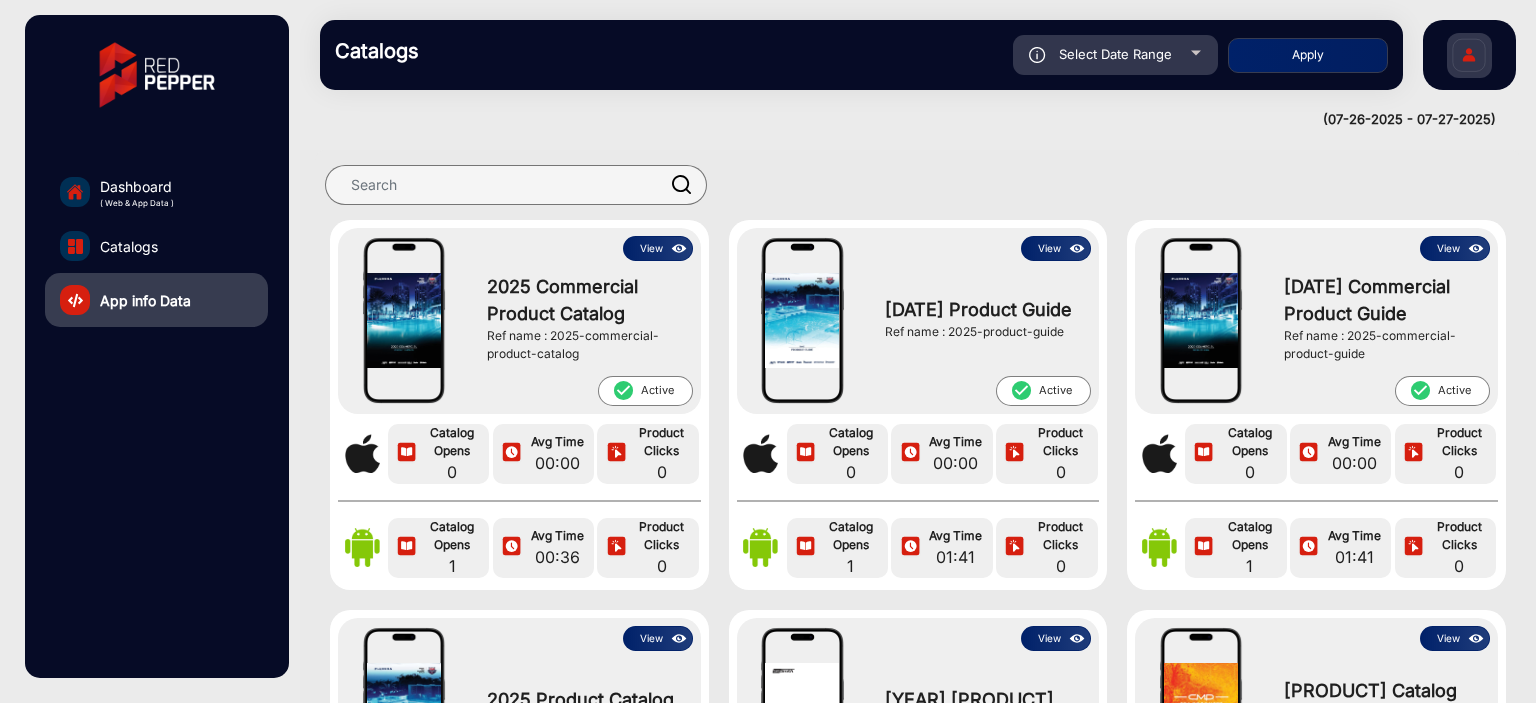 scroll, scrollTop: 0, scrollLeft: 0, axis: both 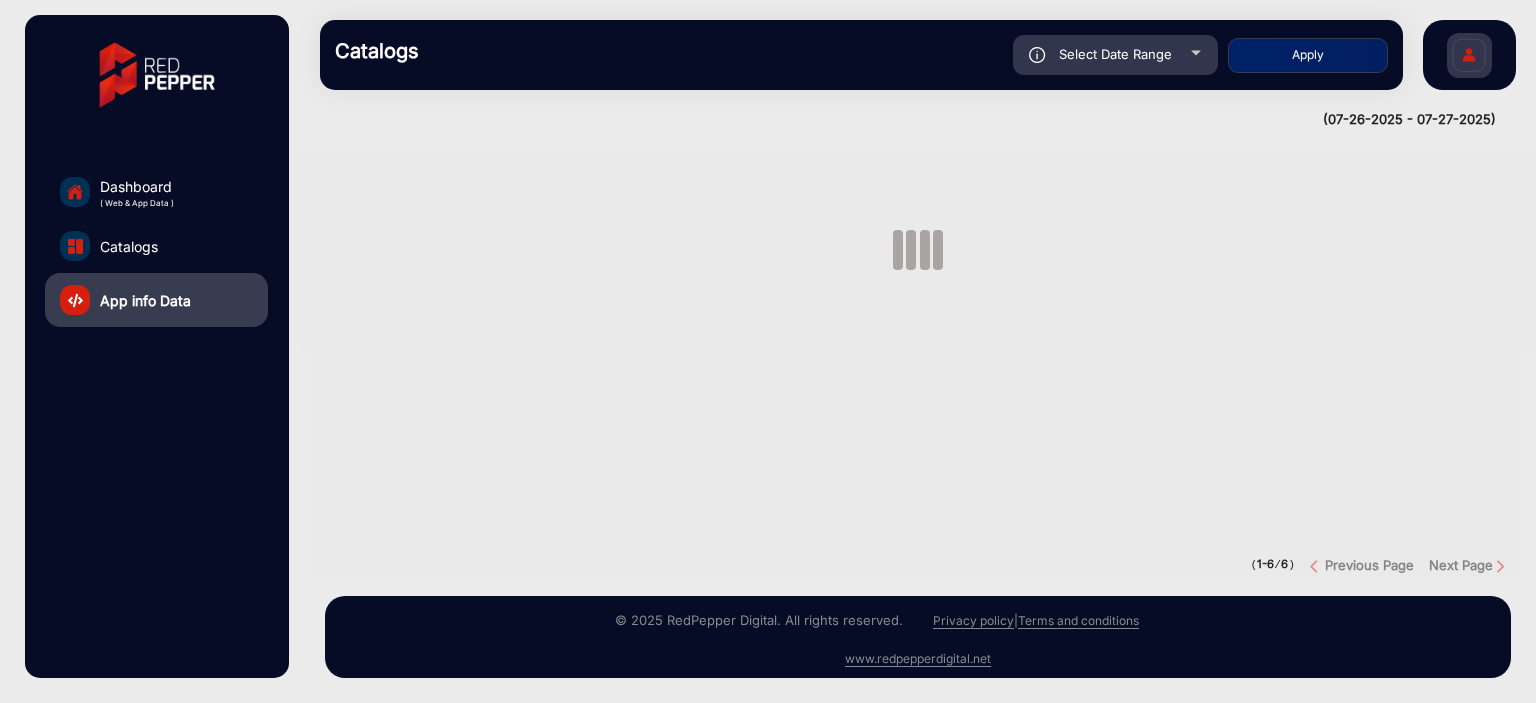 type 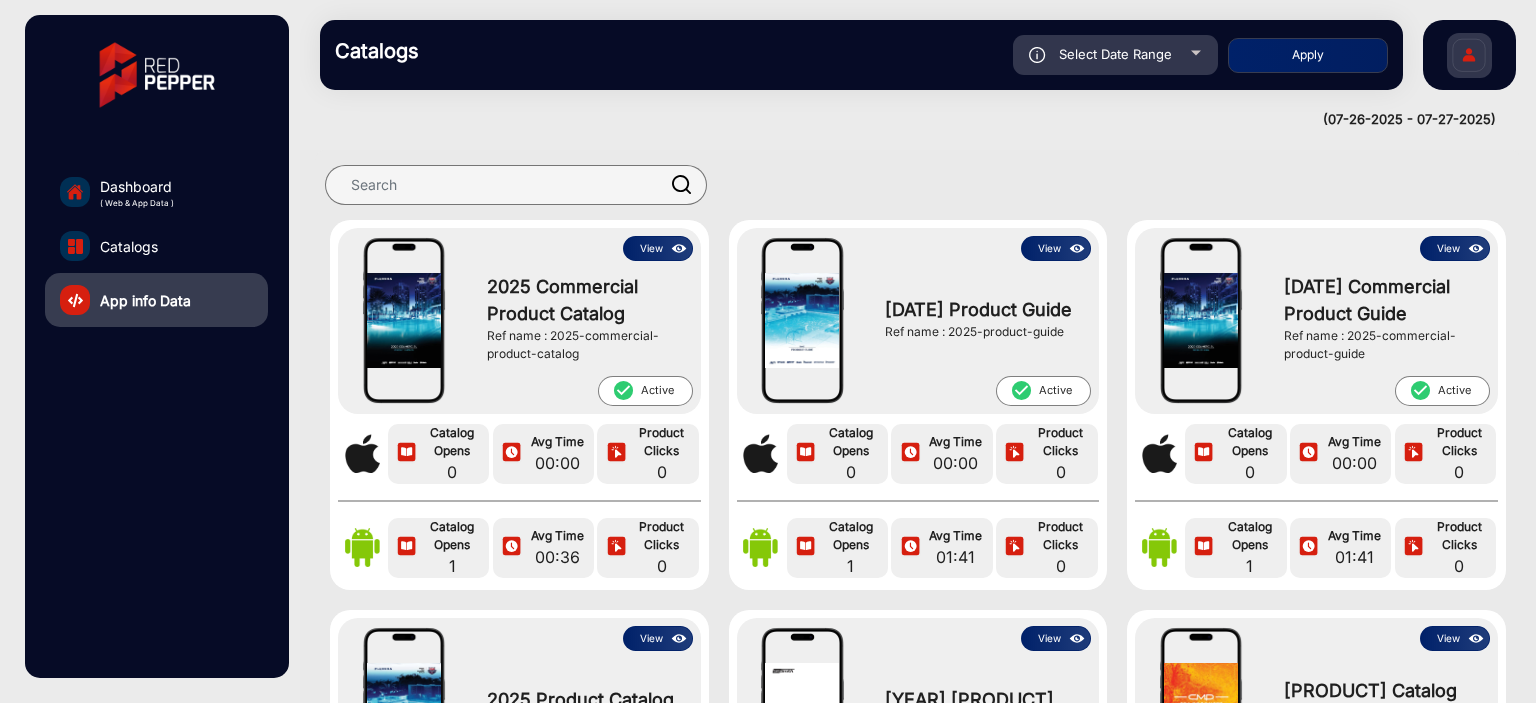click on "Catalogs  Select Date Range [MM]/[DD]/[YYYY] [MM]/[DD]/[YYYY] – [MM]/[DD]/[YYYY] [MM]/[DD]/[YYYY] [COMPANY] Apply" 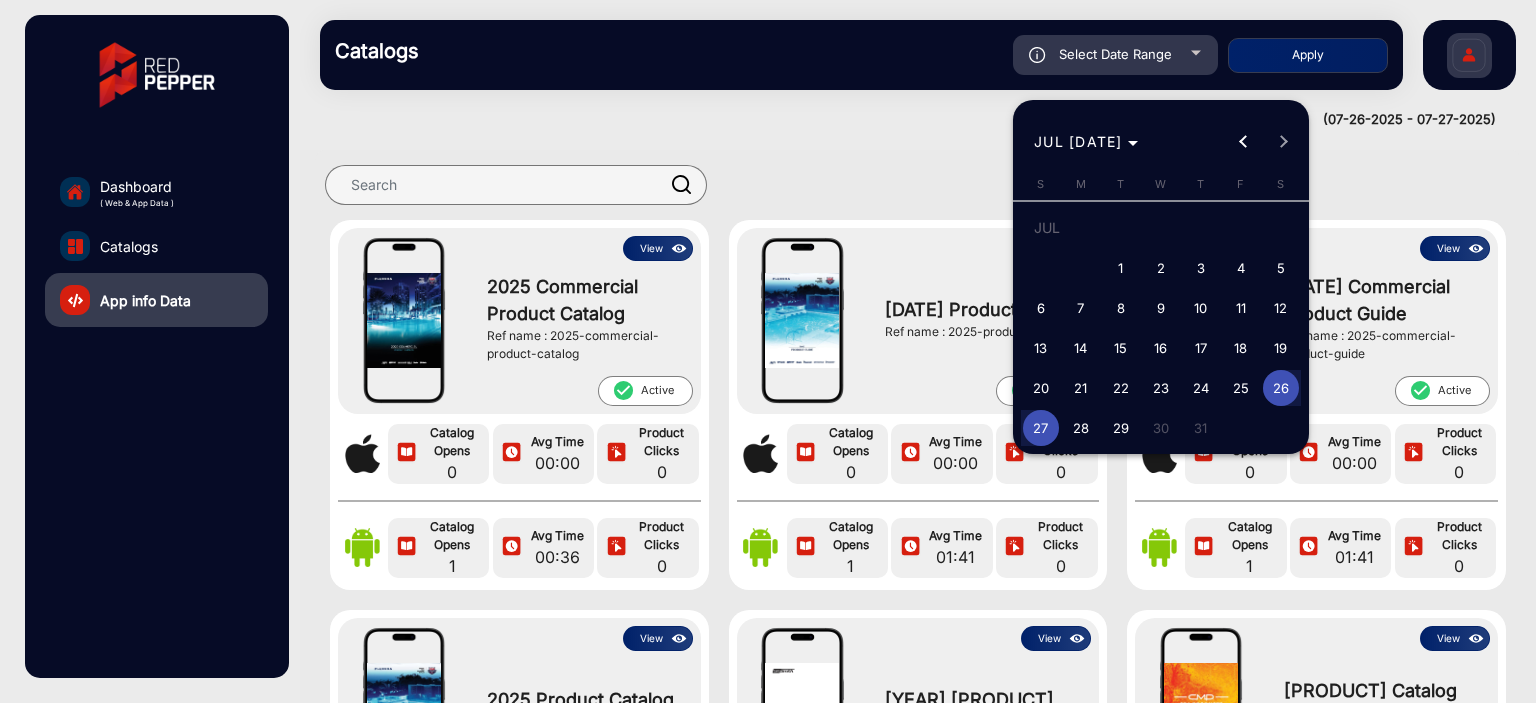 click on "26" at bounding box center [1281, 388] 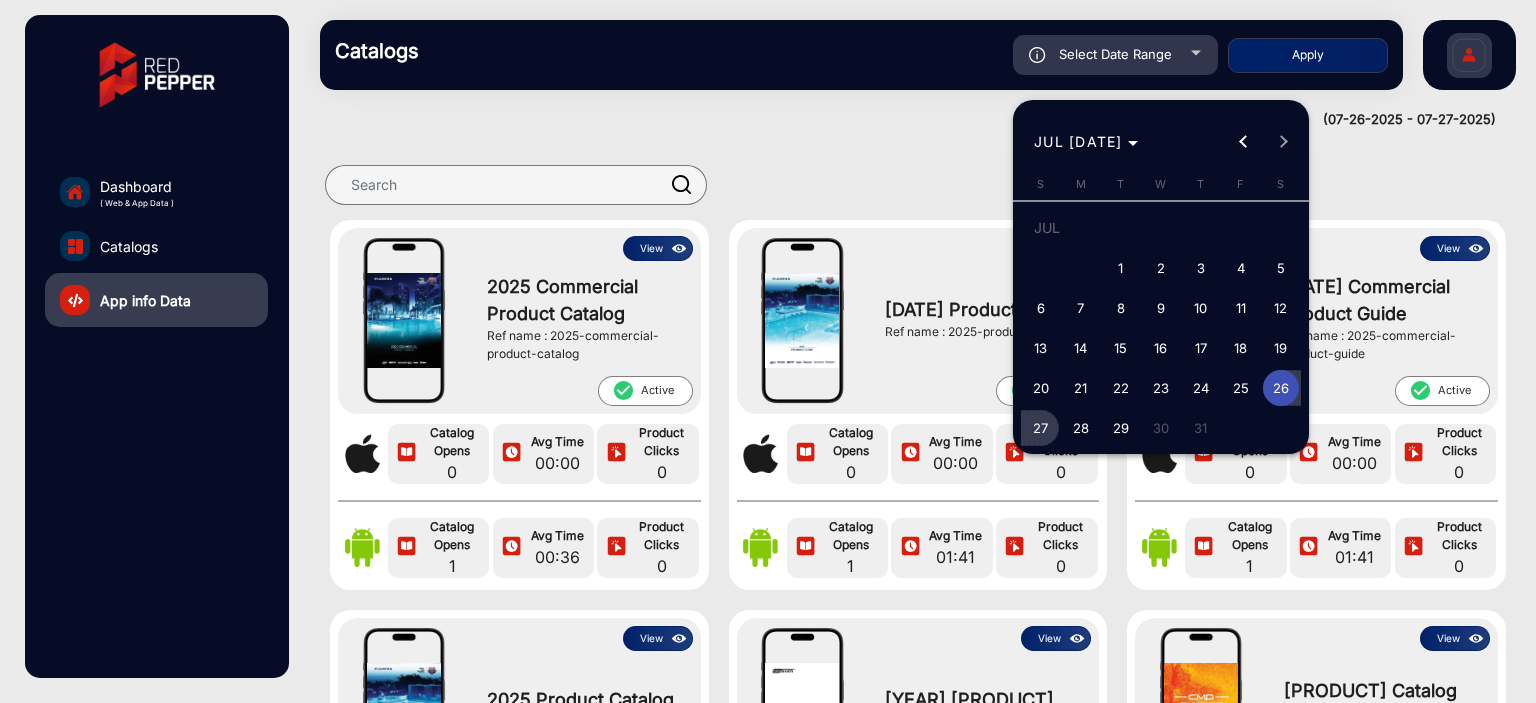 click on "27" at bounding box center (1041, 428) 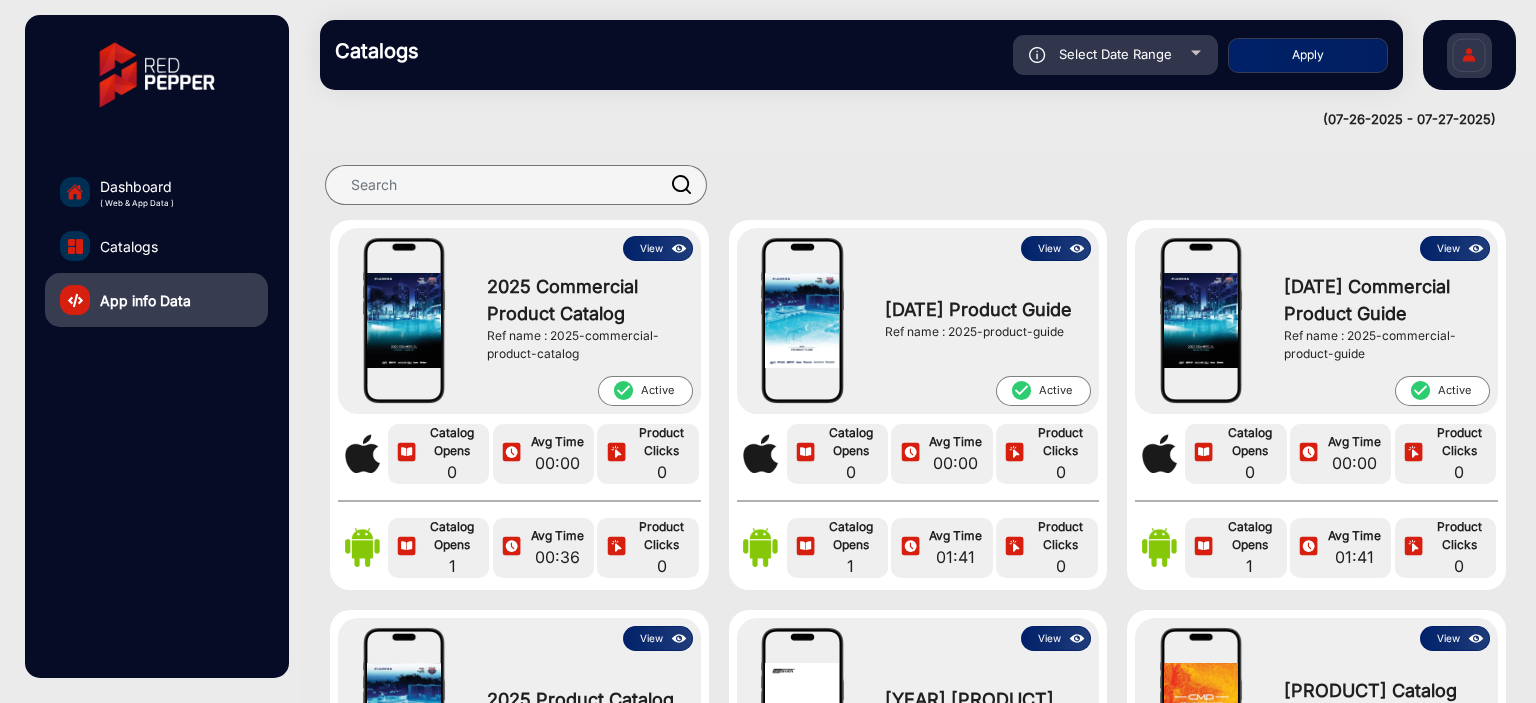 type on "[MM]/[DD]/[YYYY]" 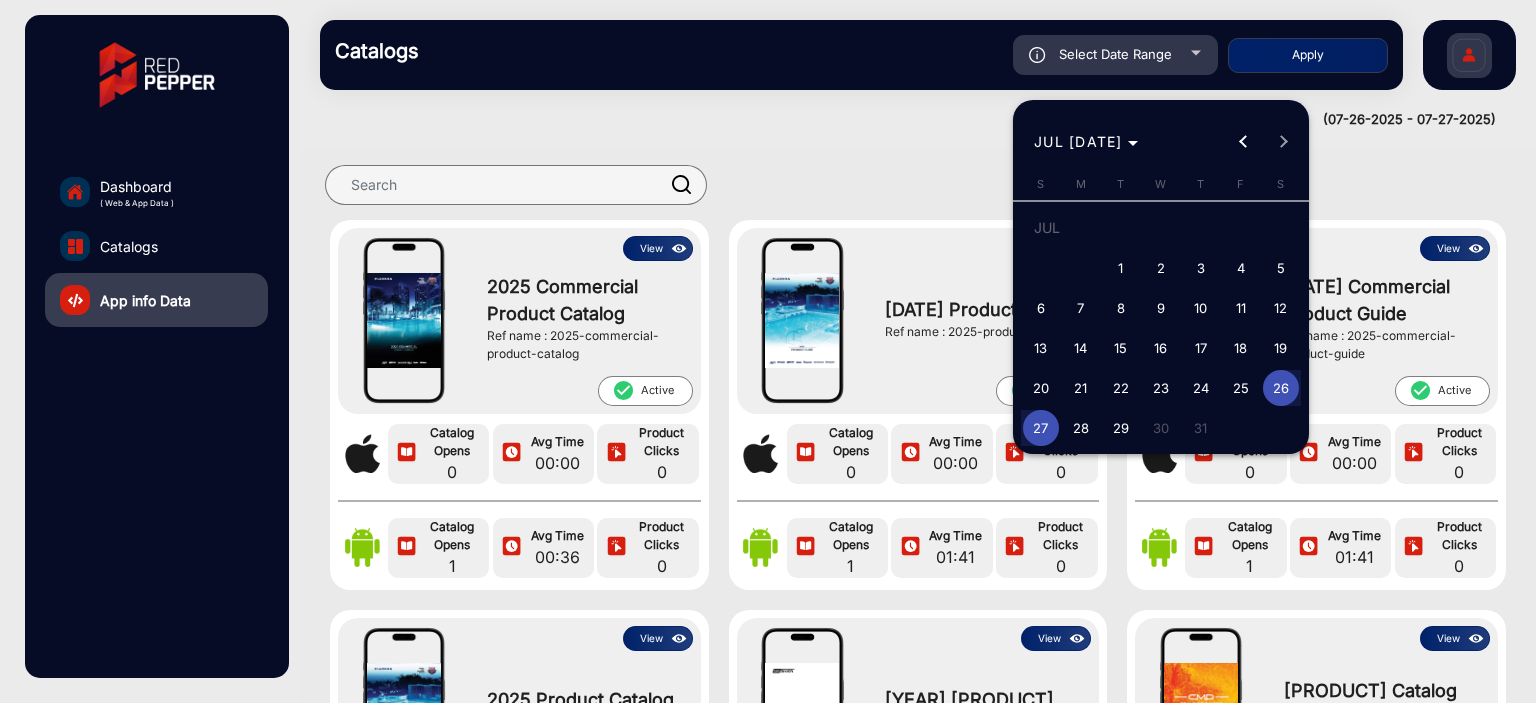 click on "26" at bounding box center [1281, 388] 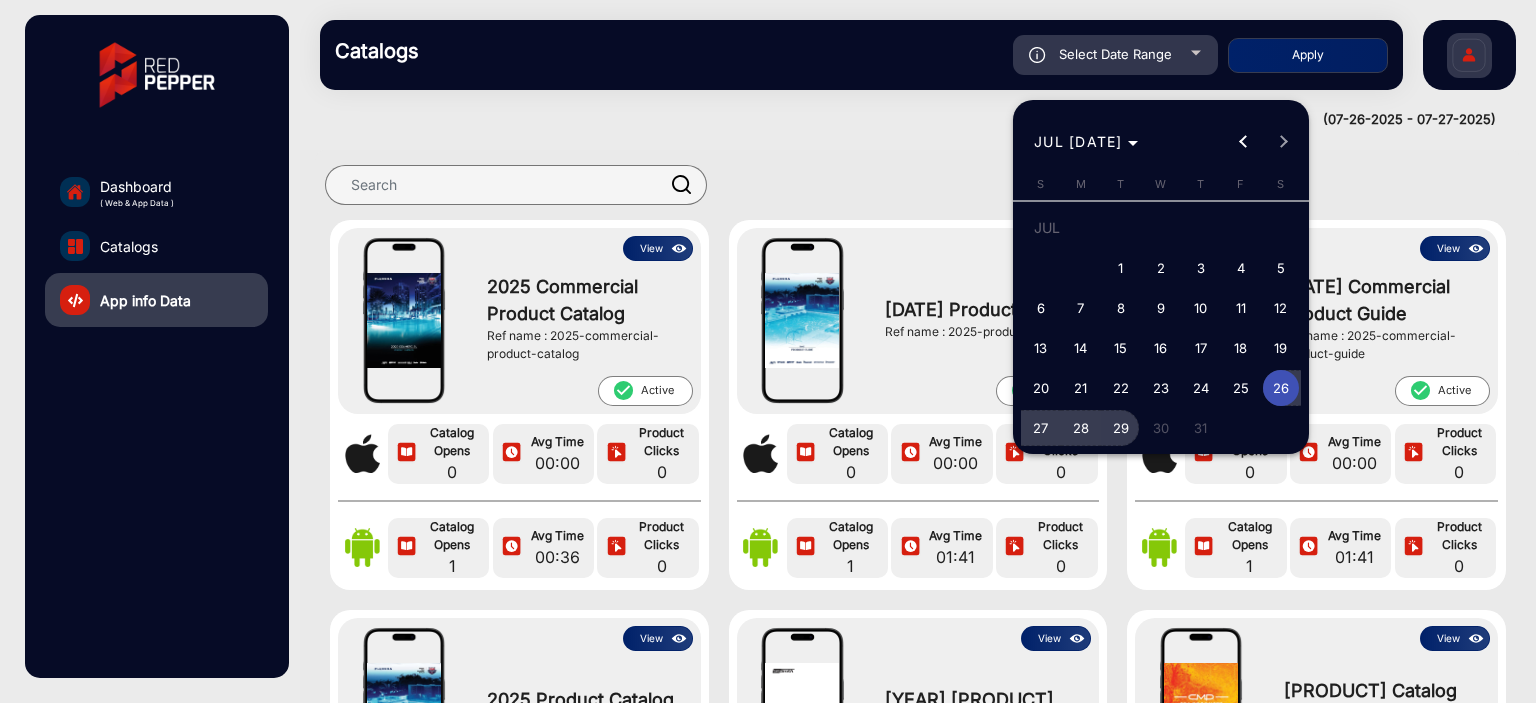 click on "29" at bounding box center [1121, 428] 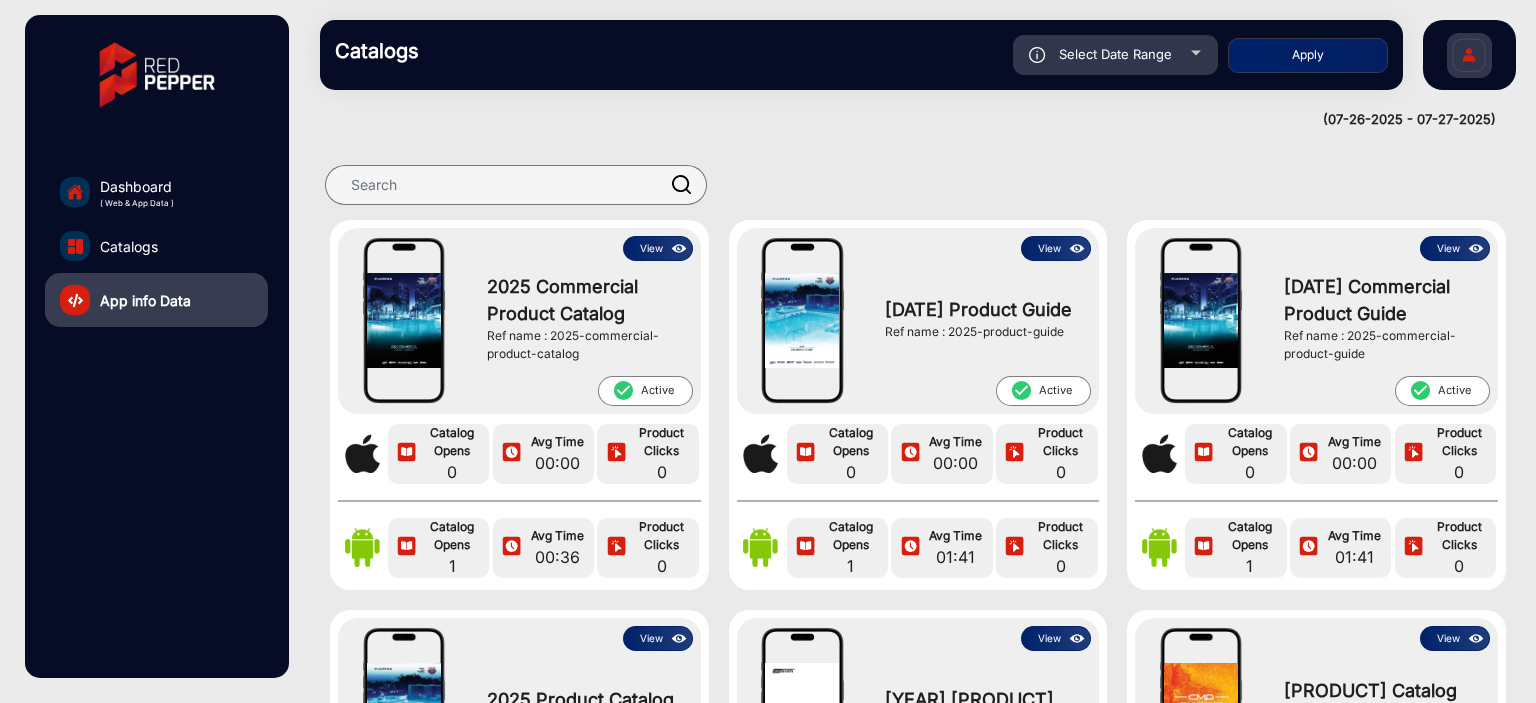type on "[MM]/[DD]/[YYYY]" 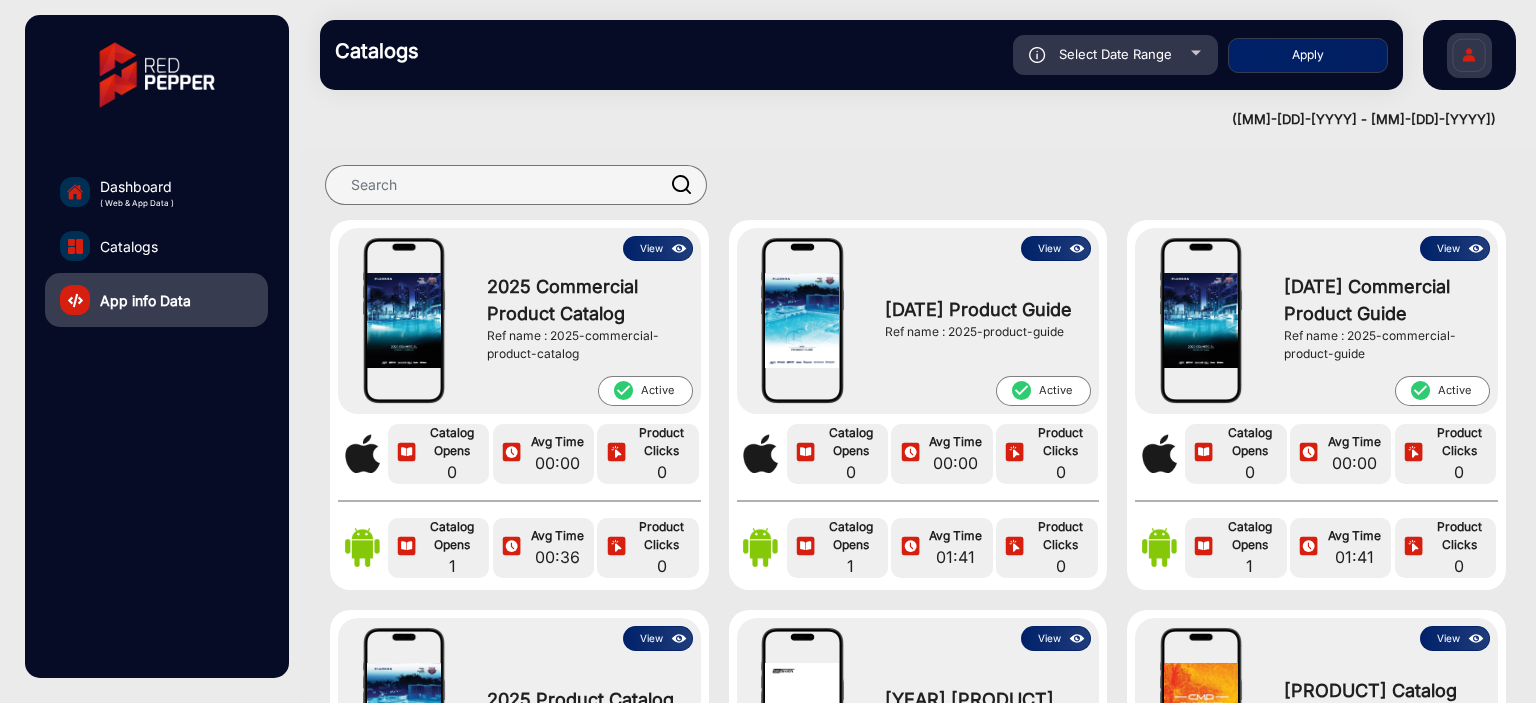scroll, scrollTop: 0, scrollLeft: 0, axis: both 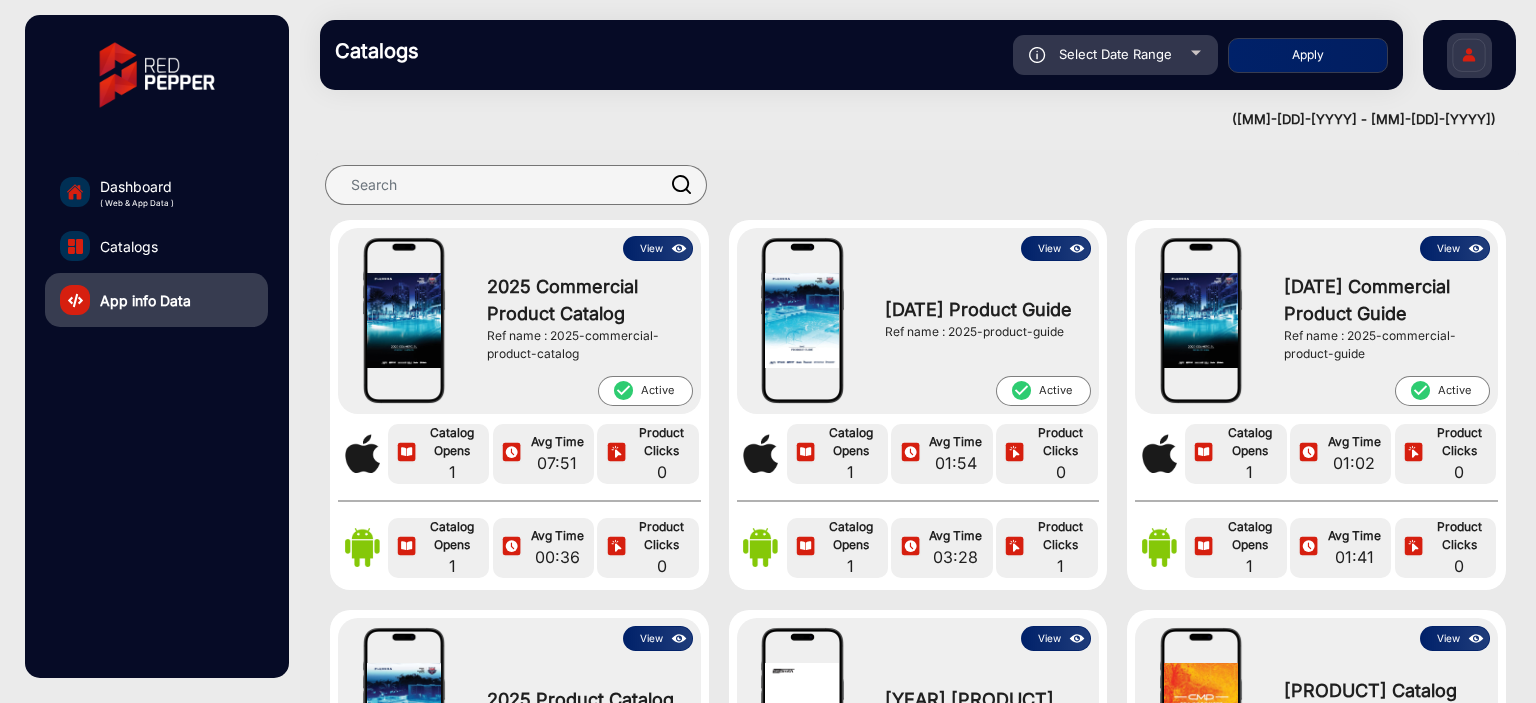 click on "Select Date Range" 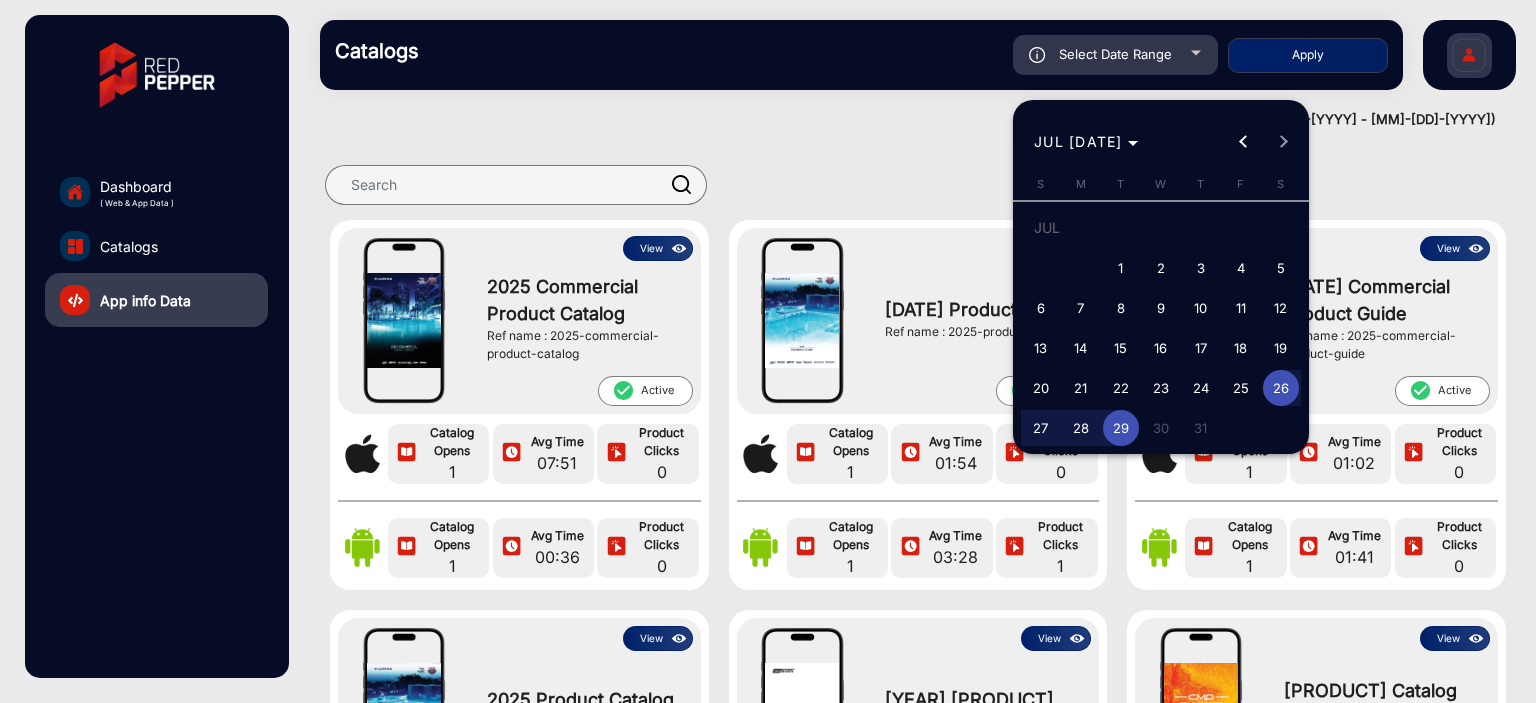click on "1" at bounding box center (1121, 268) 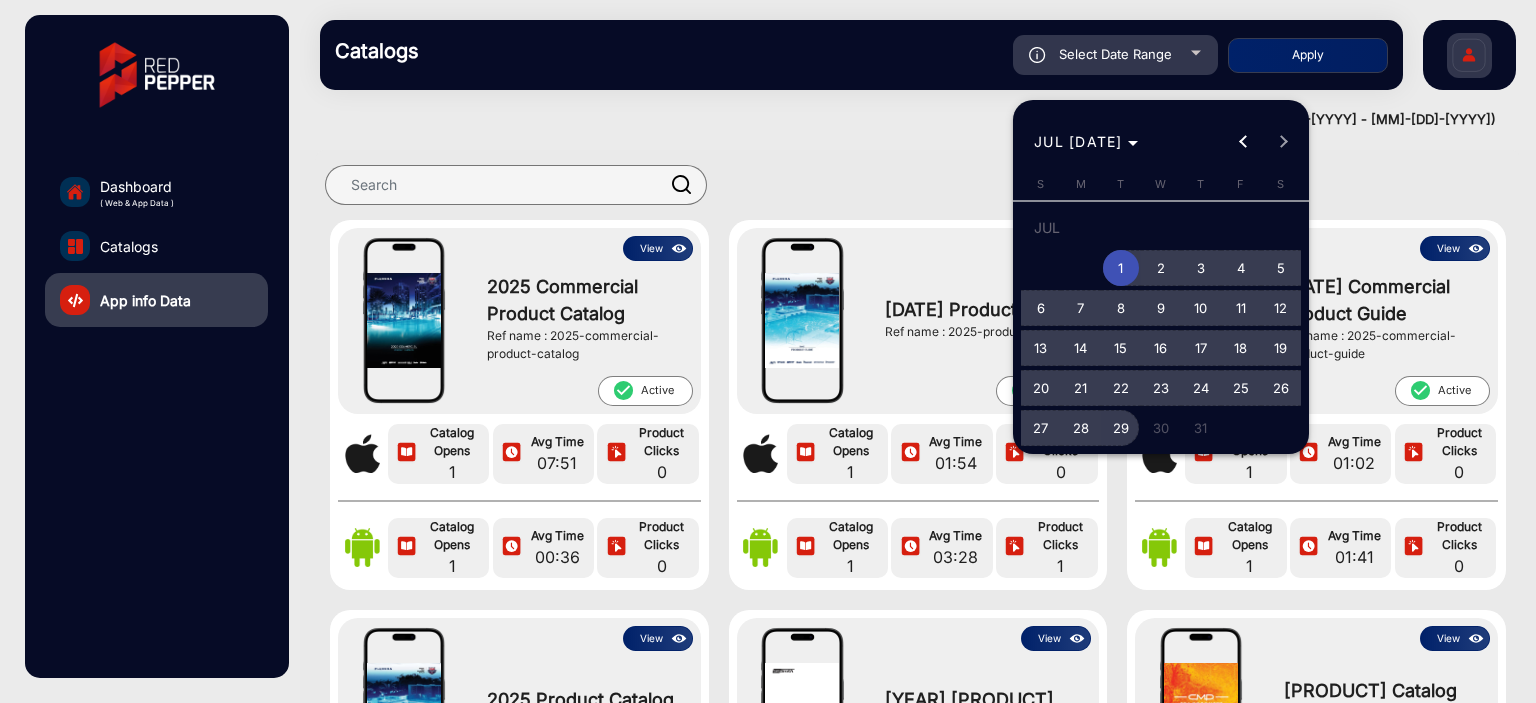 click on "29" at bounding box center (1121, 428) 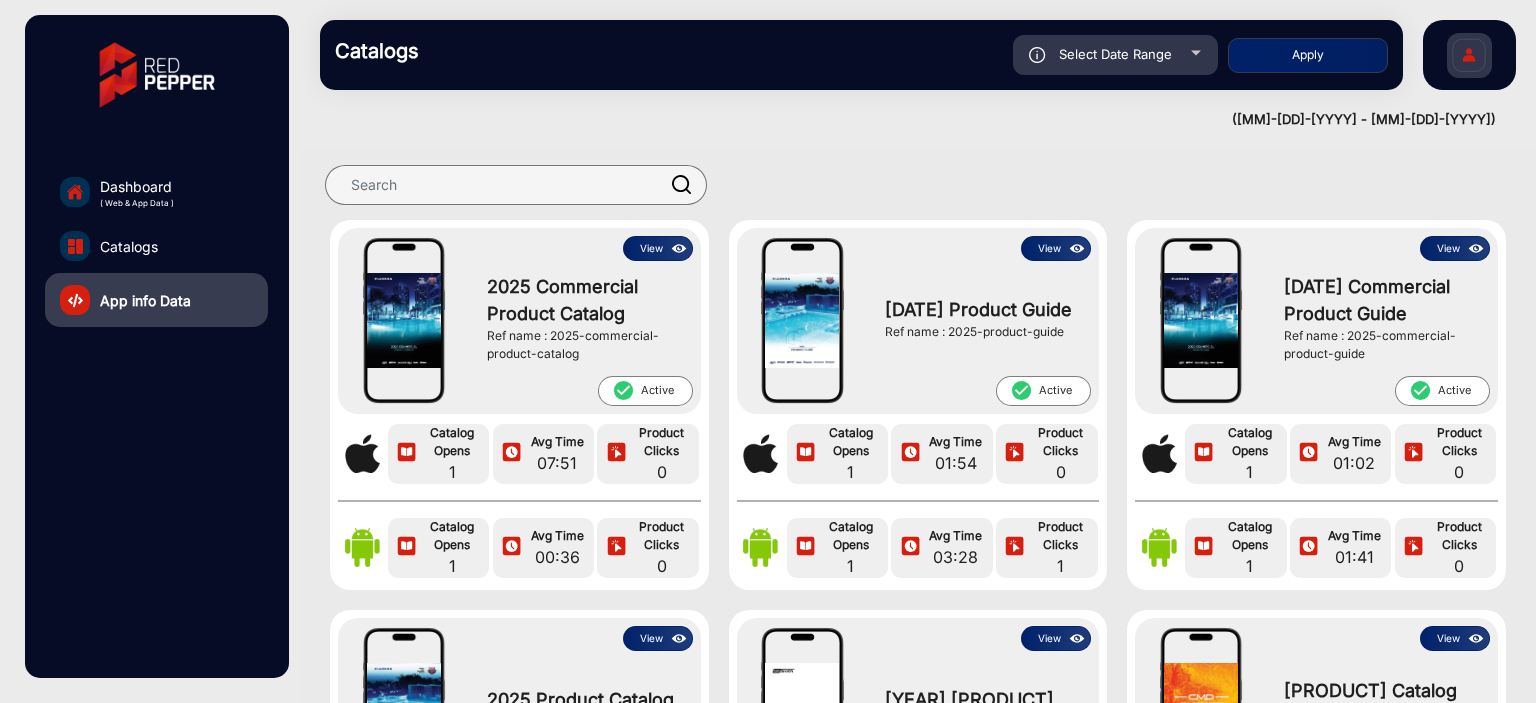 type on "[MM]/[DD]/[YYYY]" 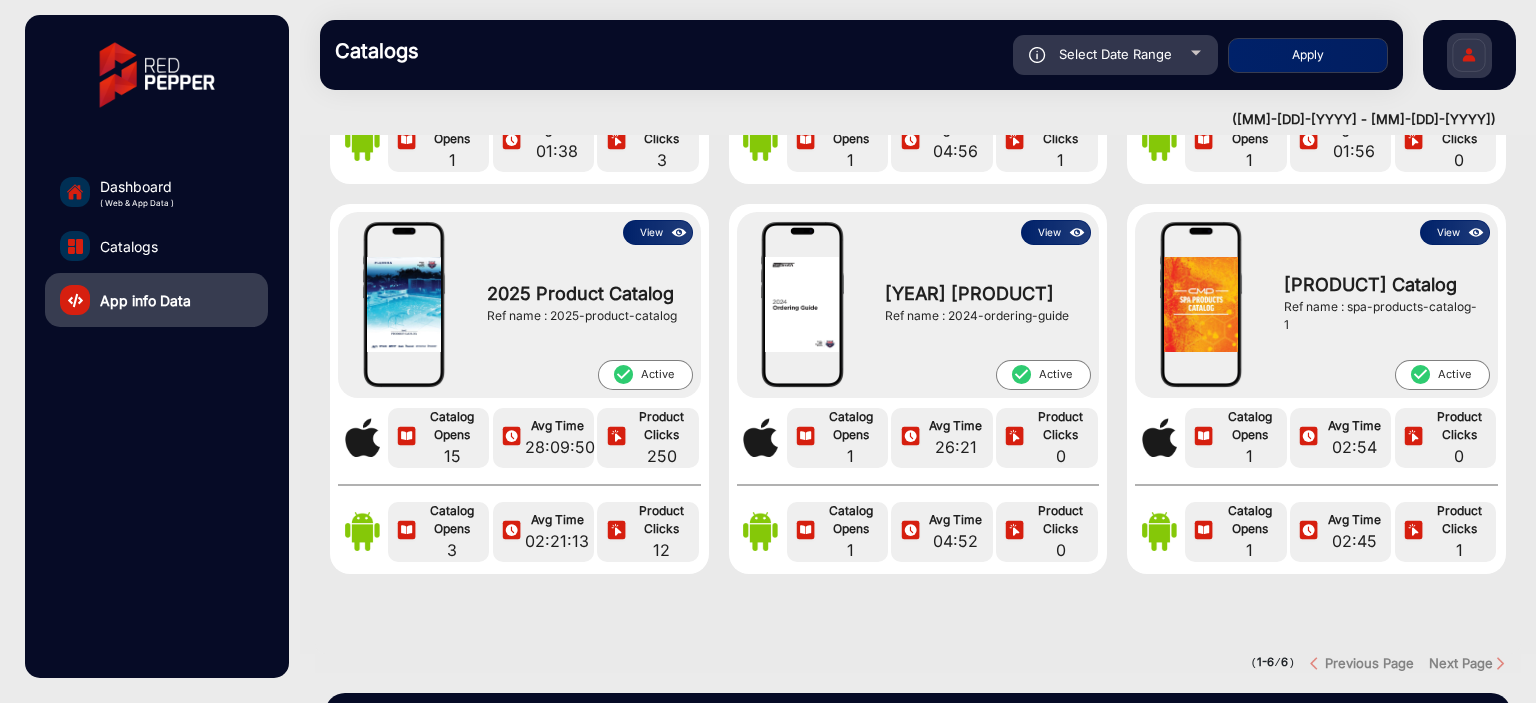 scroll, scrollTop: 419, scrollLeft: 0, axis: vertical 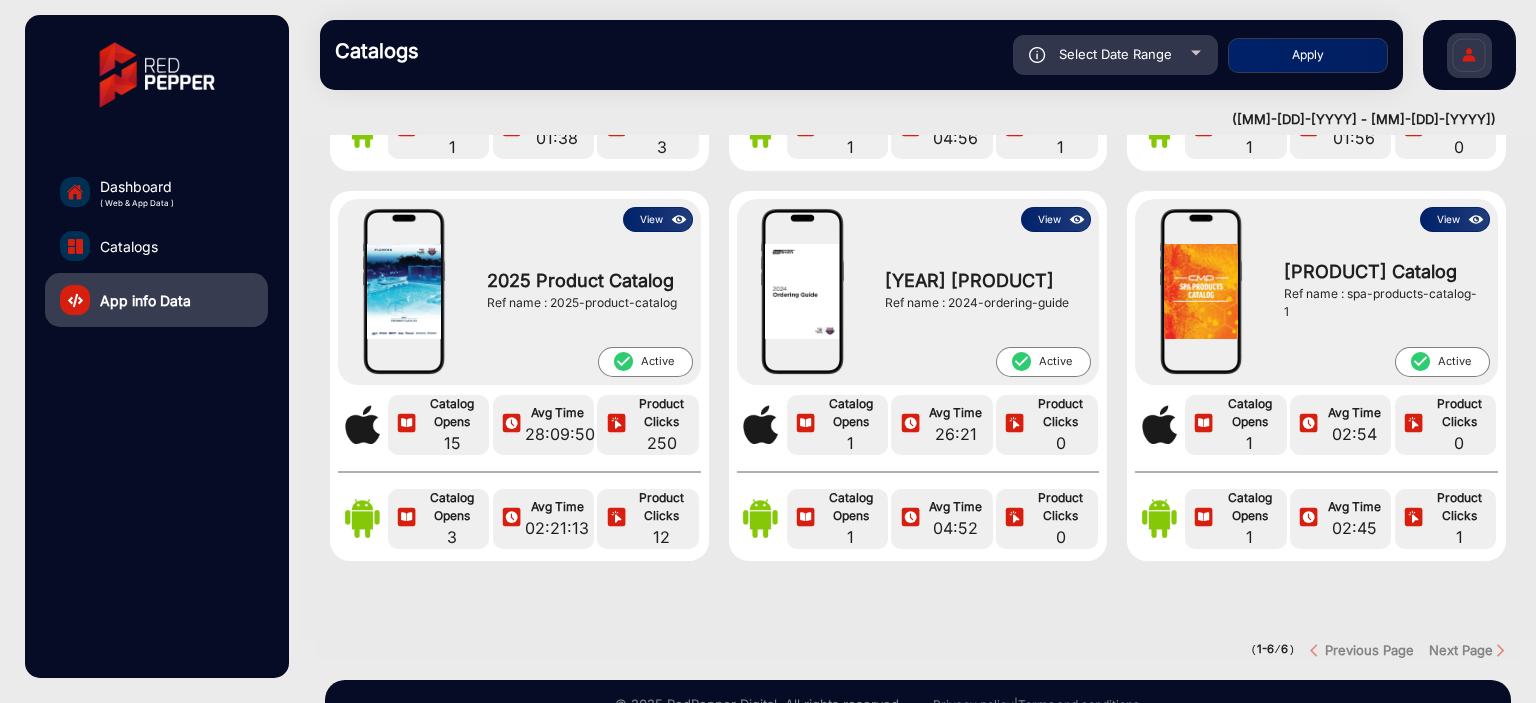 click on "Select Date Range" 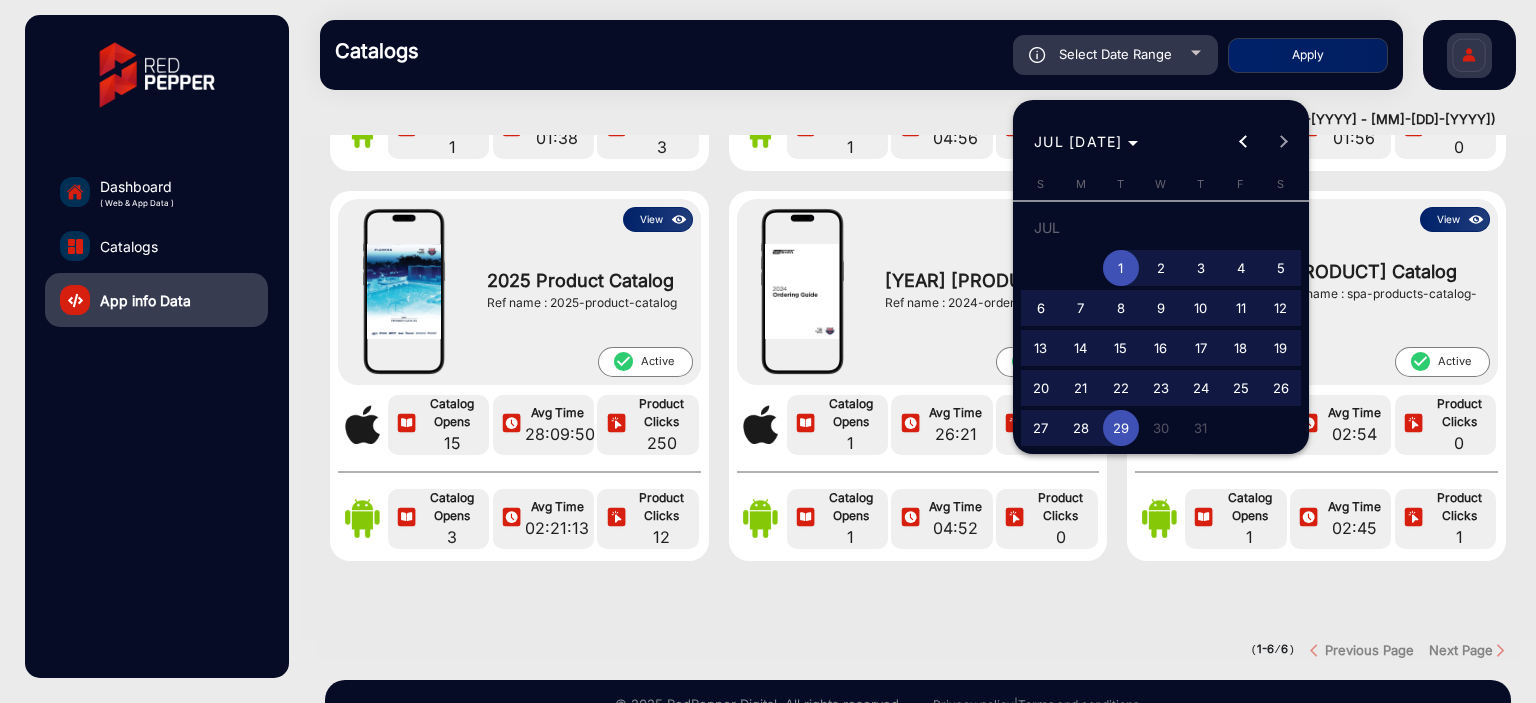 click on "6" at bounding box center (1041, 308) 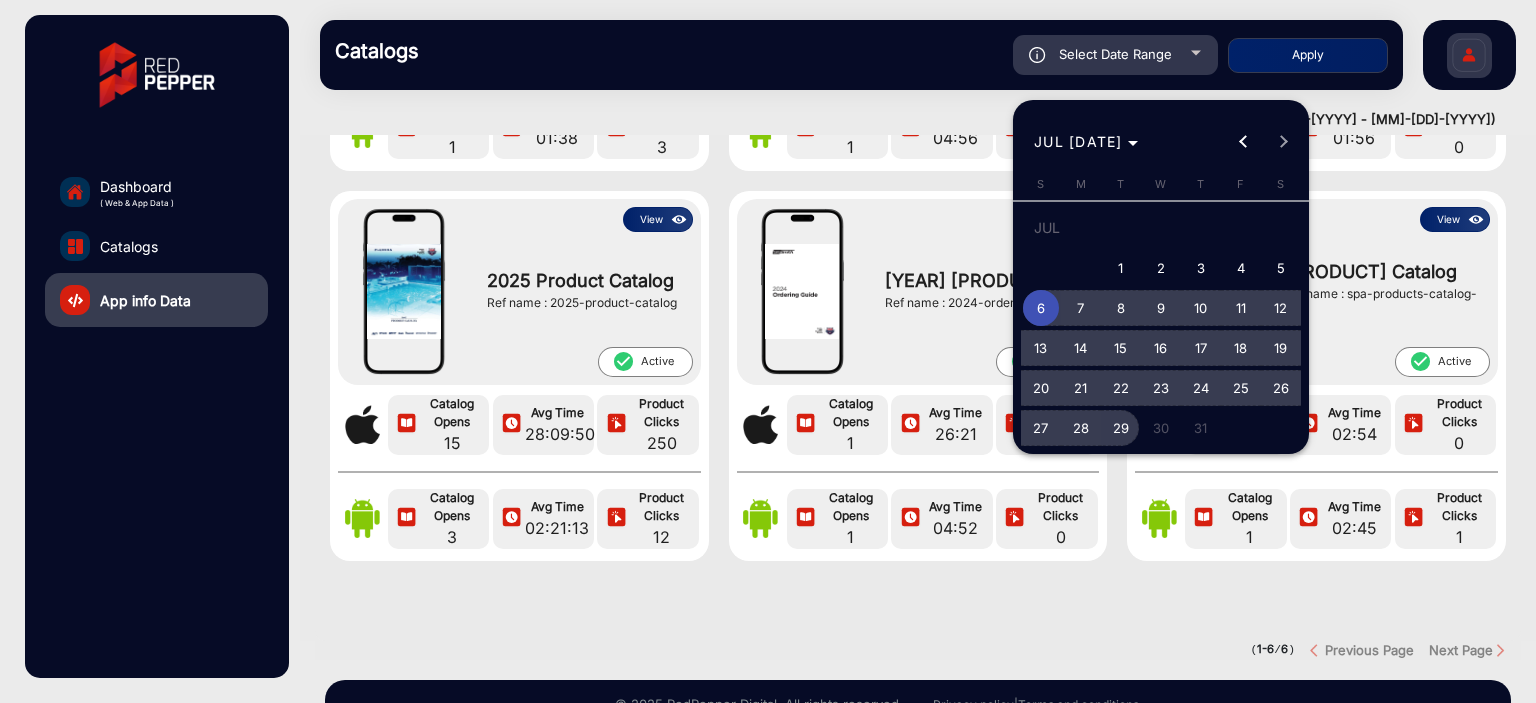 click on "29" at bounding box center [1121, 428] 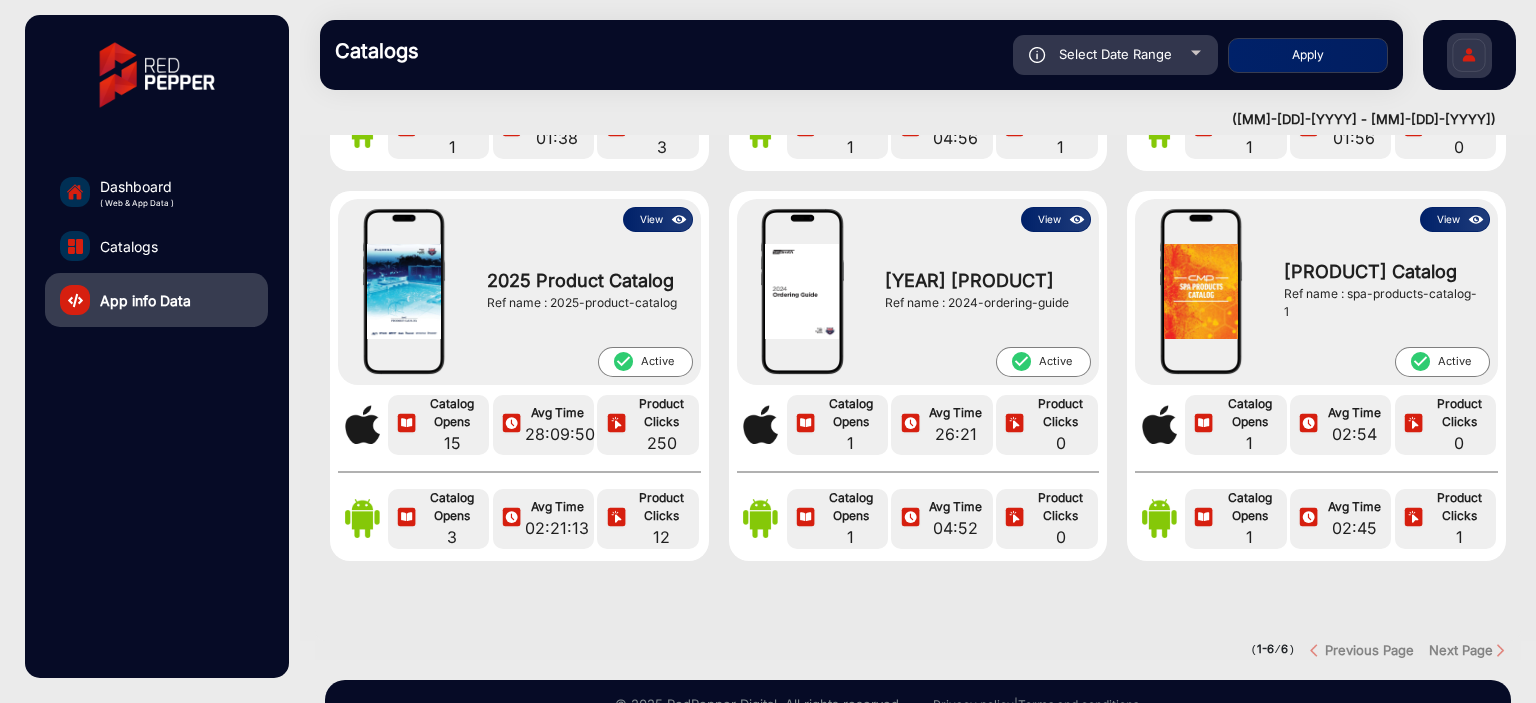 type on "[MM]/[DD]/[YYYY]" 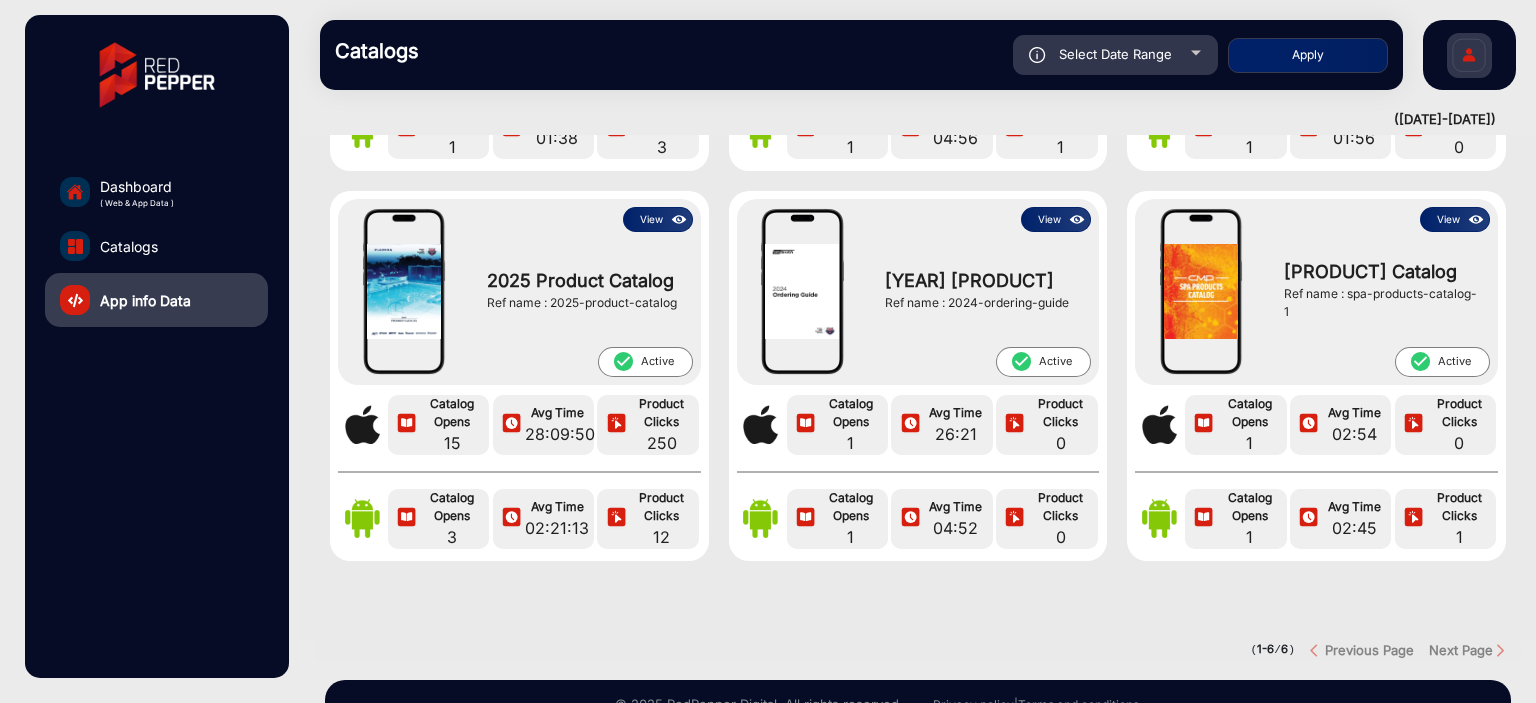scroll, scrollTop: 0, scrollLeft: 0, axis: both 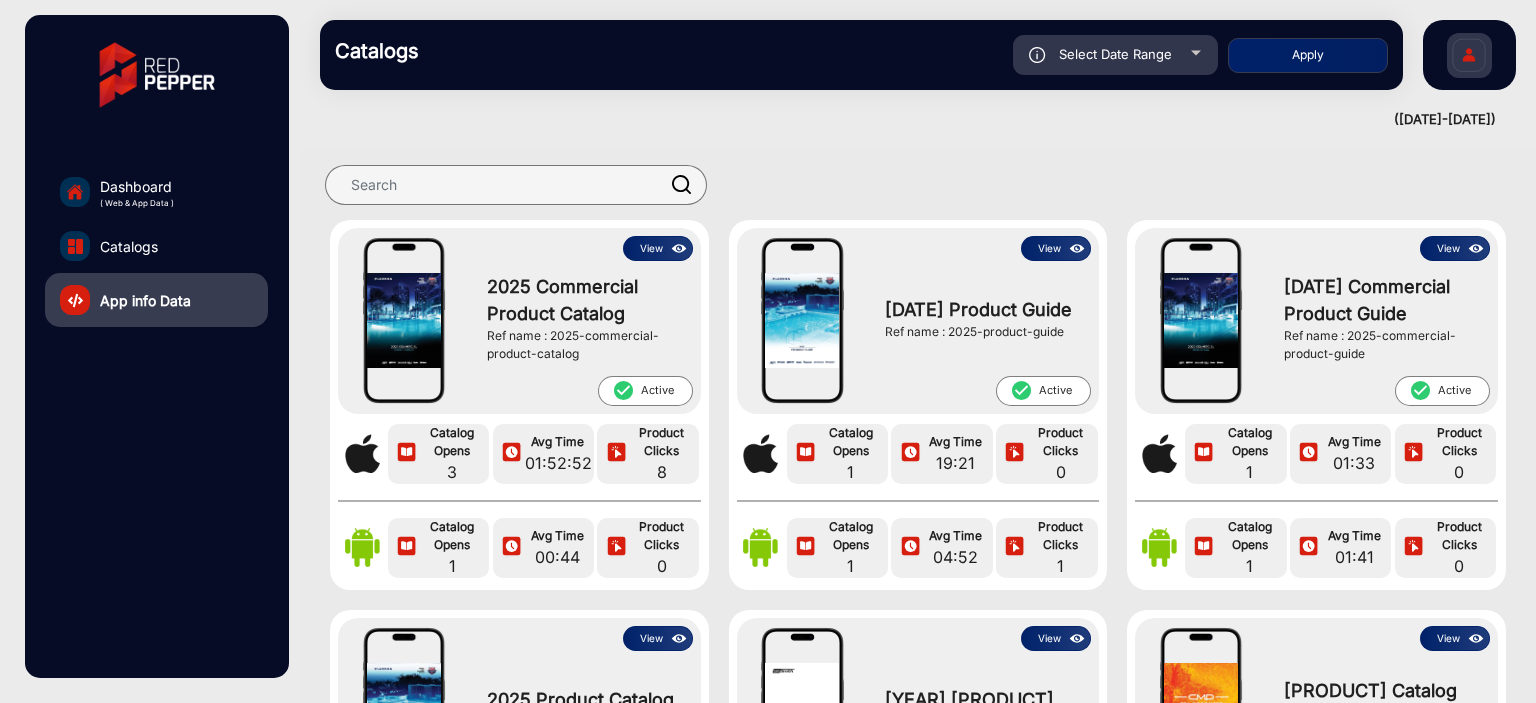 click on "8" 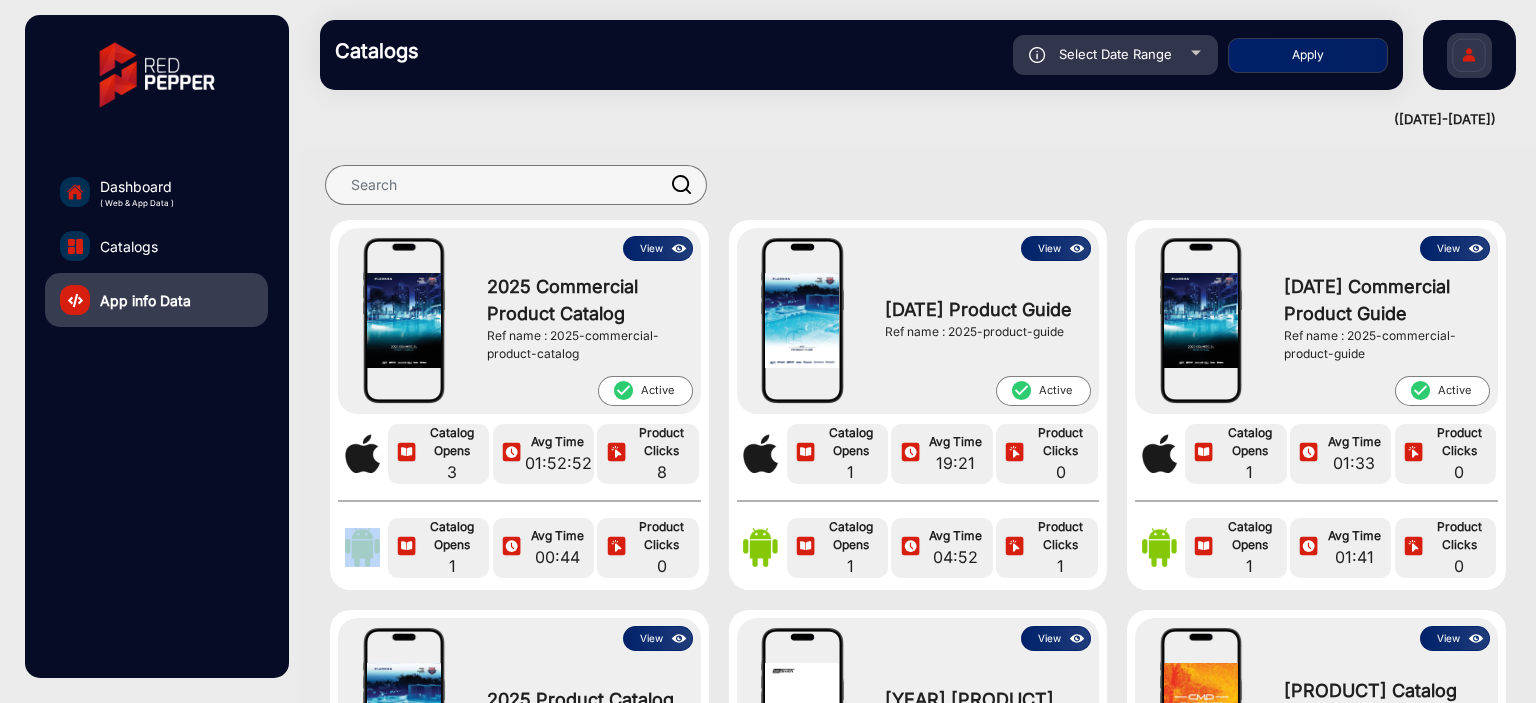 click on "8" 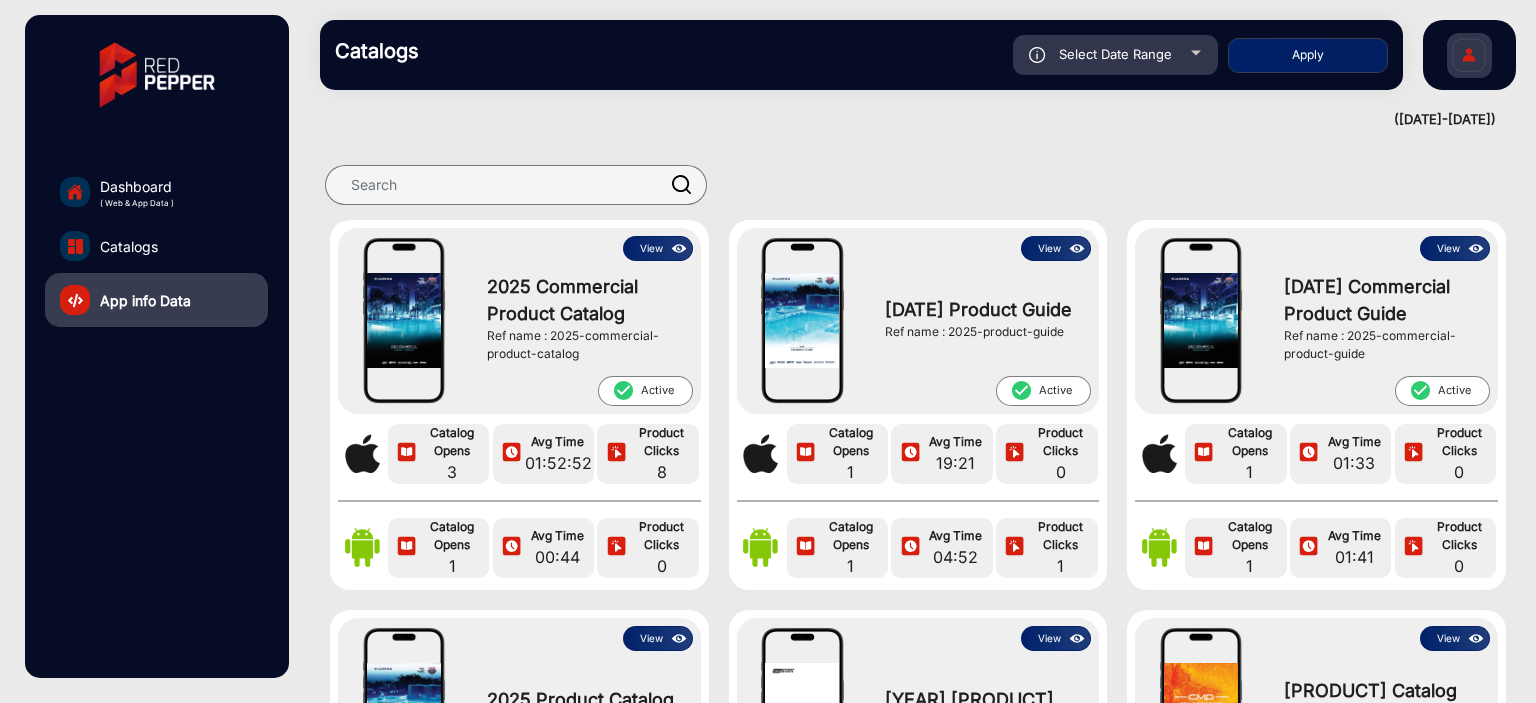 click on "Select Date Range" 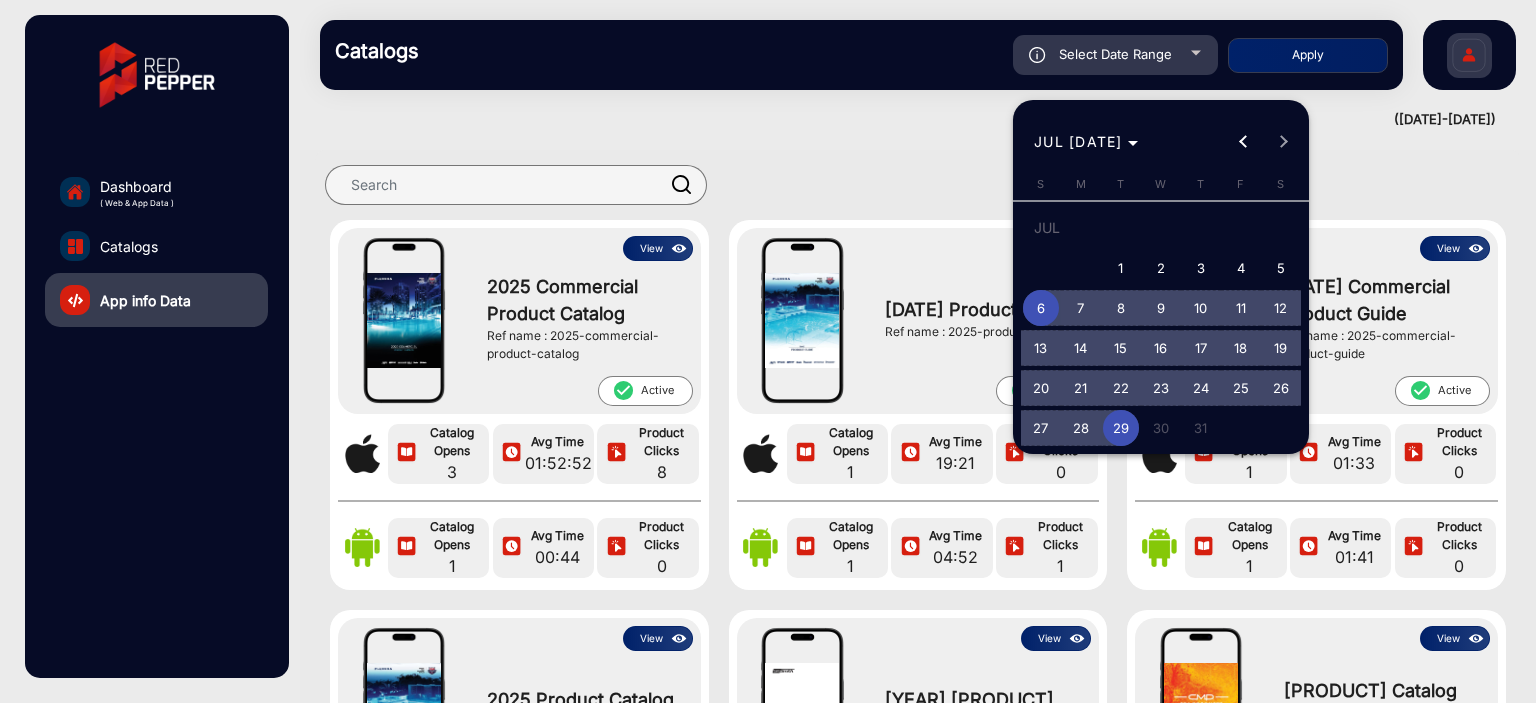 click on "29" at bounding box center (1121, 428) 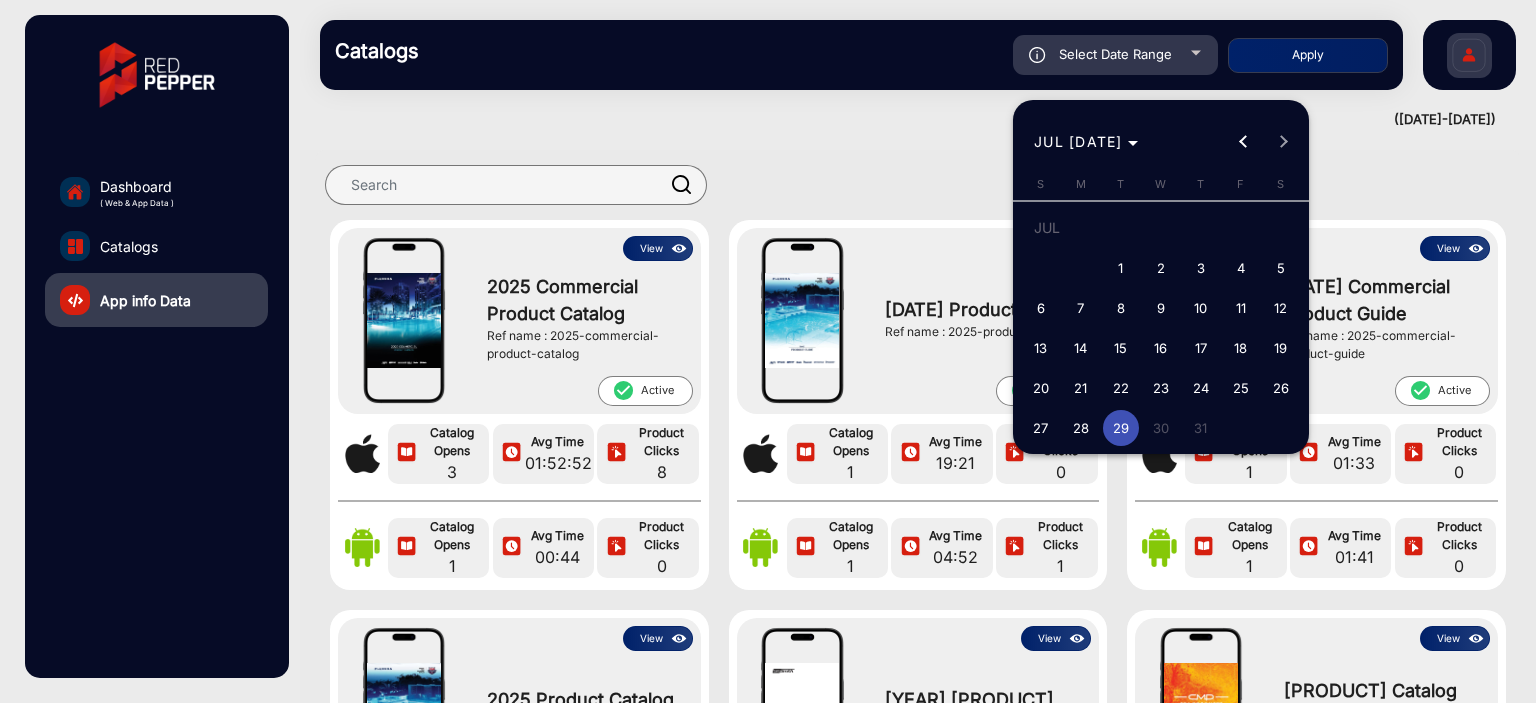 click on "29" at bounding box center [1121, 428] 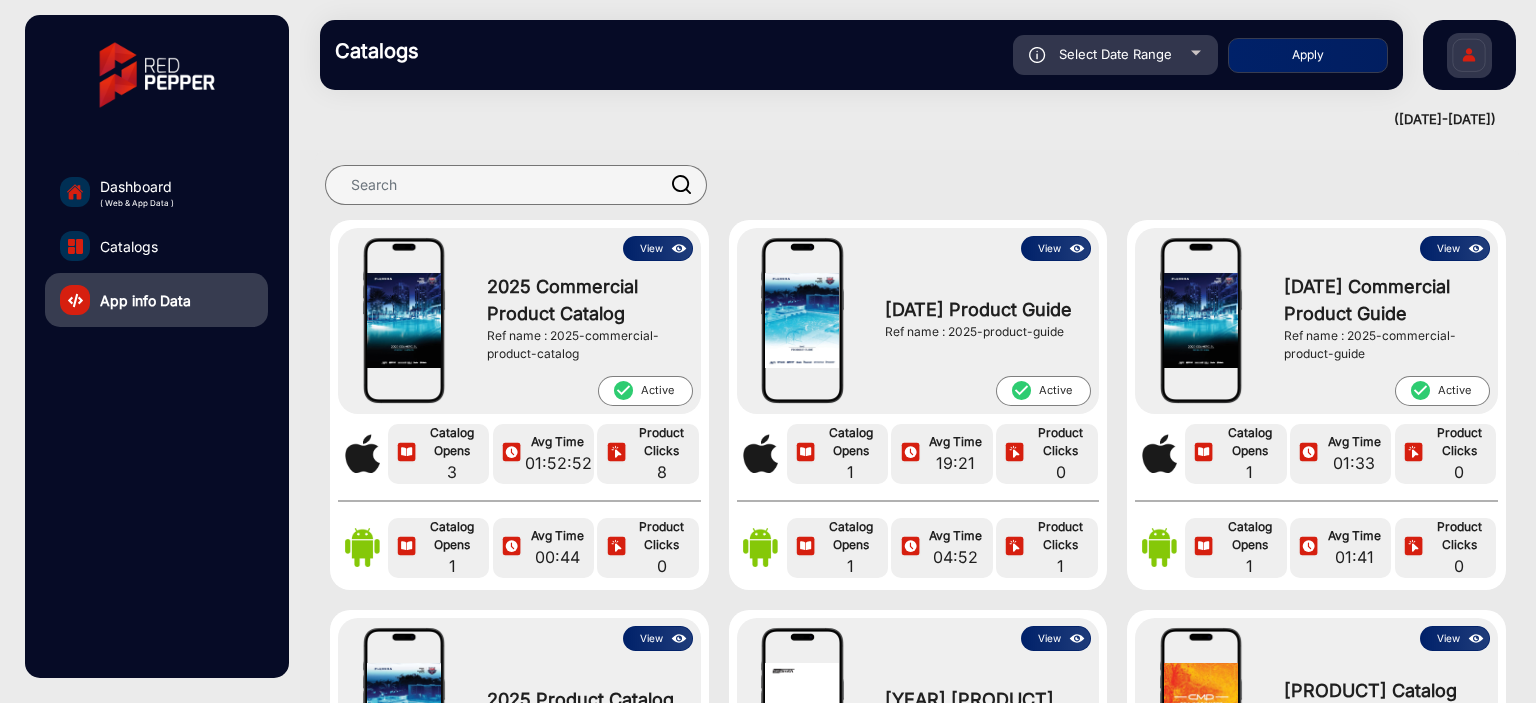 type on "[MM]/[DD]/[YYYY]" 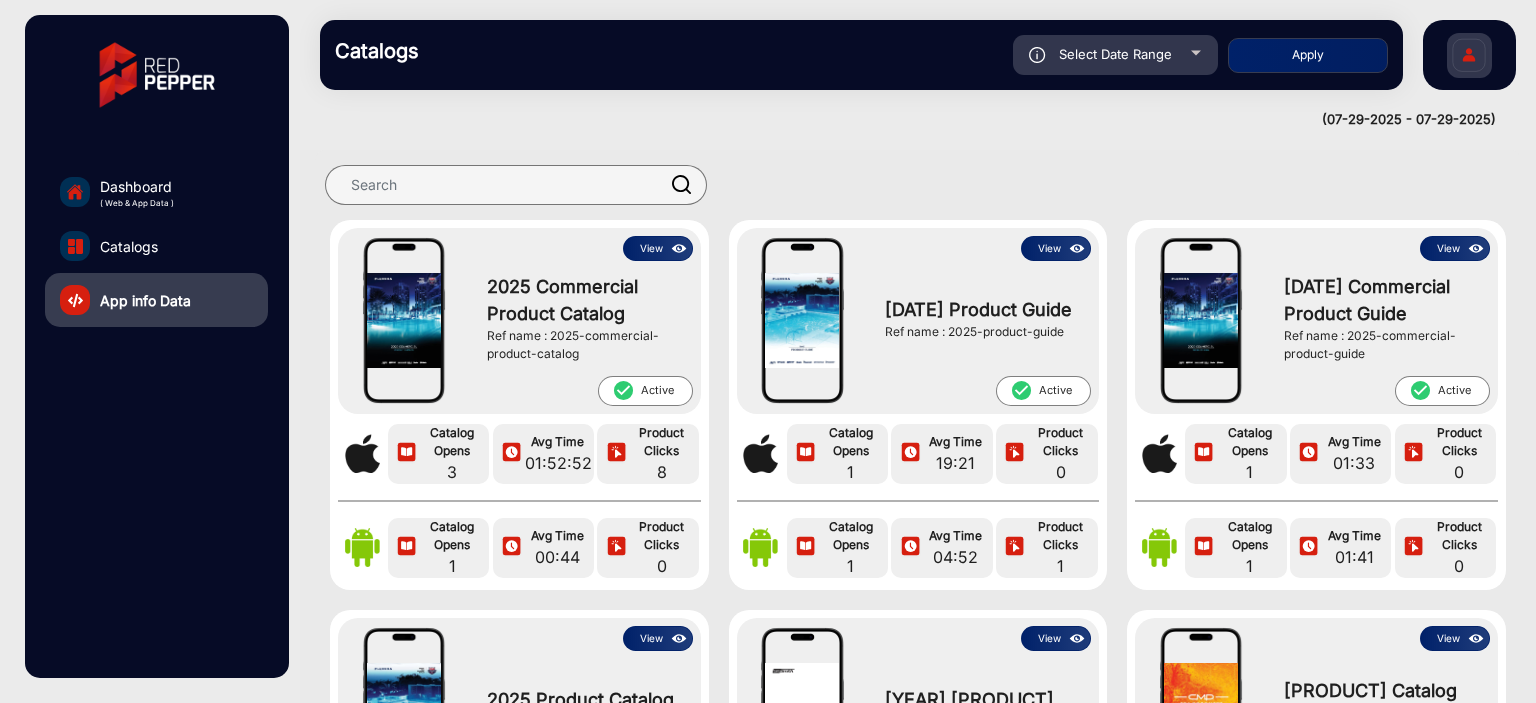 scroll, scrollTop: 0, scrollLeft: 0, axis: both 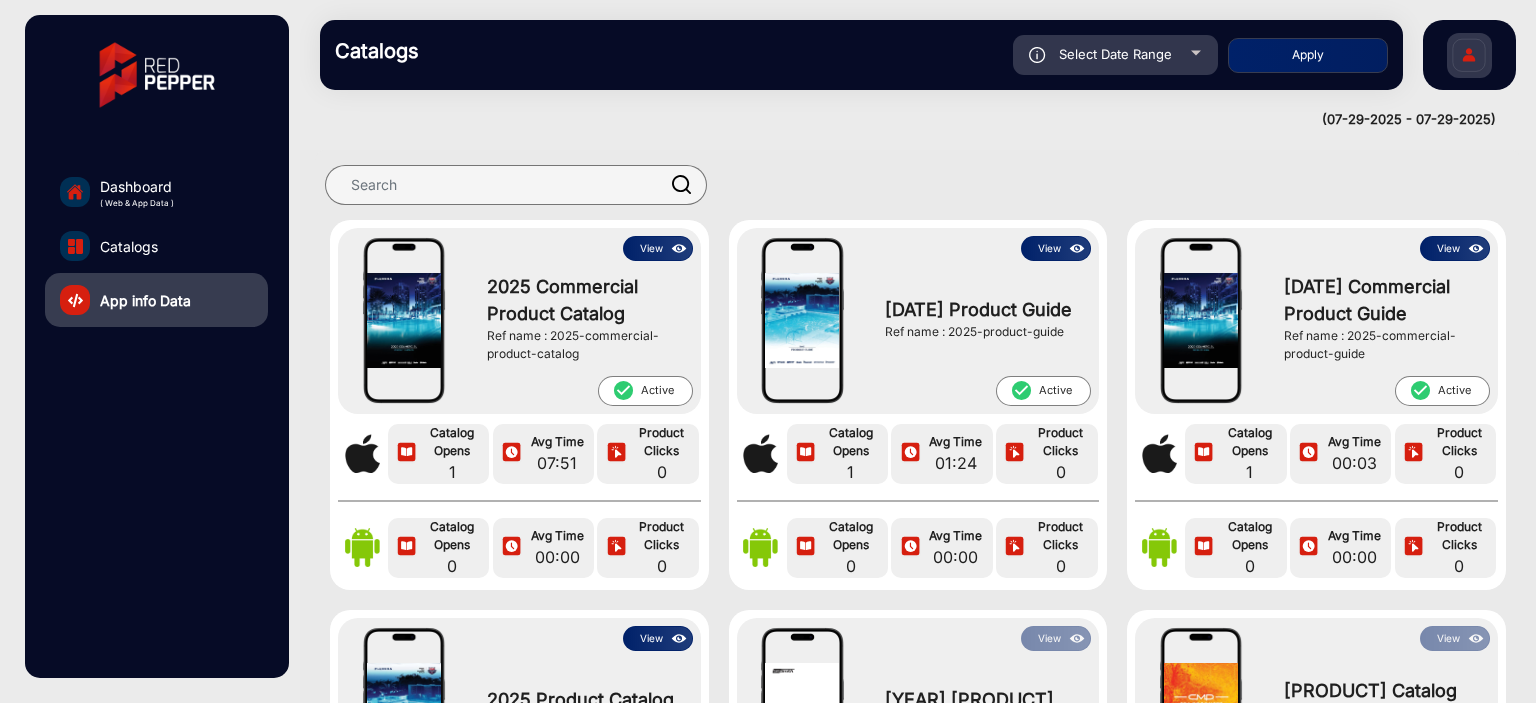 click on "Select Date Range" 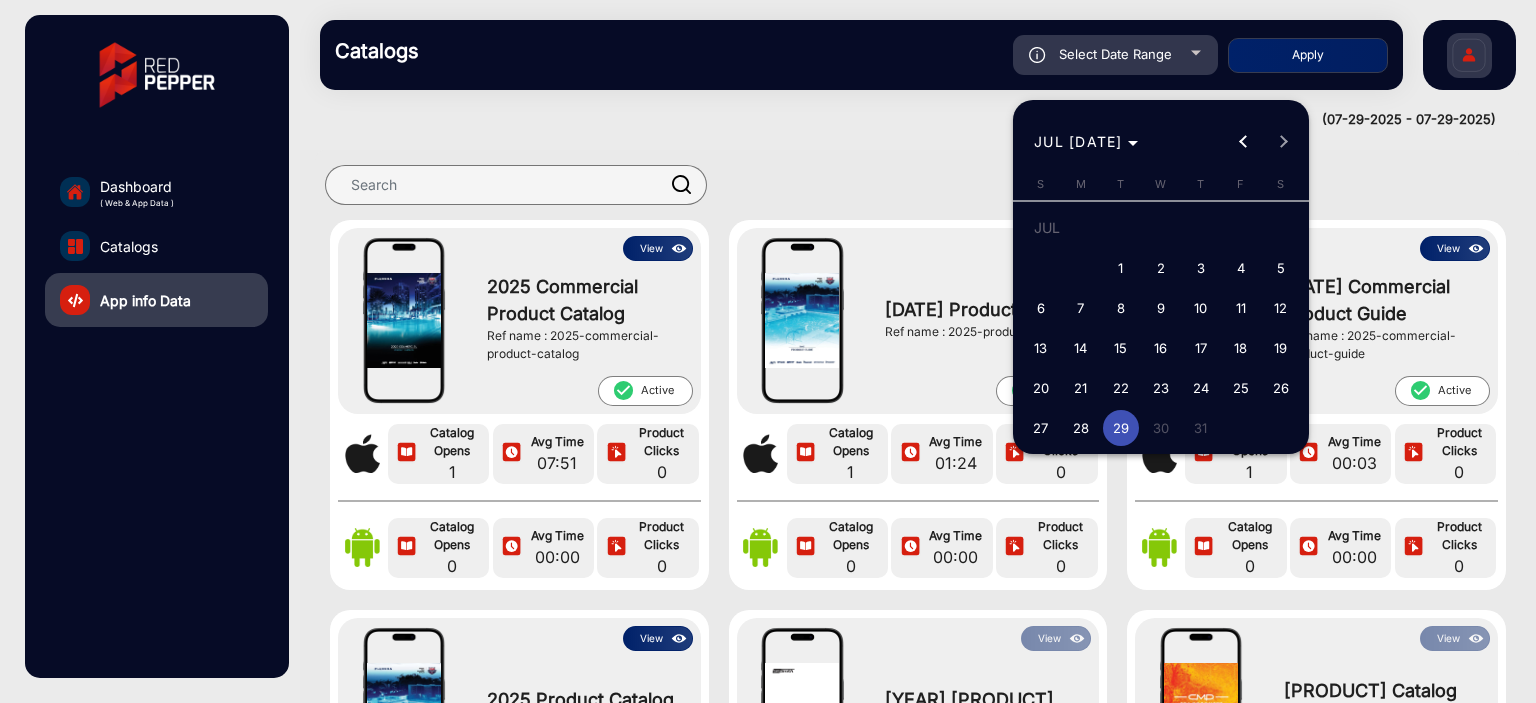 click on "8" at bounding box center [1121, 308] 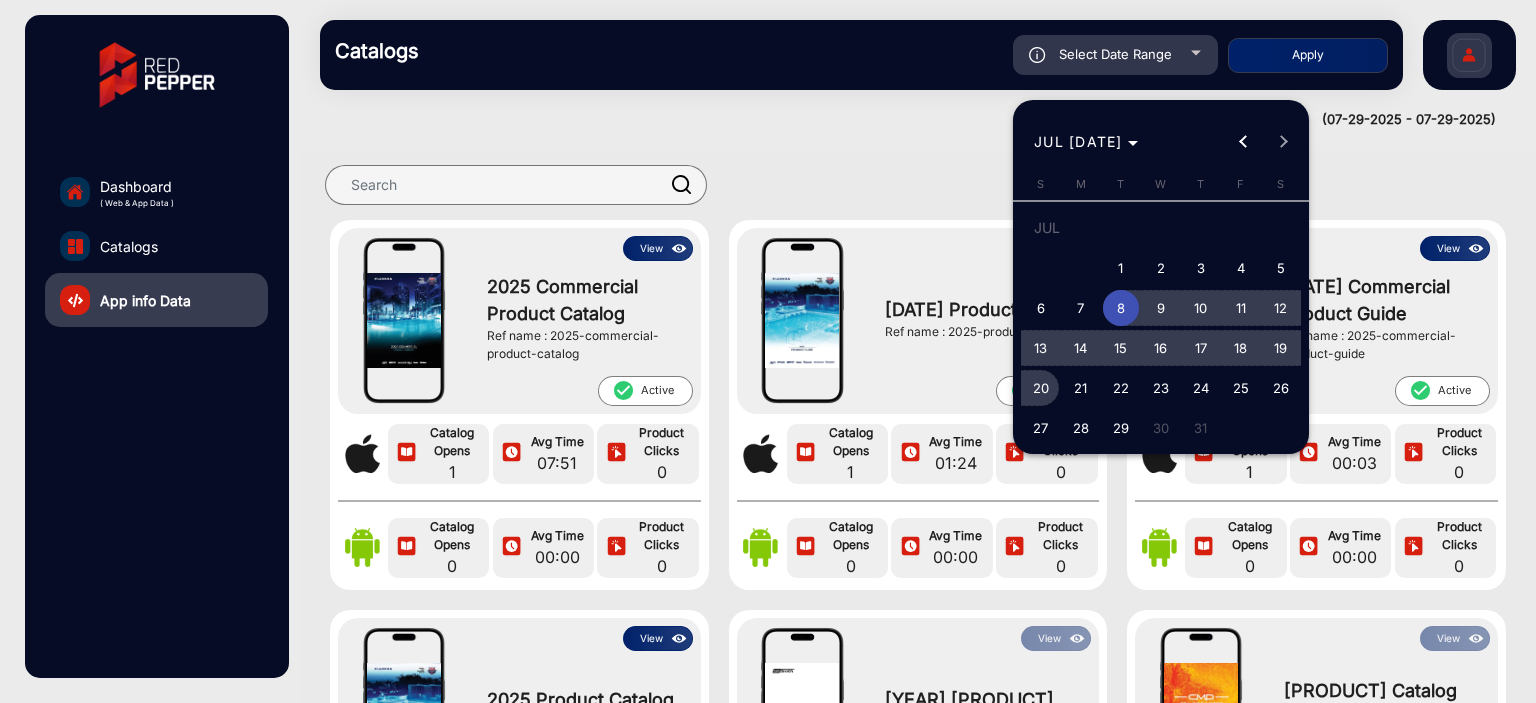 click on "20" at bounding box center [1041, 388] 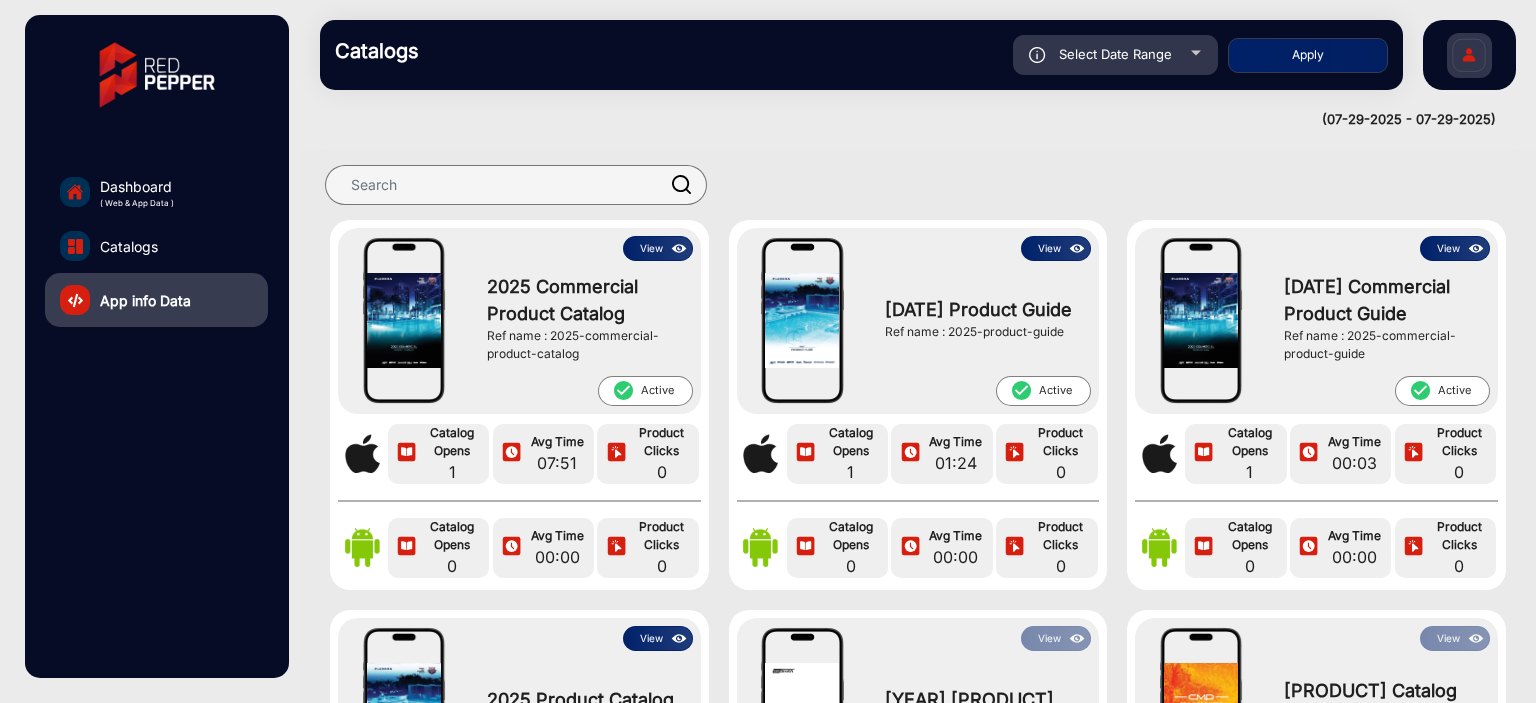 type on "[MM]/[DD]/[YYYY]" 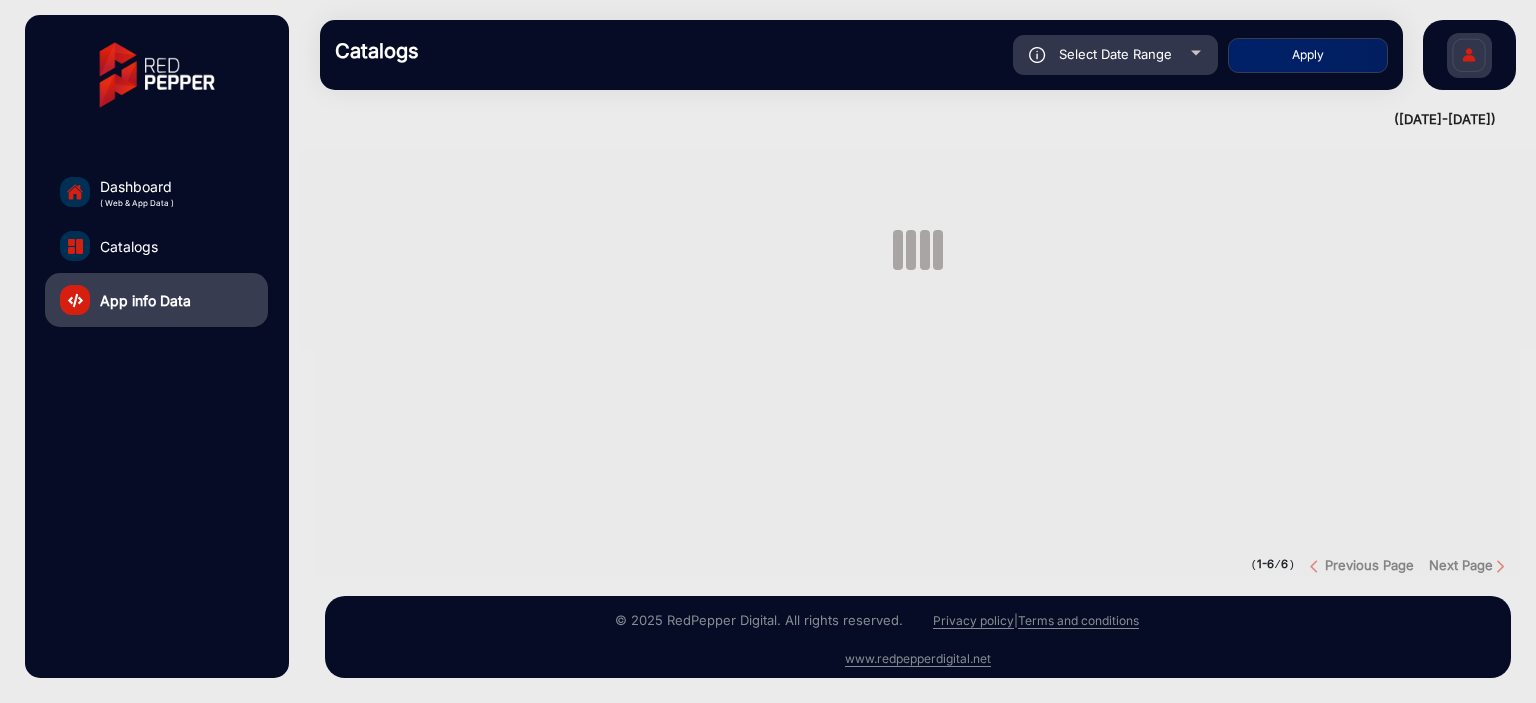 scroll, scrollTop: 0, scrollLeft: 0, axis: both 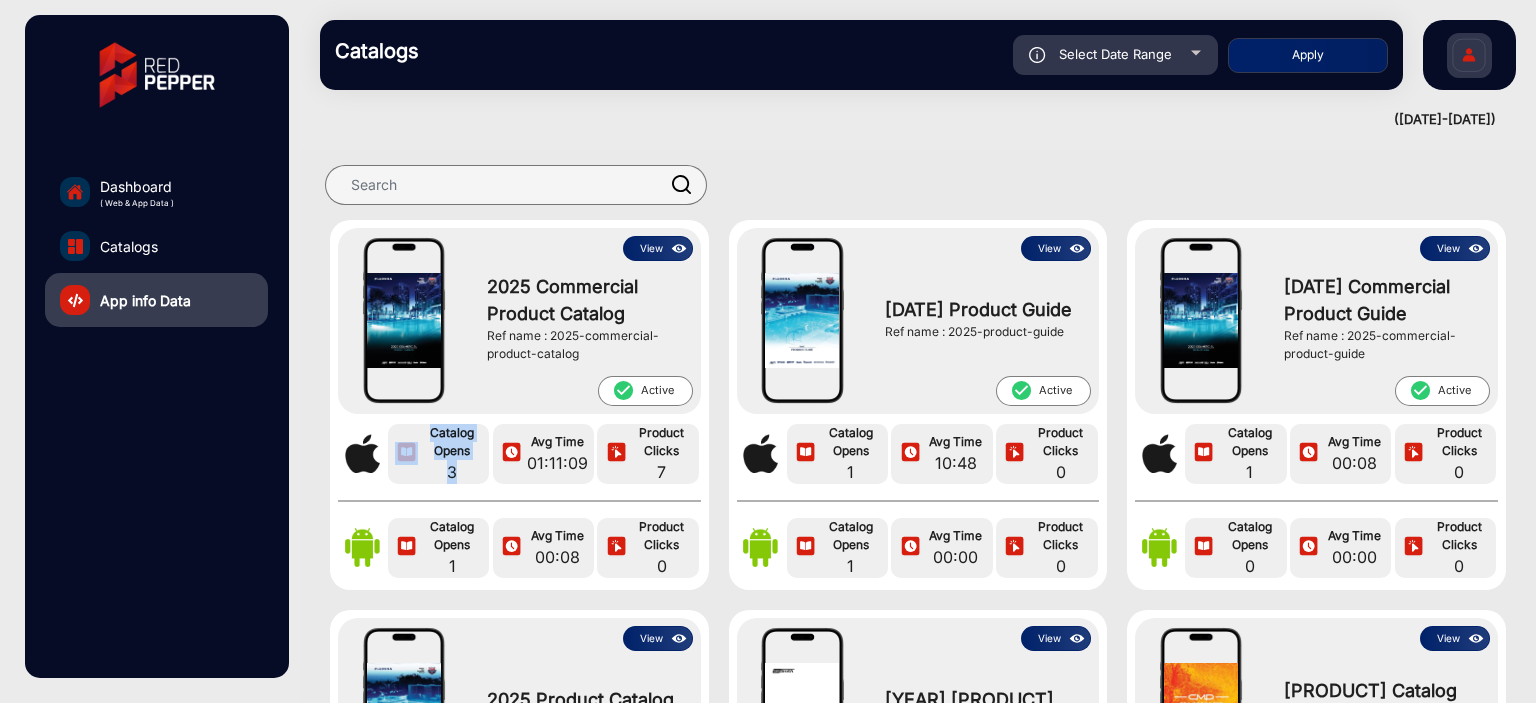 drag, startPoint x: 460, startPoint y: 471, endPoint x: 418, endPoint y: 454, distance: 45.310043 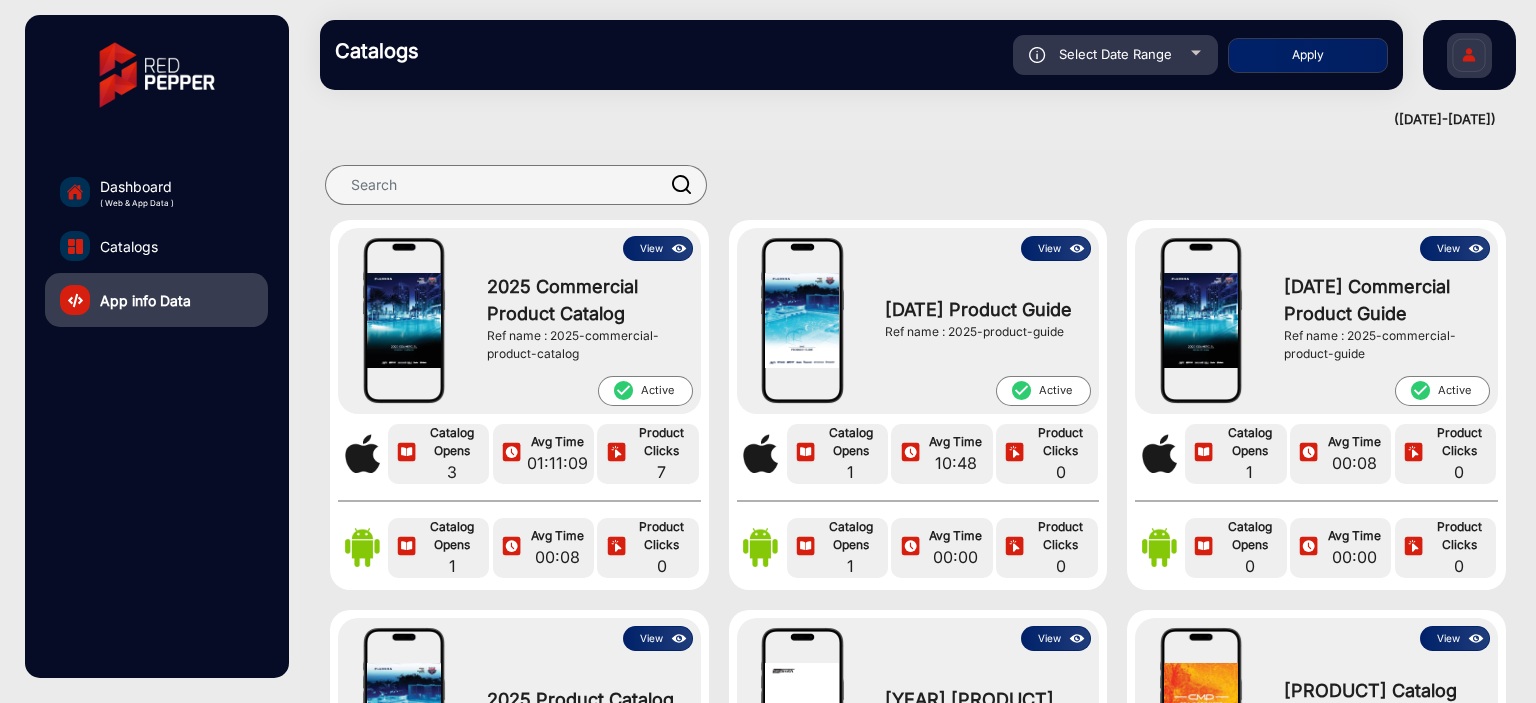 click on "1" 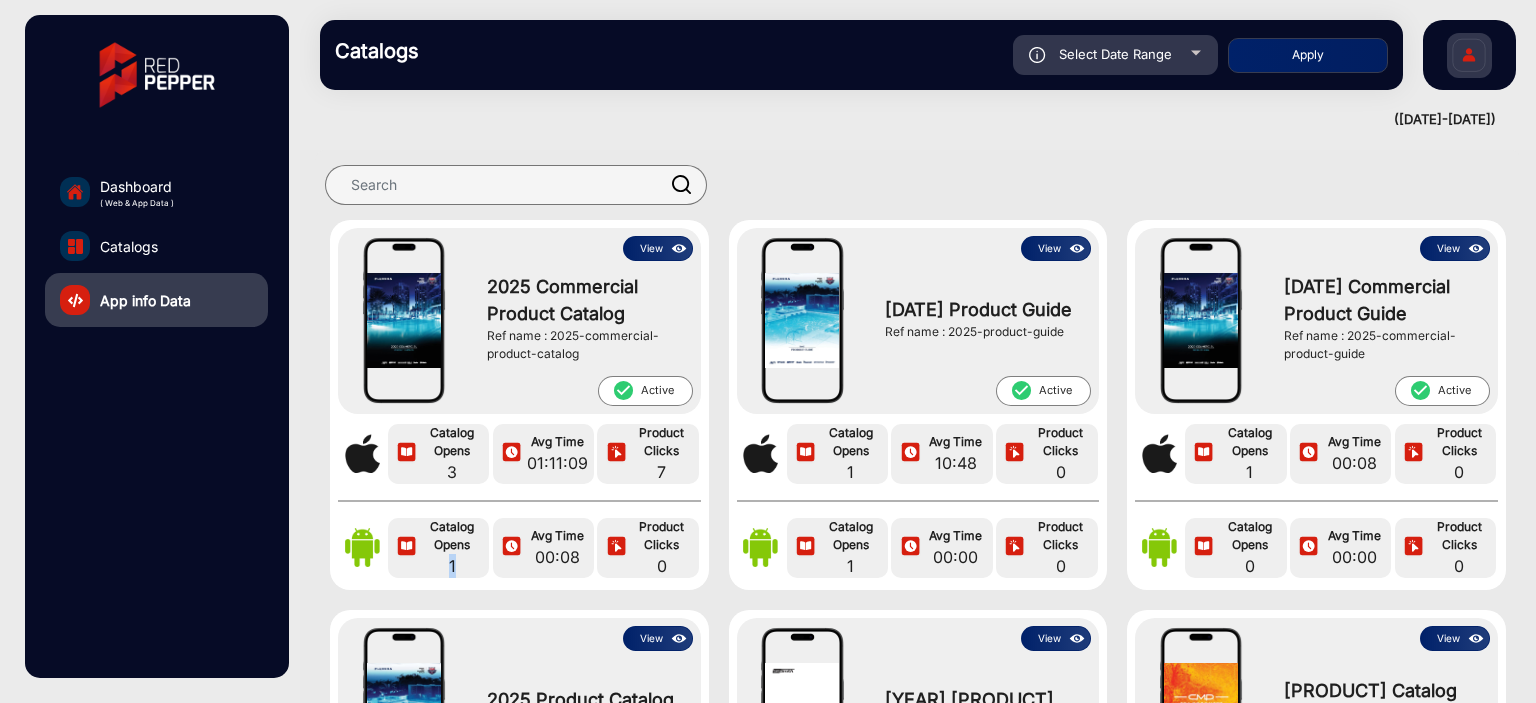 click on "1" 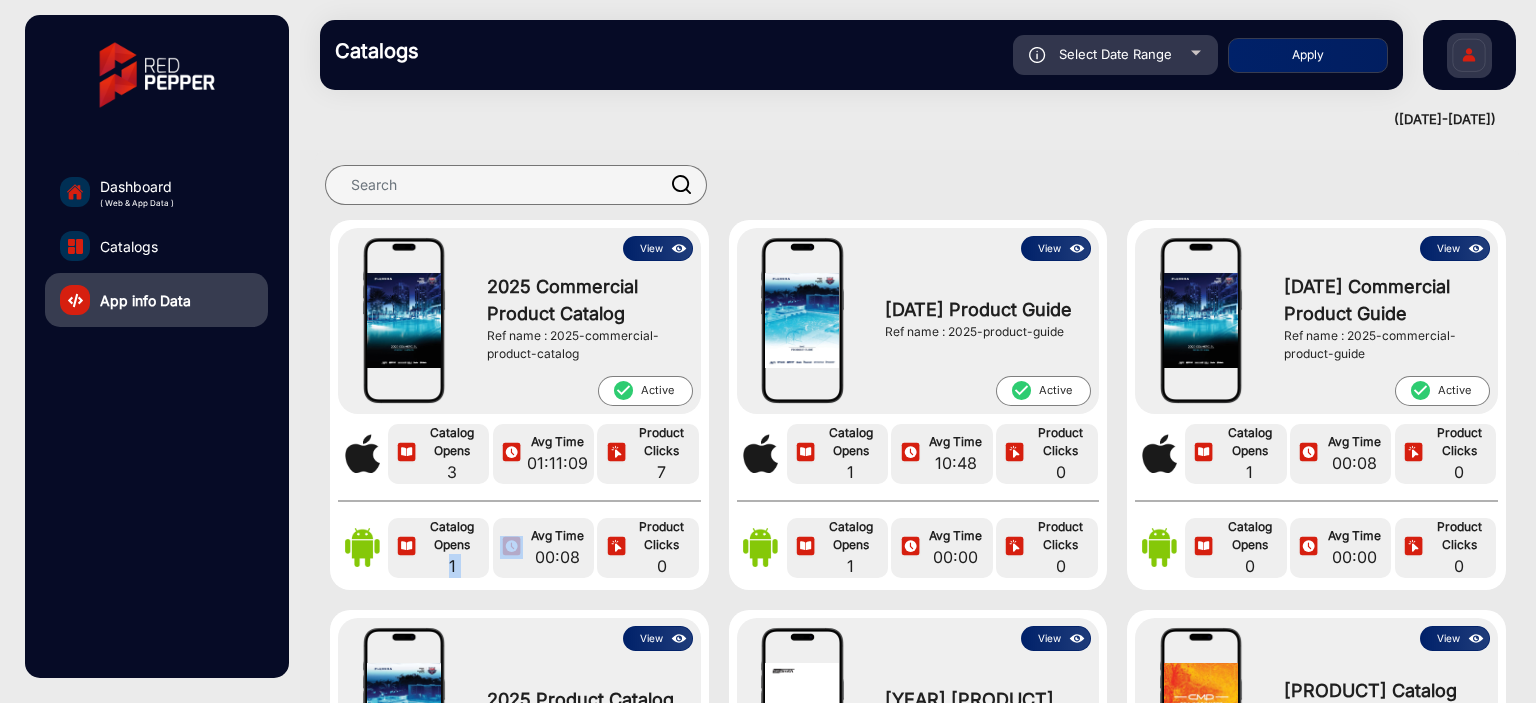 click on "1" 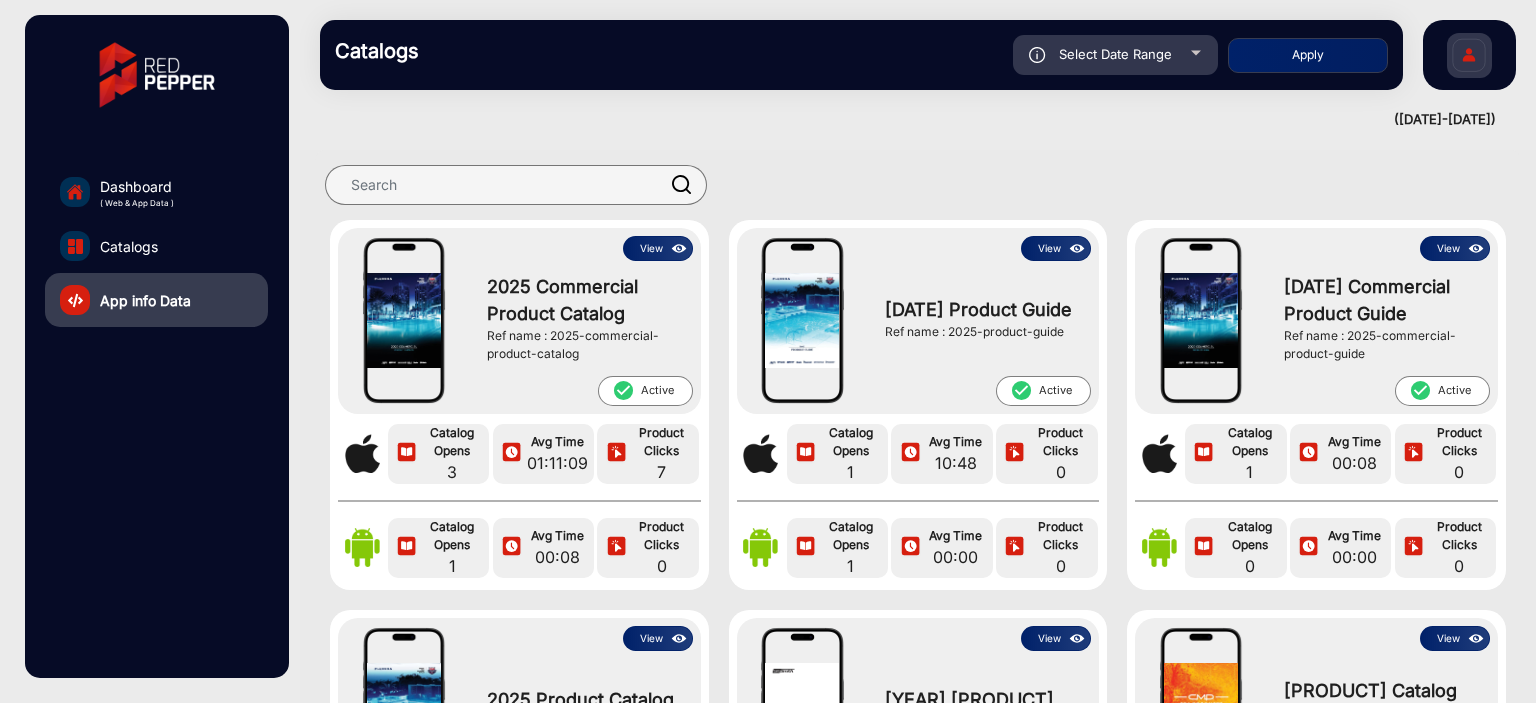 click on "View  [COMPANY] [PRODUCT]  Ref name : [PRODUCT_CODE]  check_circle  Active  Catalog Opens  [NUMBER] Avg Time  [TIME] Product Clicks  [NUMBER] Catalog Opens  [NUMBER] Avg Time  [TIME] Product Clicks  [NUMBER]" 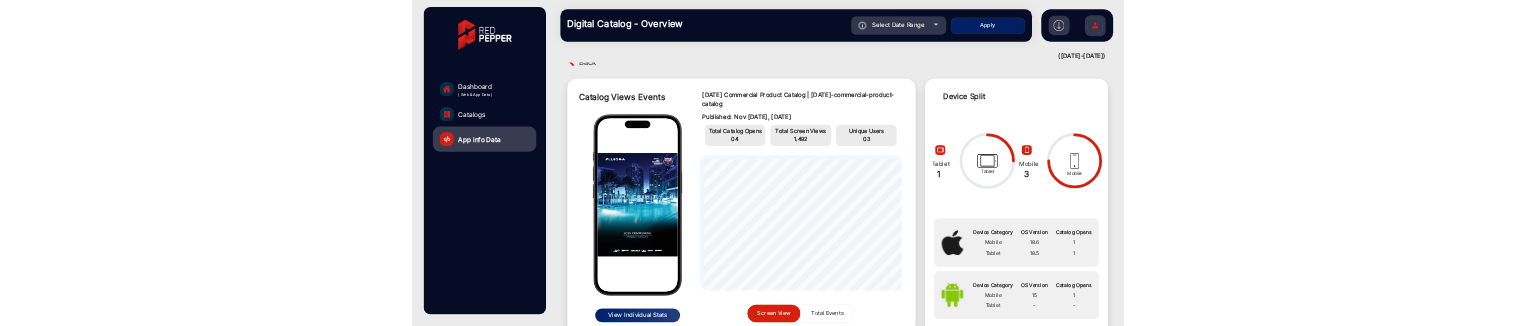 scroll, scrollTop: 0, scrollLeft: 0, axis: both 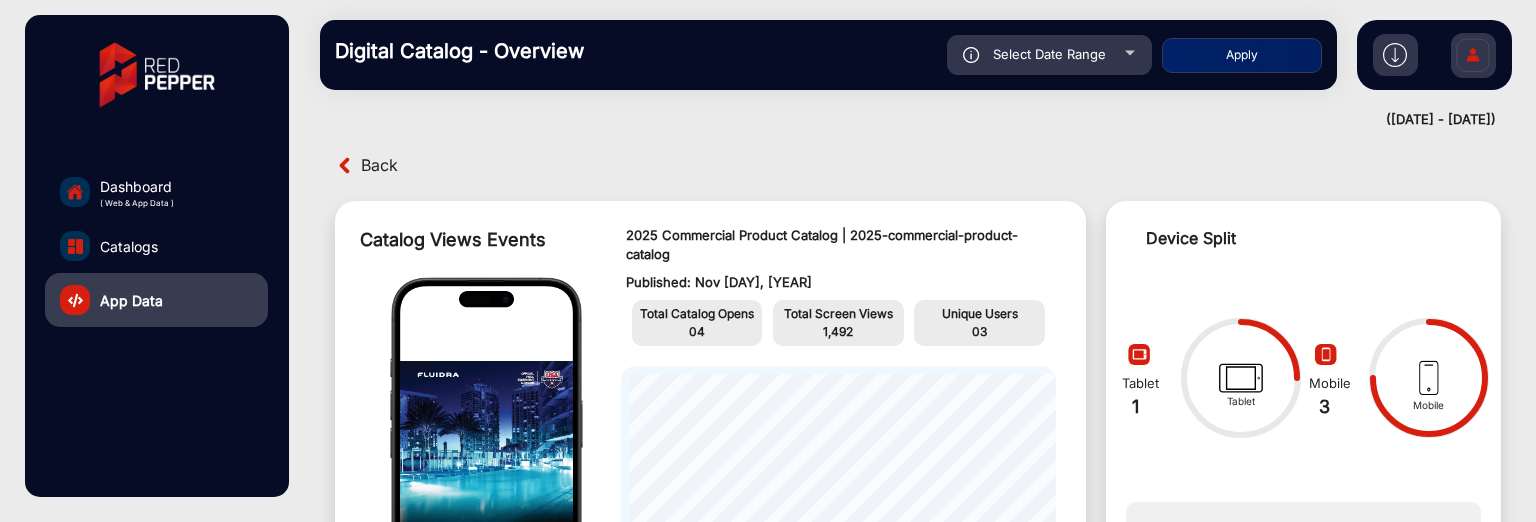click on "Back" at bounding box center (379, 165) 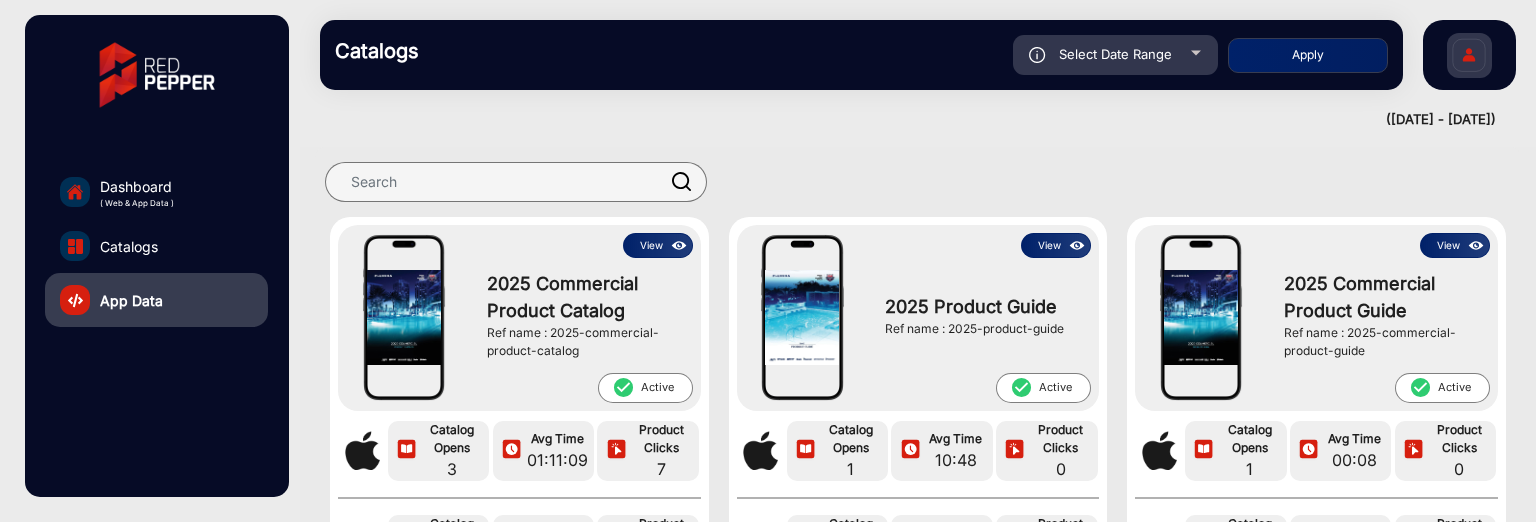 scroll, scrollTop: 0, scrollLeft: 0, axis: both 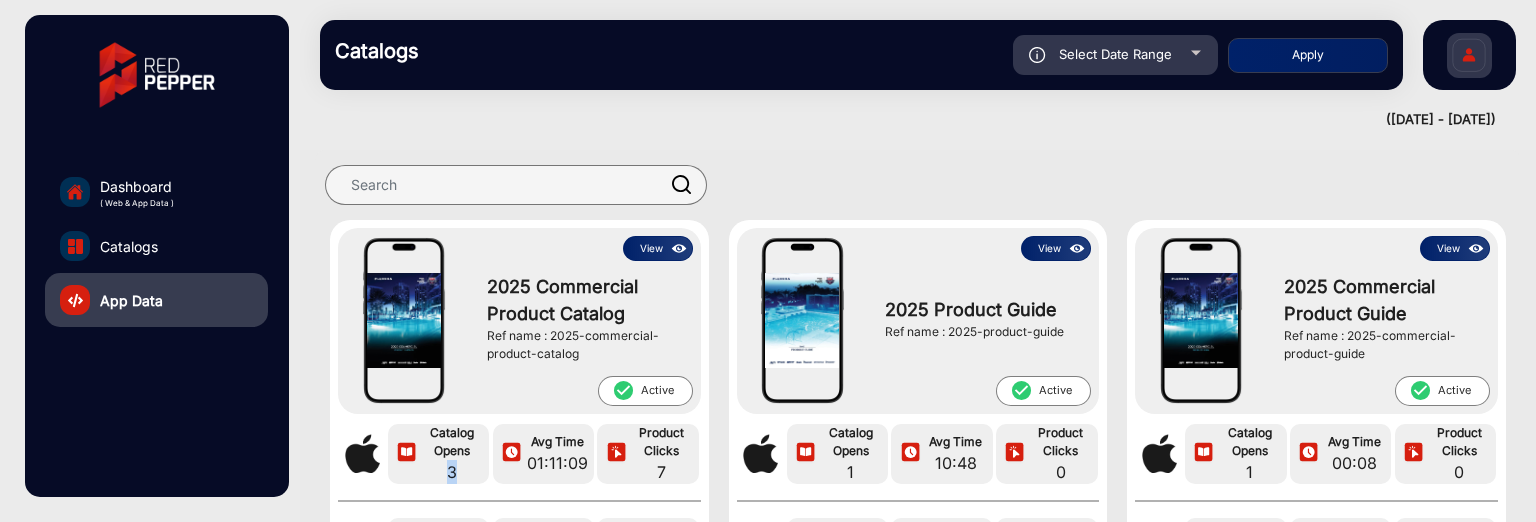 drag, startPoint x: 464, startPoint y: 471, endPoint x: 438, endPoint y: 467, distance: 26.305893 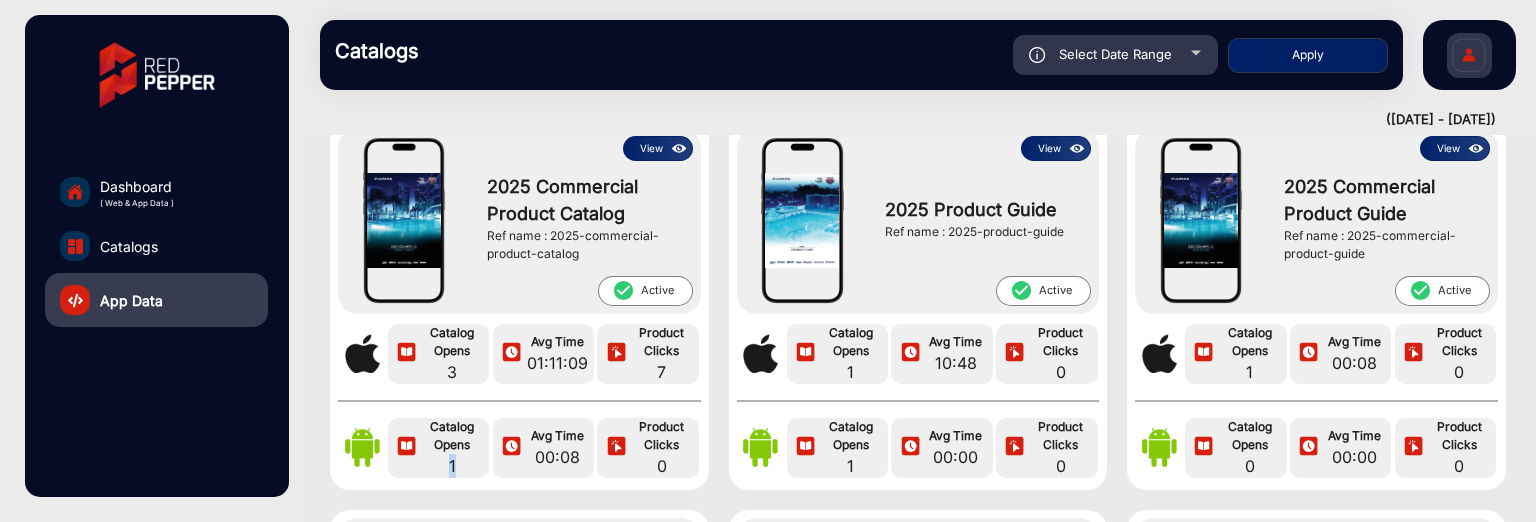 drag, startPoint x: 455, startPoint y: 462, endPoint x: 443, endPoint y: 458, distance: 12.649111 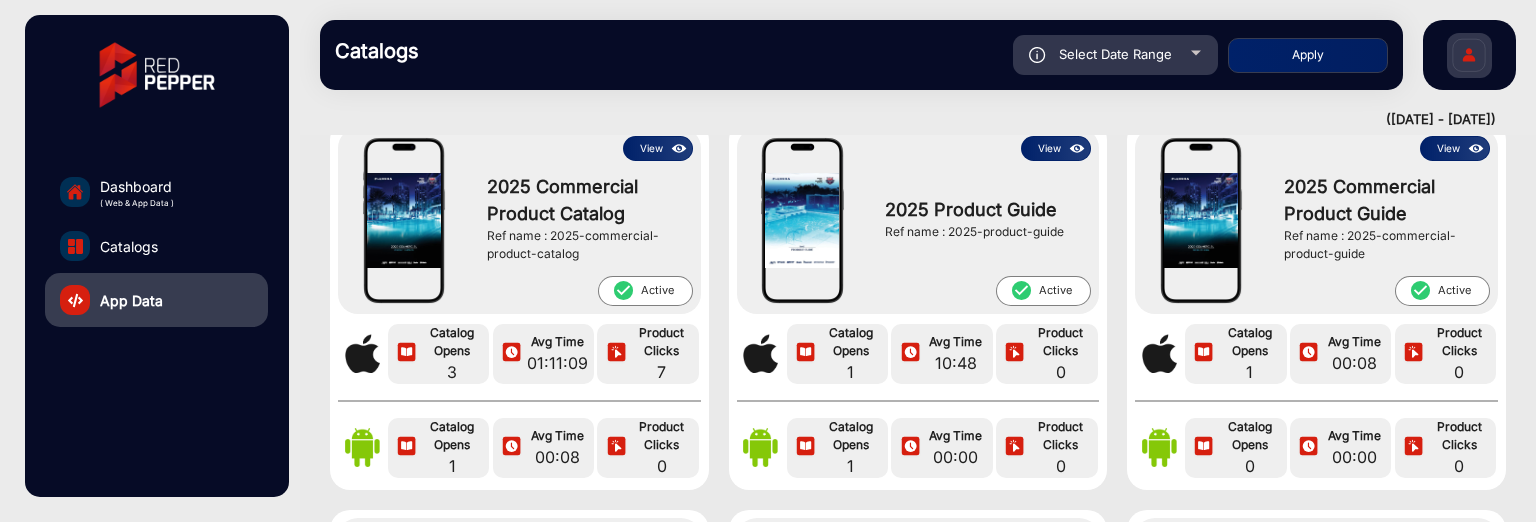 click on "Select Date Range" 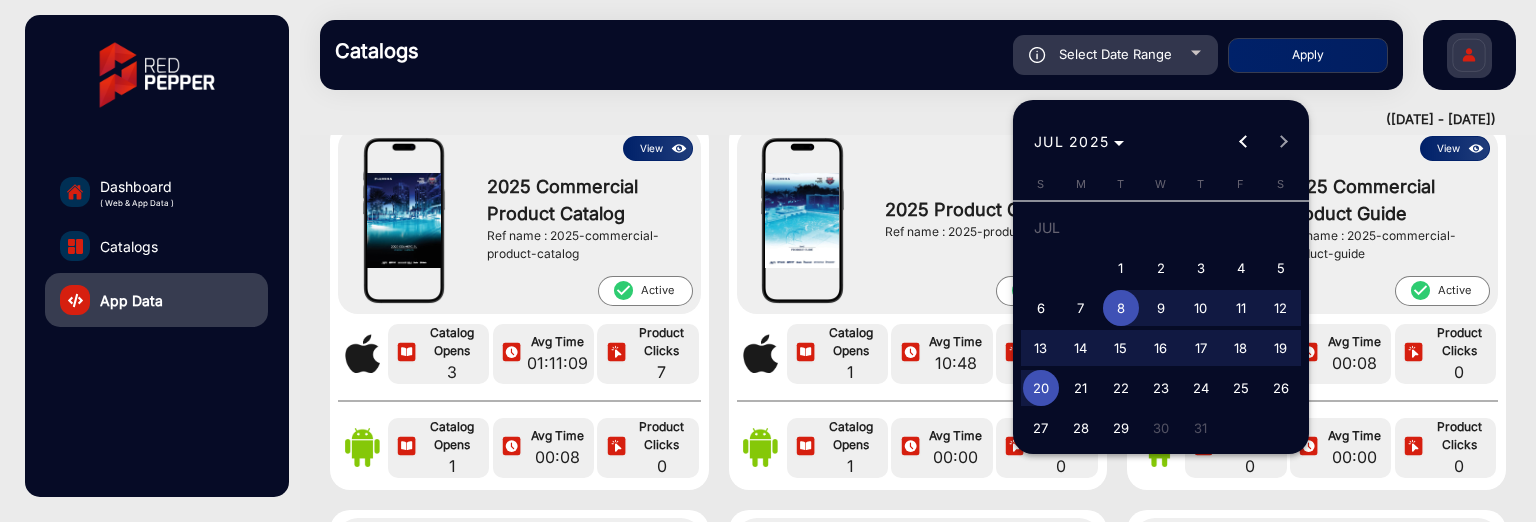 click on "15" at bounding box center [1121, 348] 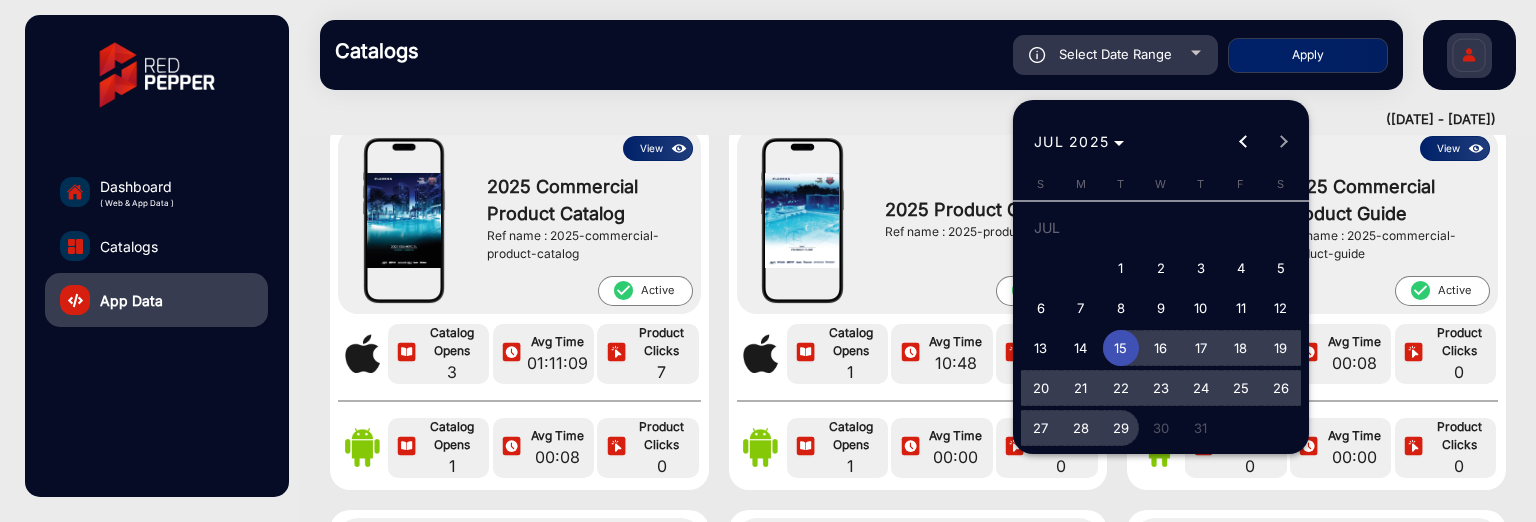 click on "29" at bounding box center [1121, 428] 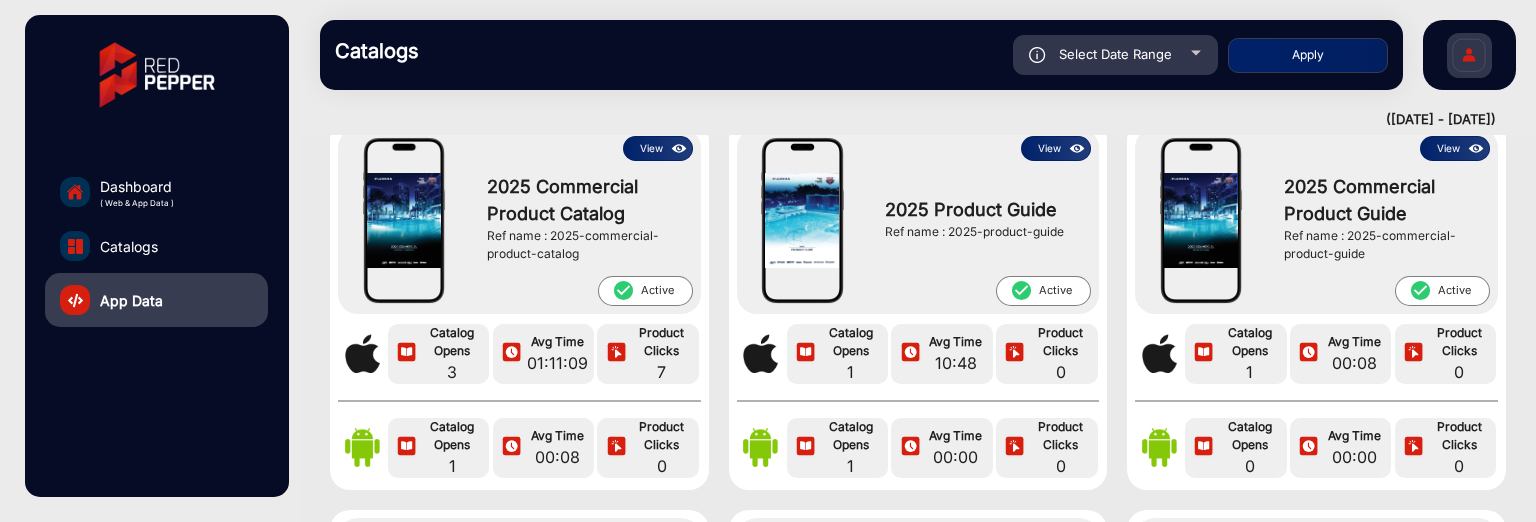 type on "[MONTH]/[DAY]/[YEAR]" 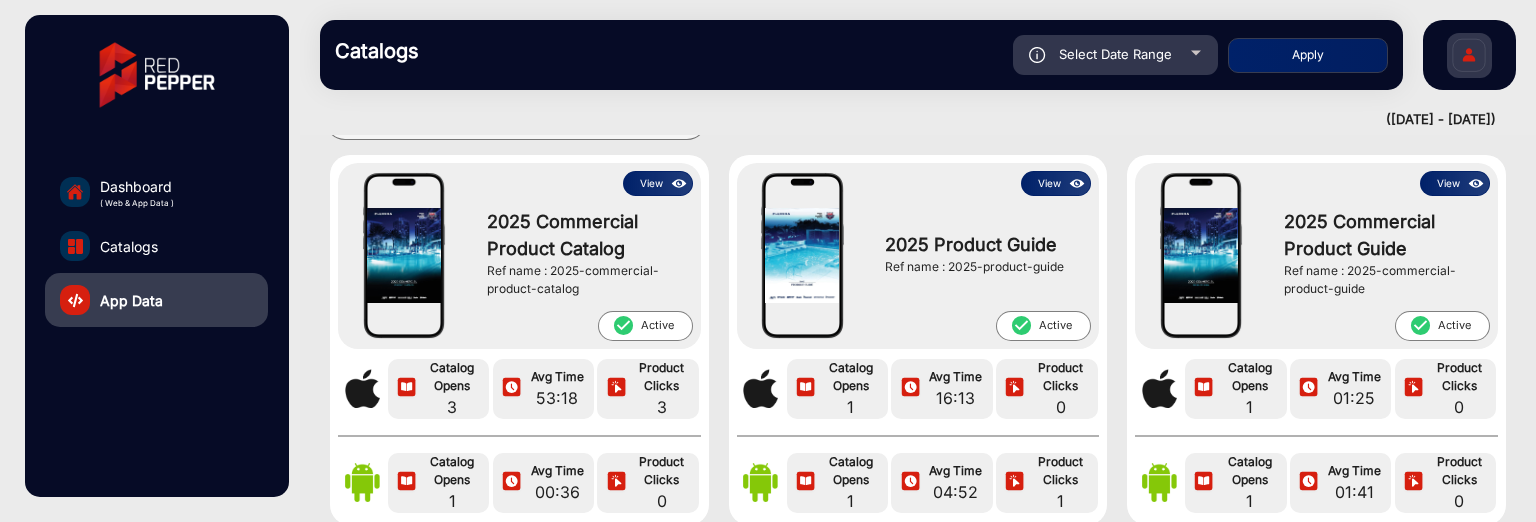 scroll, scrollTop: 100, scrollLeft: 0, axis: vertical 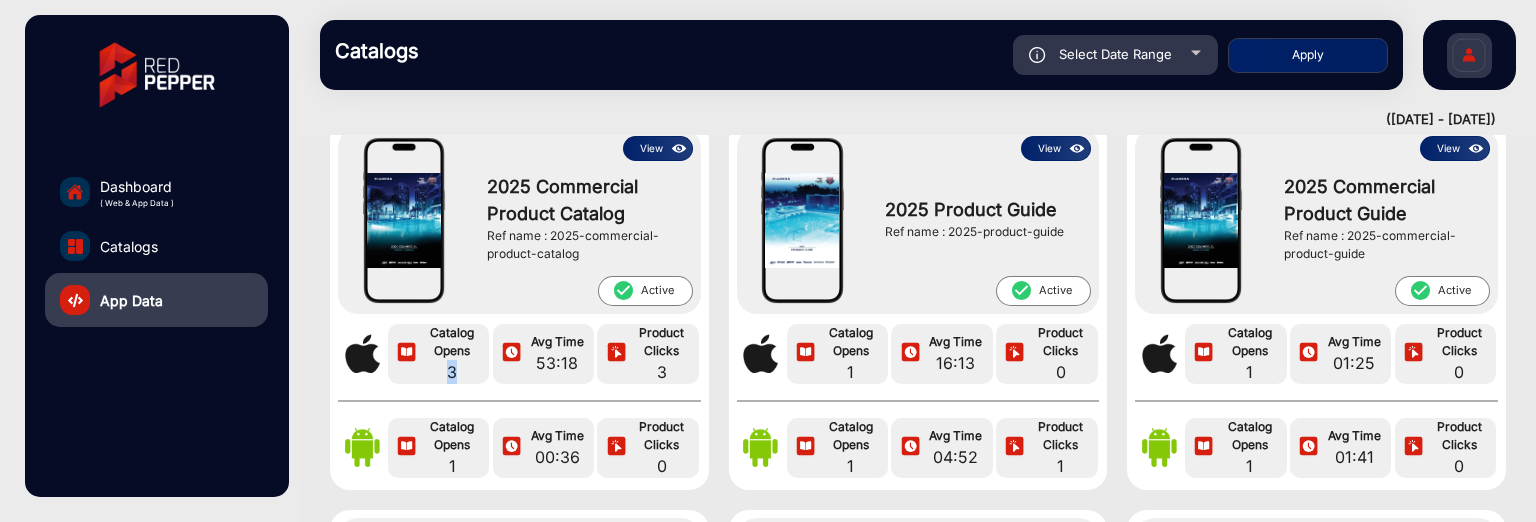 drag, startPoint x: 470, startPoint y: 375, endPoint x: 428, endPoint y: 372, distance: 42.107006 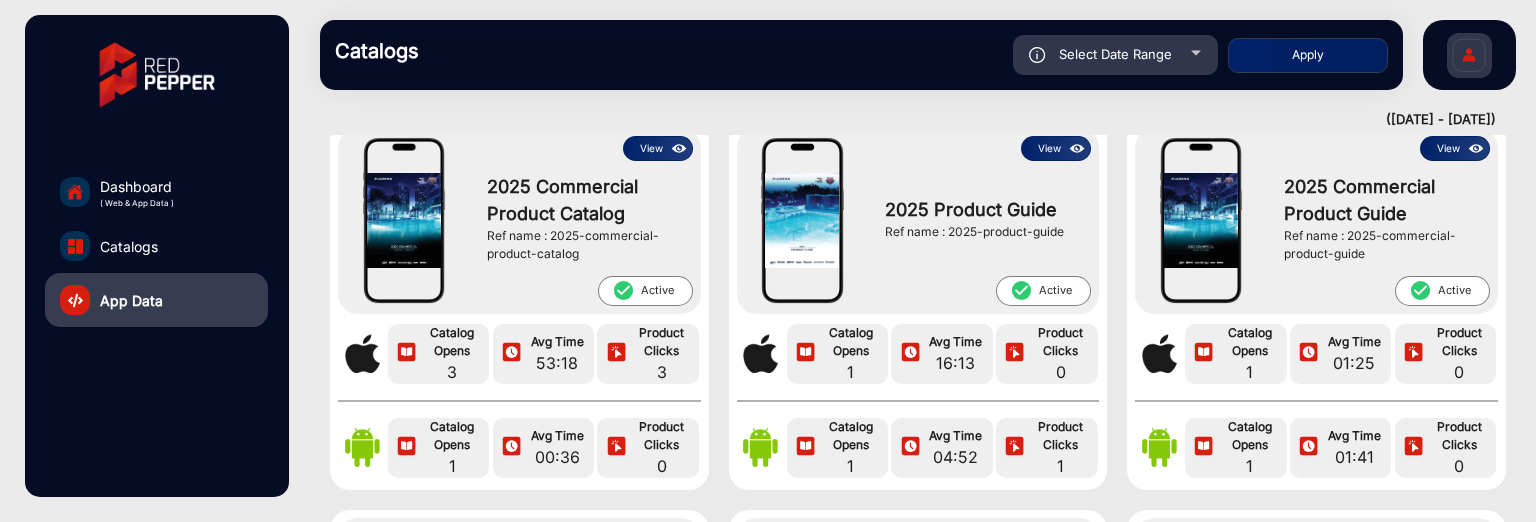 click on "Select Date Range" 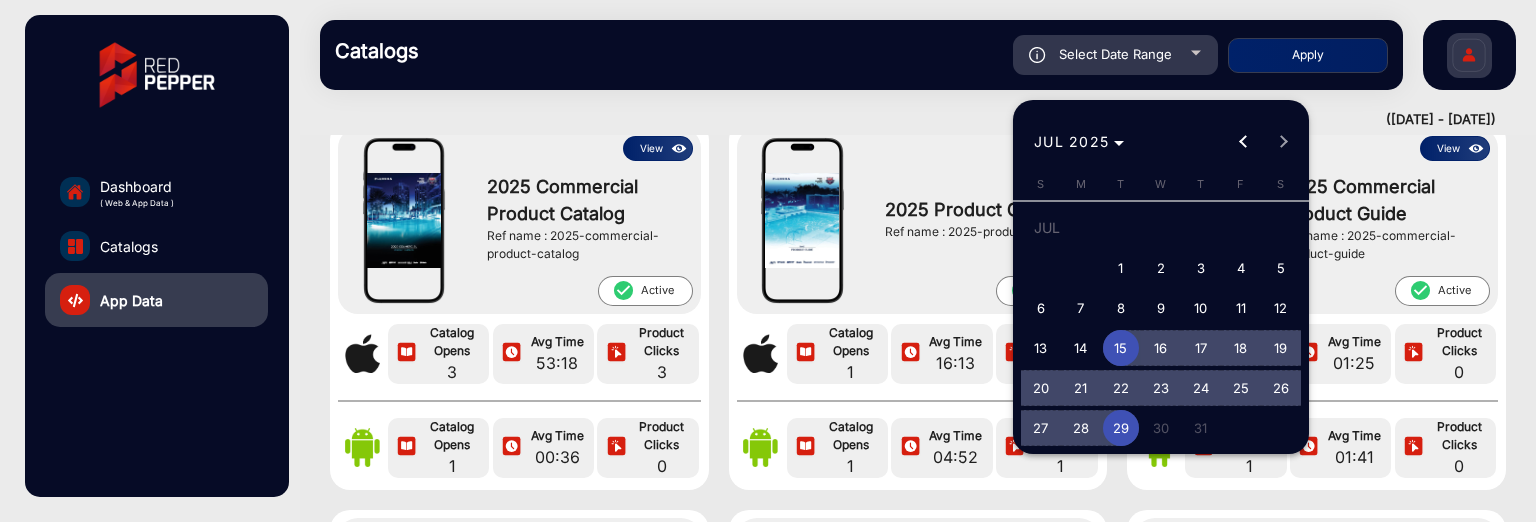 click on "22" at bounding box center [1121, 388] 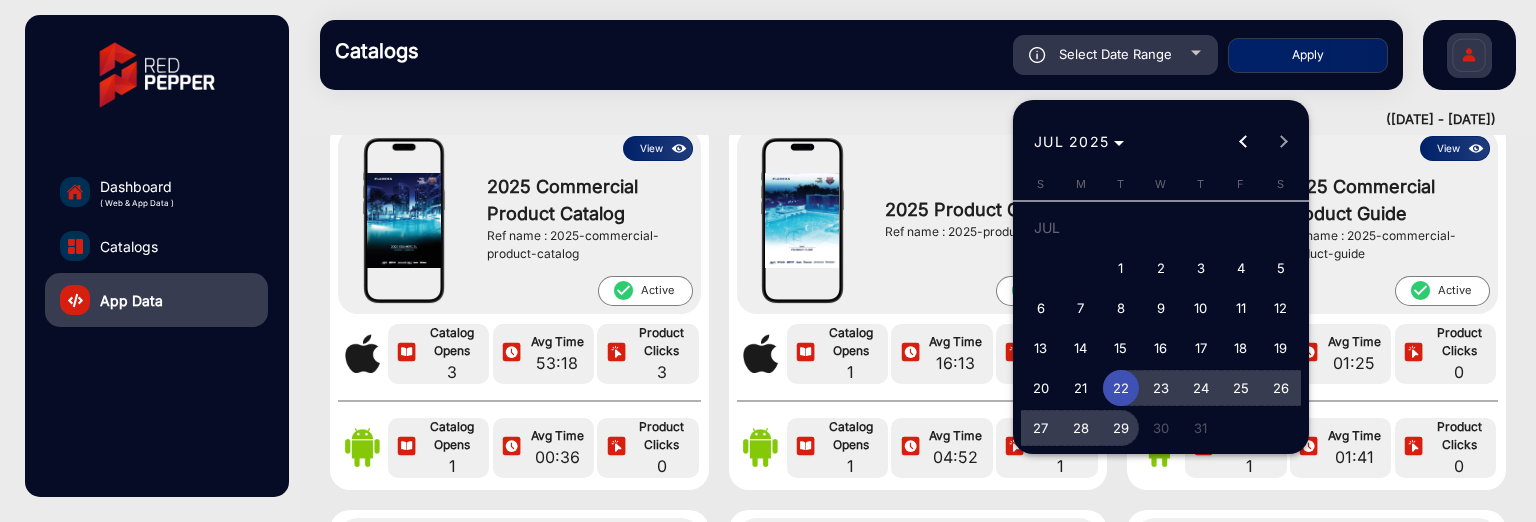 click on "29" at bounding box center [1121, 428] 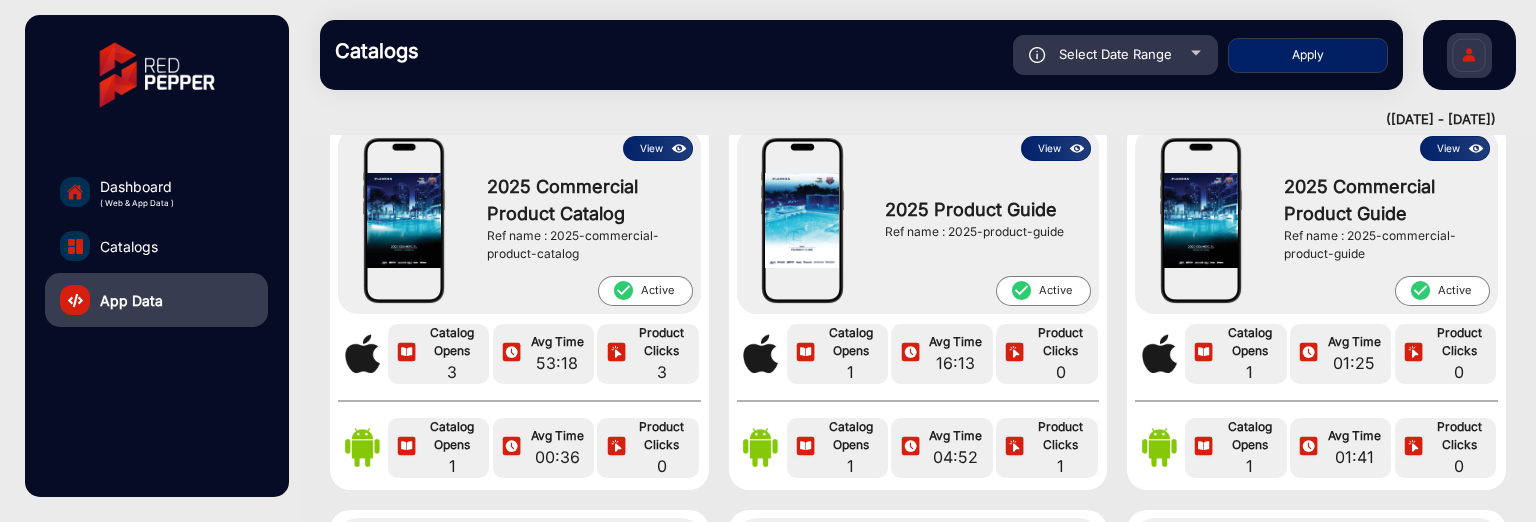 type on "[MONTH]/[DAY]/[YEAR]" 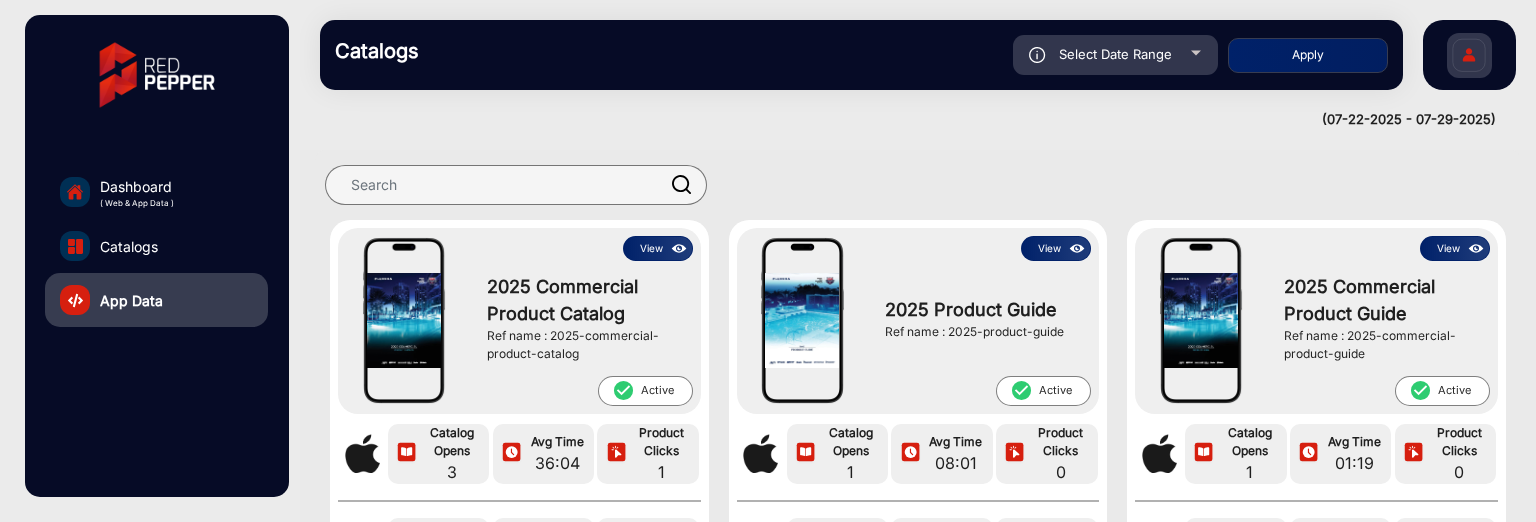 scroll, scrollTop: 100, scrollLeft: 0, axis: vertical 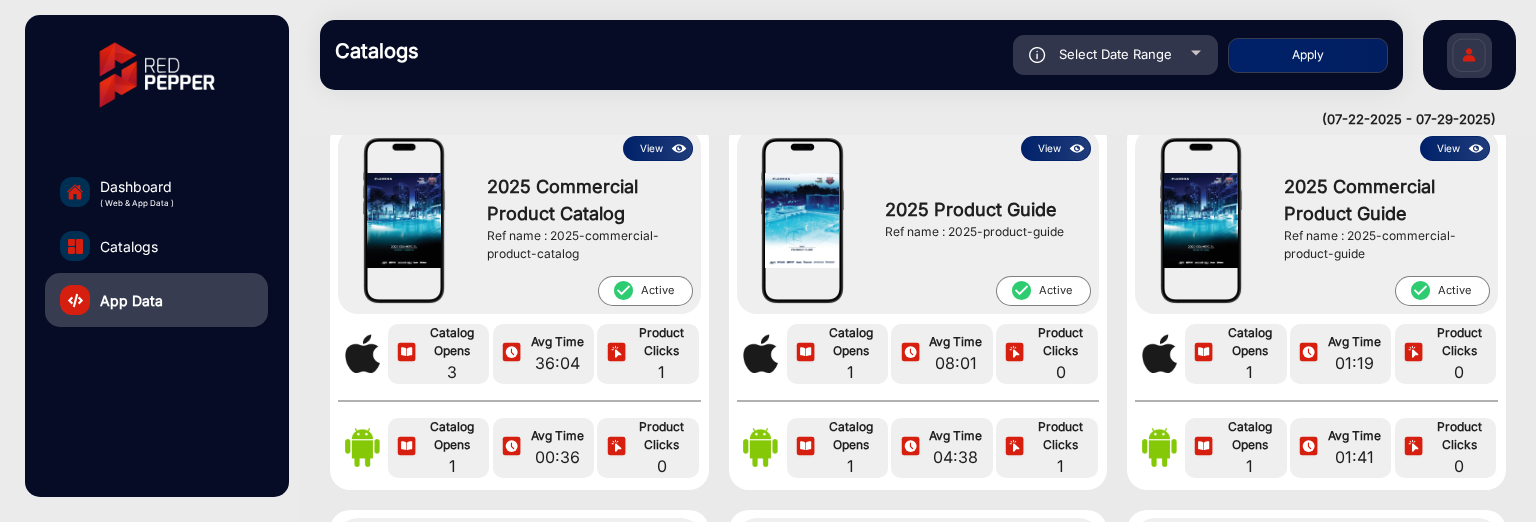 click 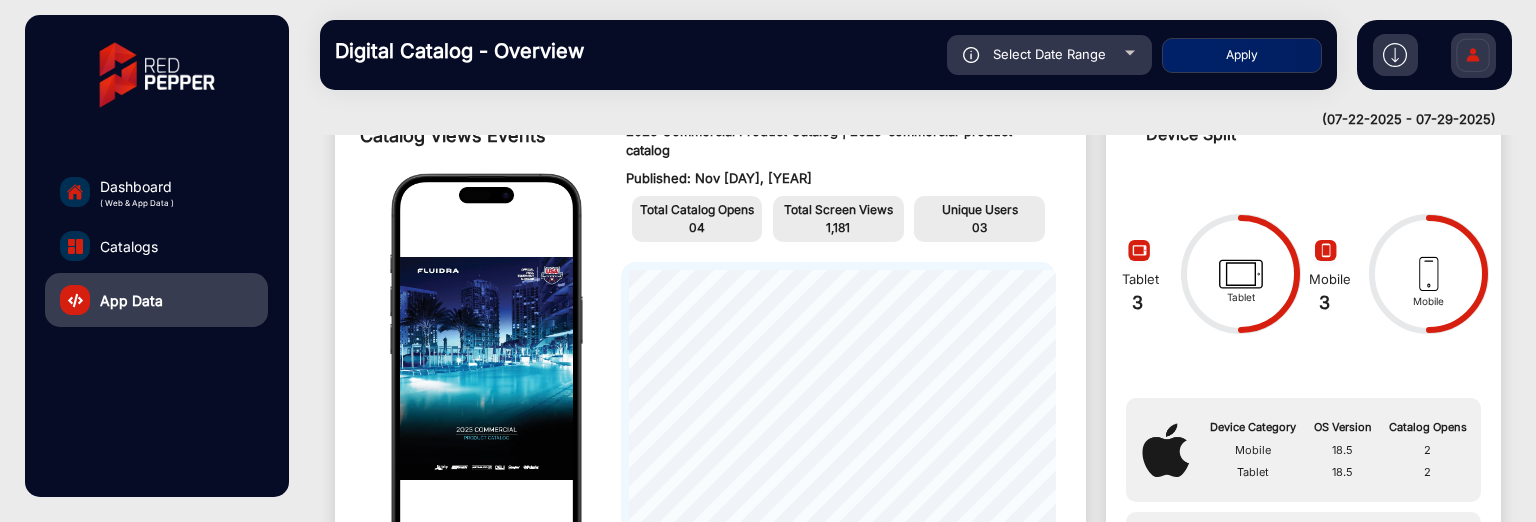 scroll, scrollTop: 0, scrollLeft: 0, axis: both 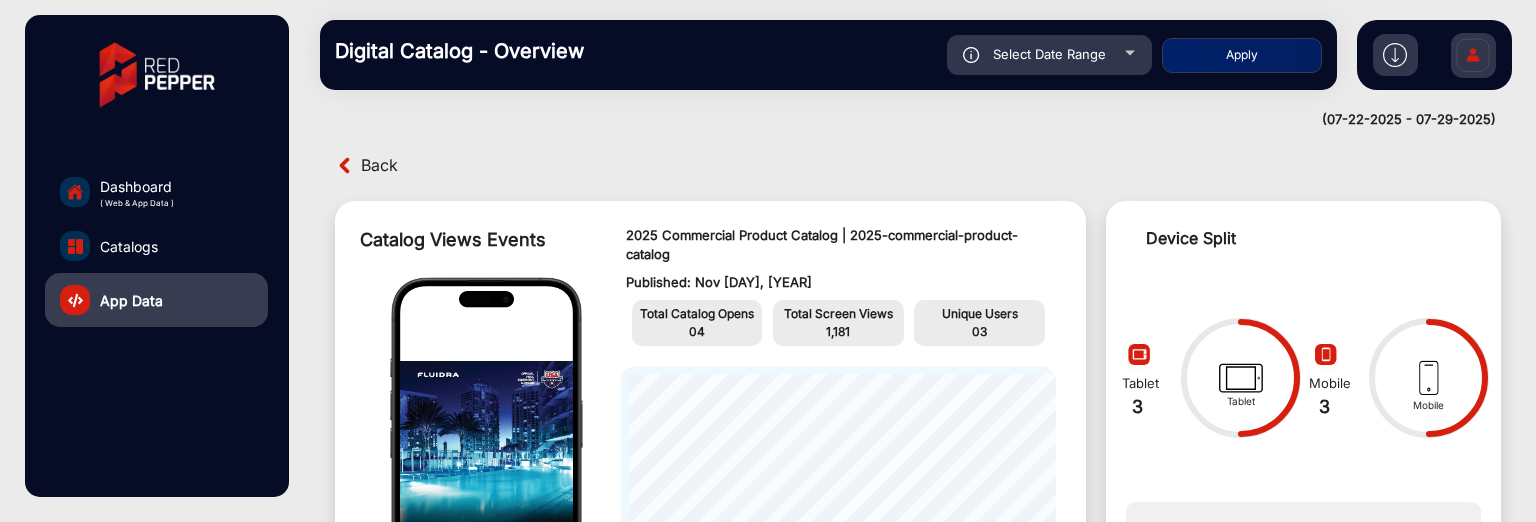 click on "Select Date Range" 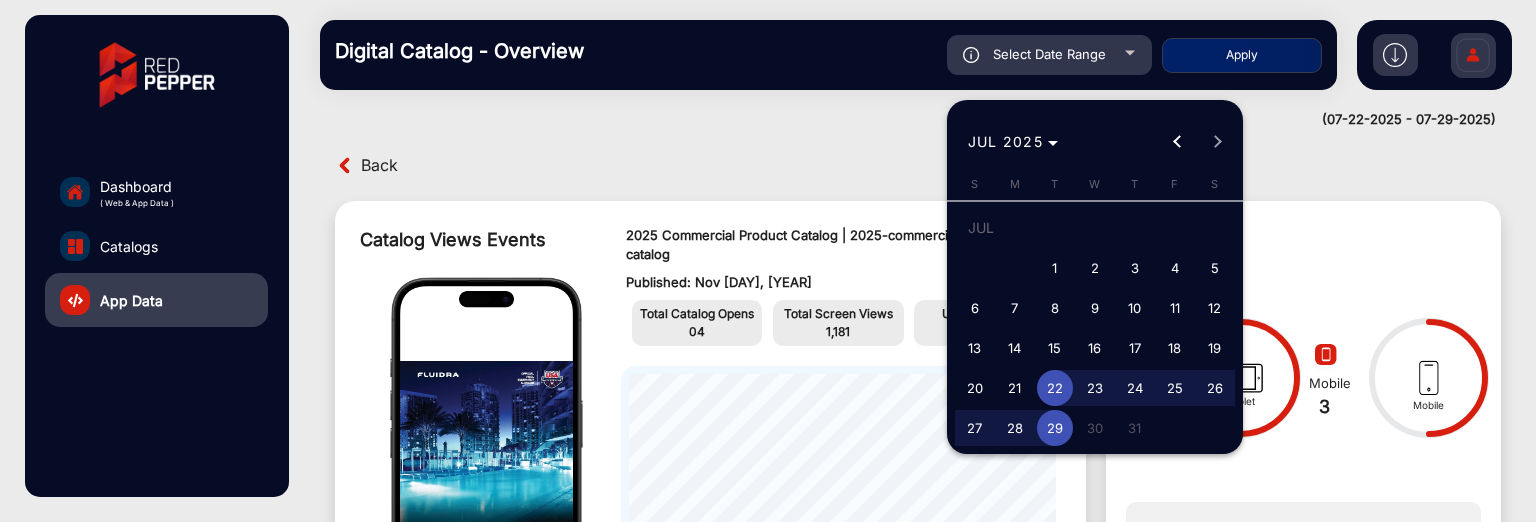 click on "15" at bounding box center (1055, 348) 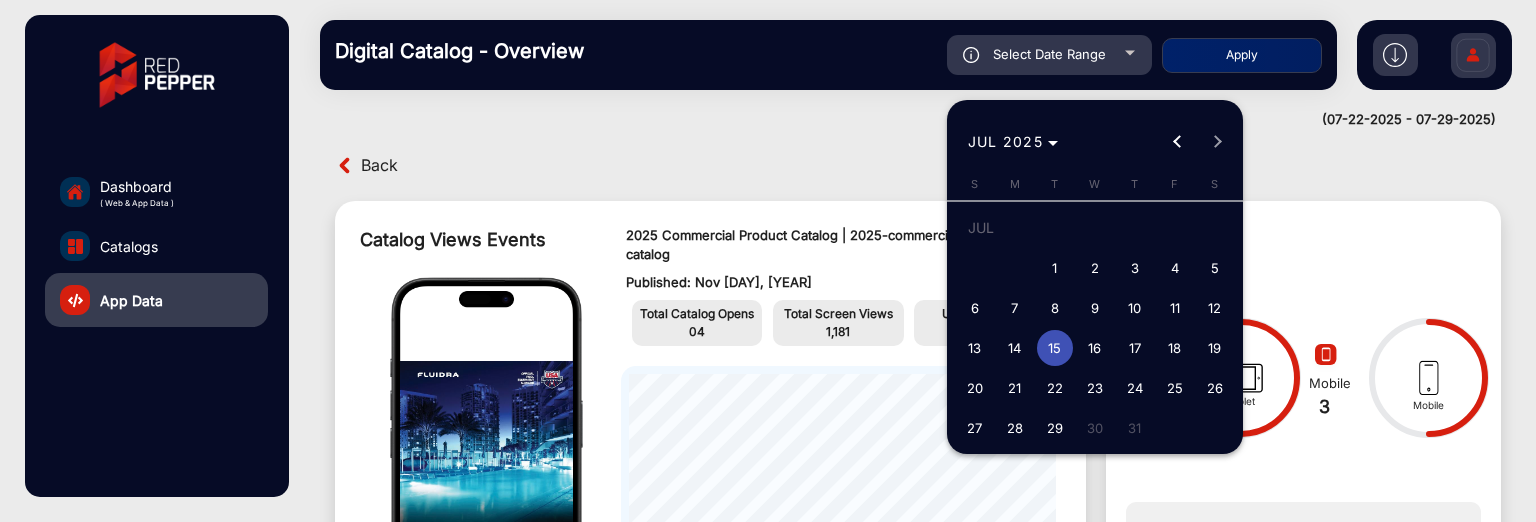 click on "15" at bounding box center [1055, 348] 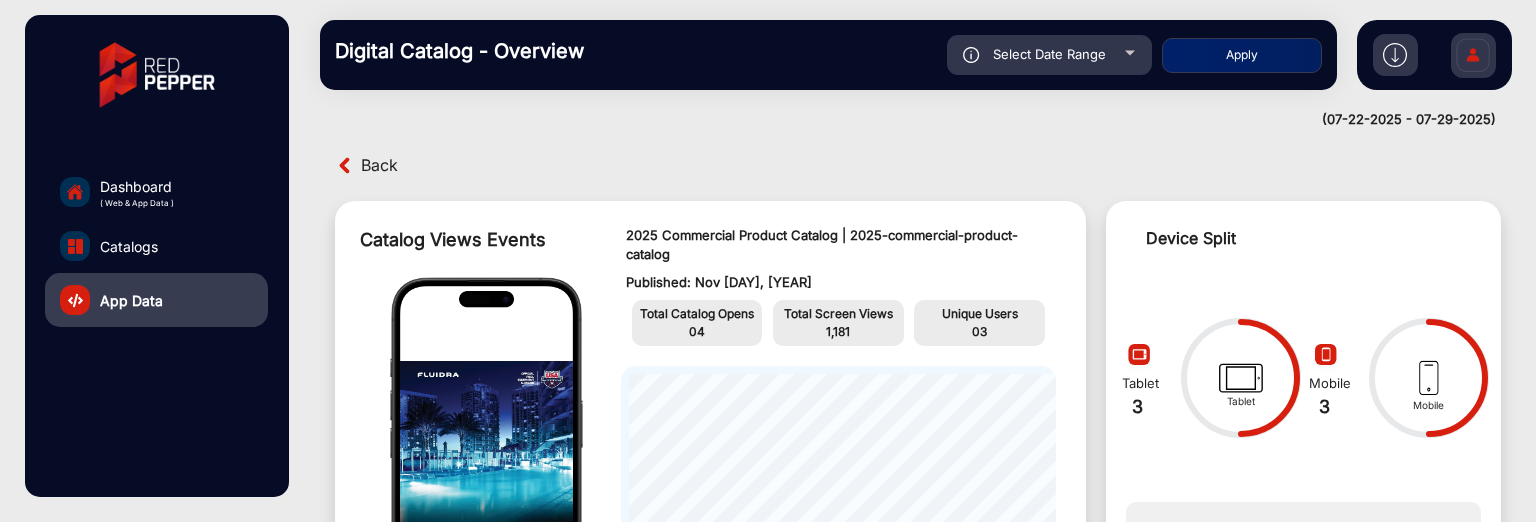 type on "[MONTH]/[DAY]/[YEAR]" 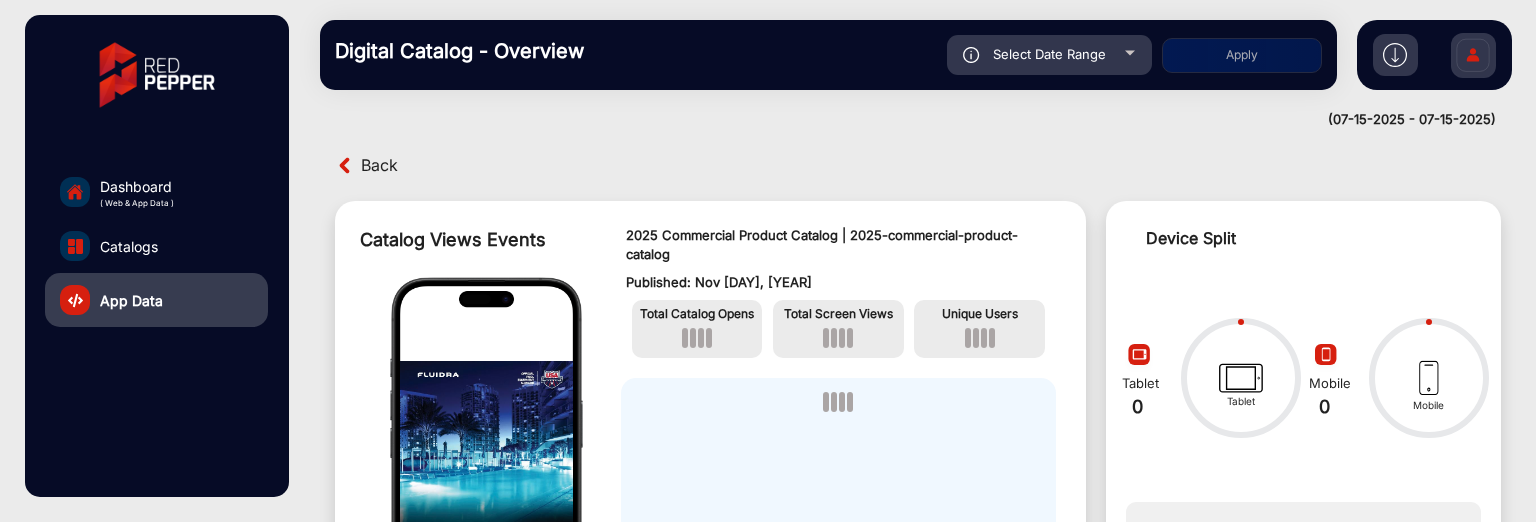 scroll, scrollTop: 15, scrollLeft: 0, axis: vertical 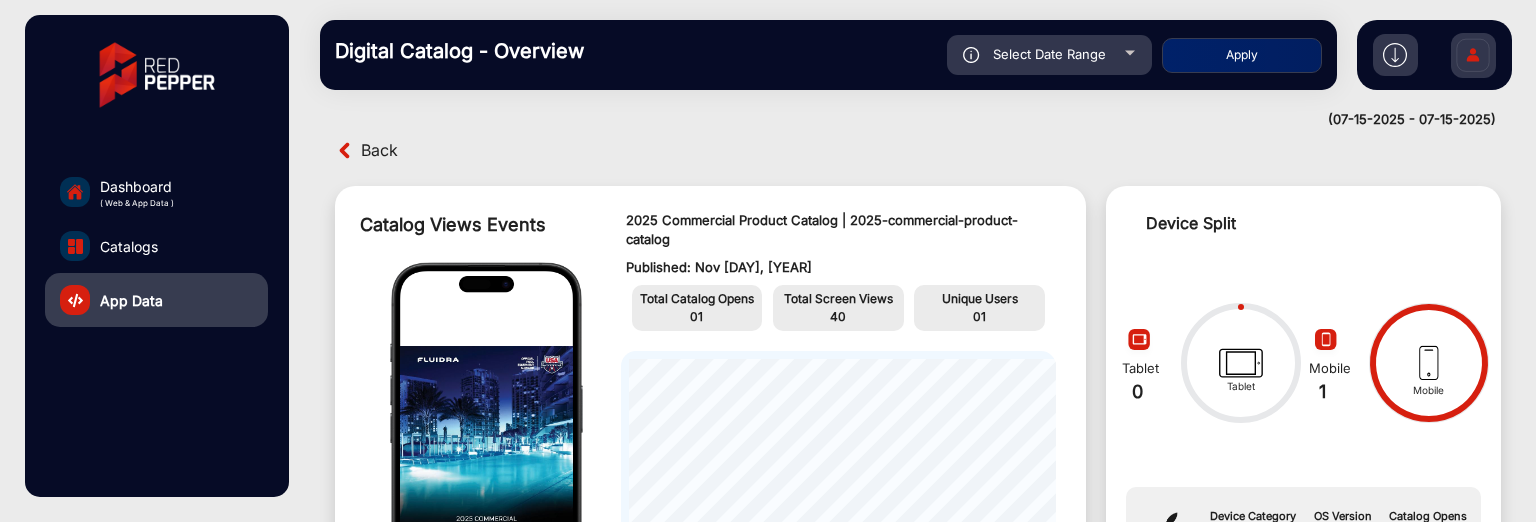 click on "Select Date Range" 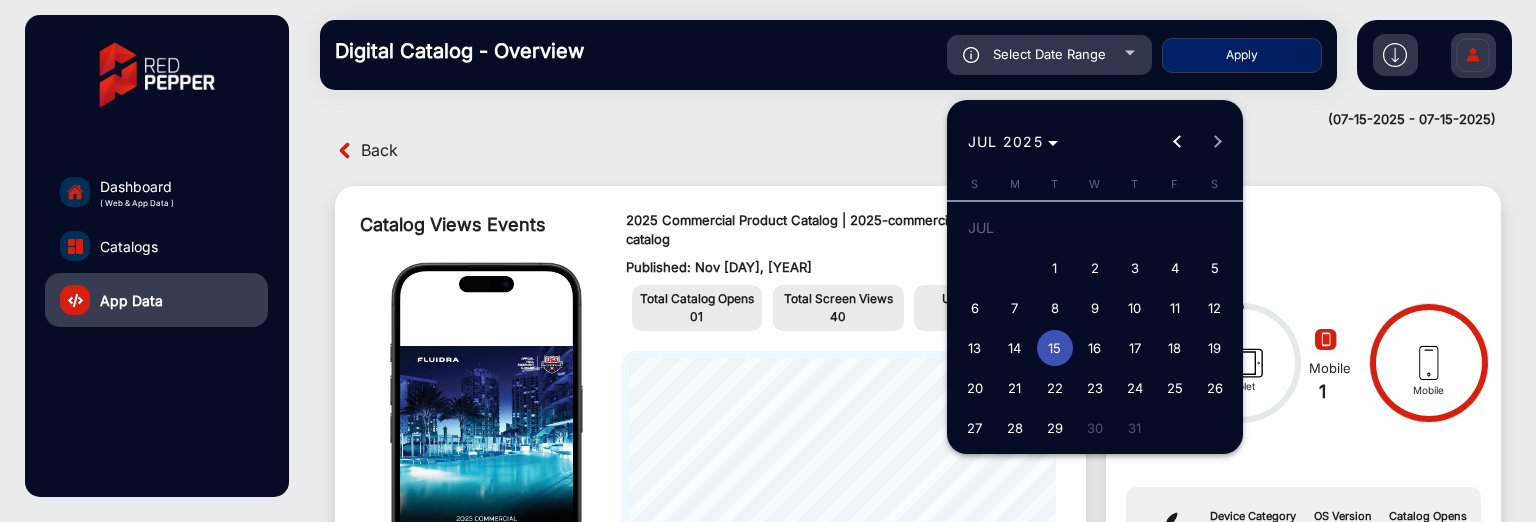 click on "16" at bounding box center [1095, 348] 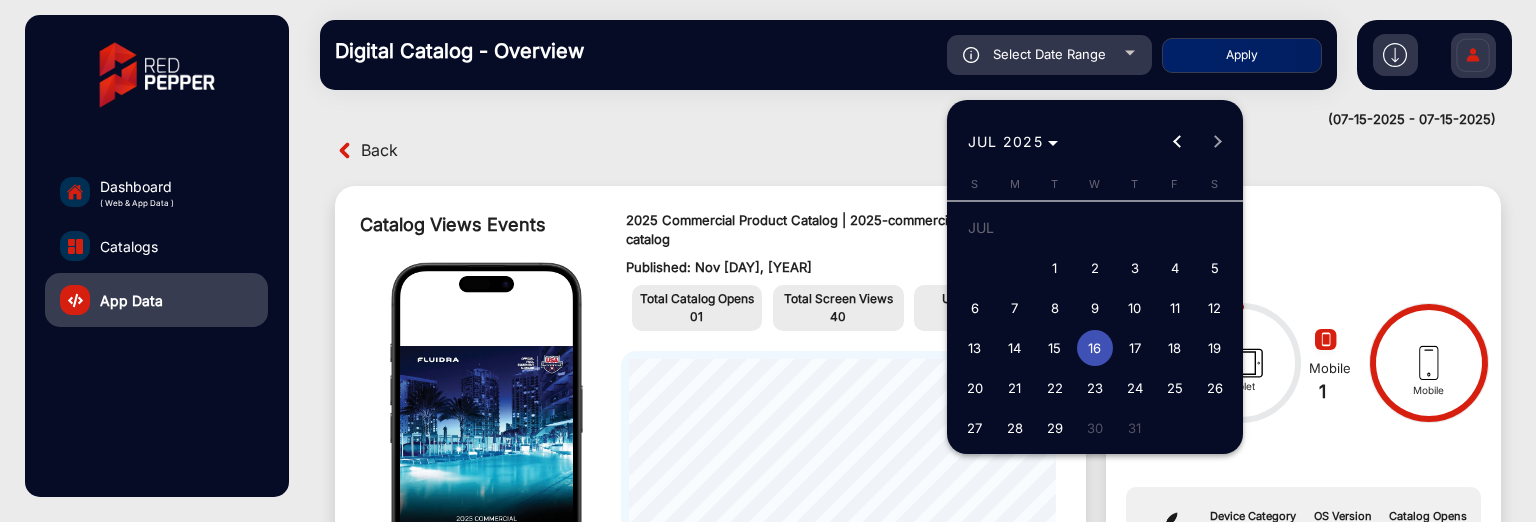 click on "16" at bounding box center [1095, 348] 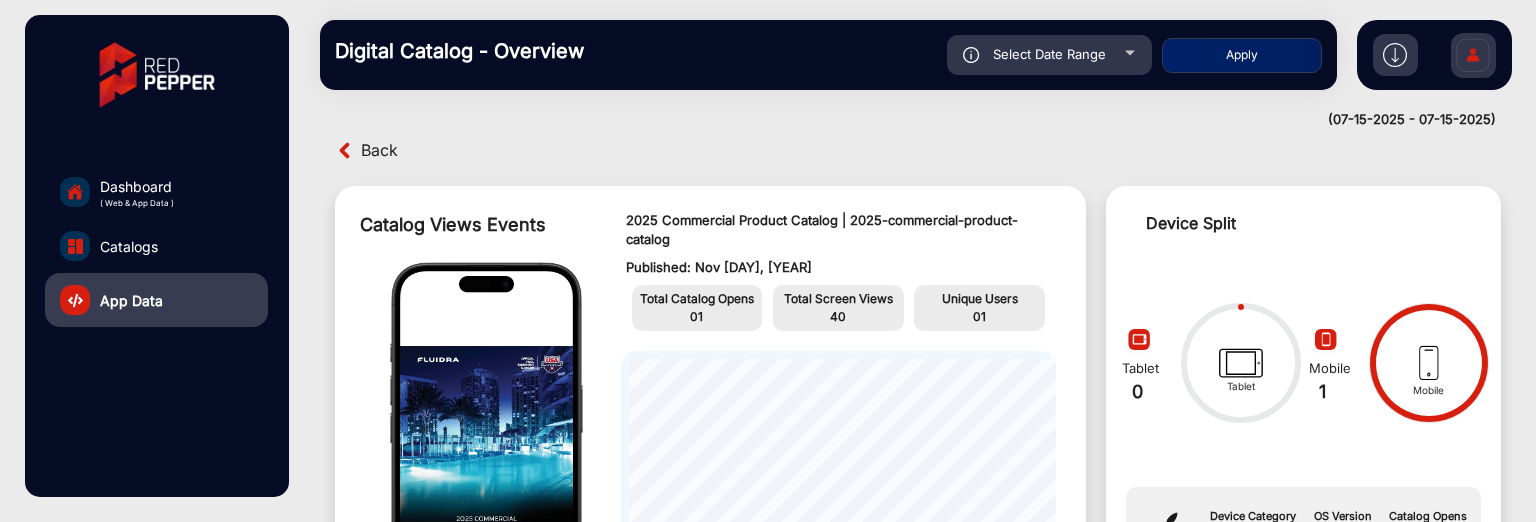 type on "[MONTH]/[DAY]/[YEAR]" 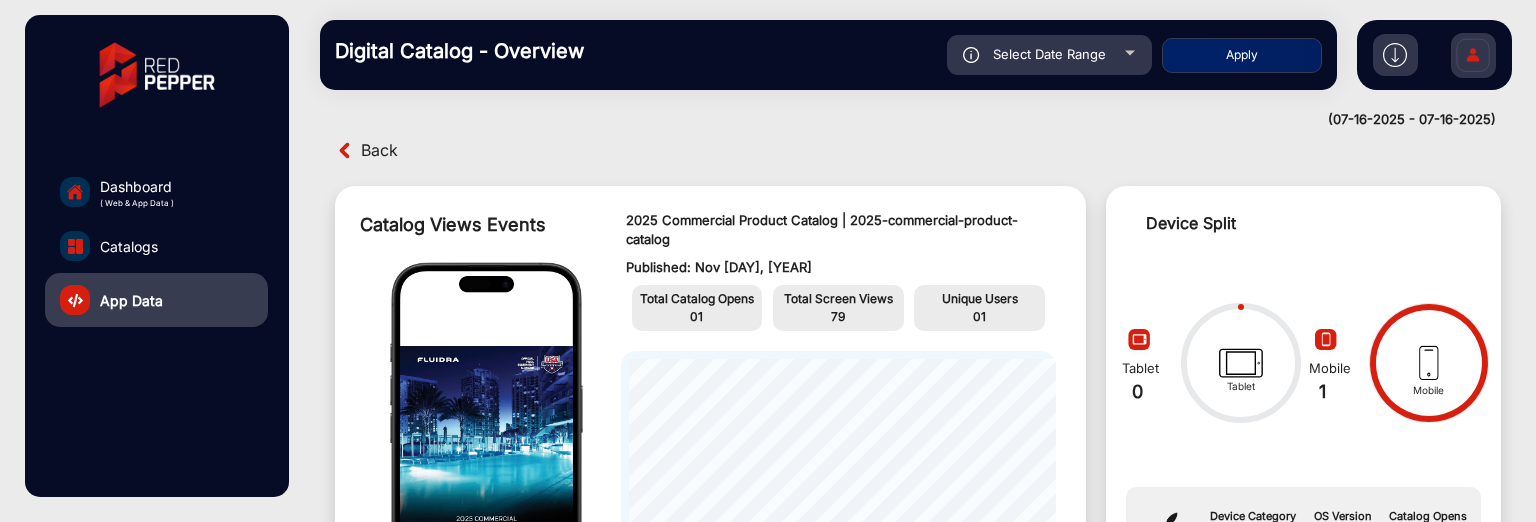 click on "Digital Catalog - Overview  Select Date Range [MONTH]/[DAY]/[YEAR] [MONTH]/[DAY]/[YEAR] – [MONTH]/[DAY]/[YEAR] [MONTH]/[DAY]/[YEAR] Fluidra Apply" 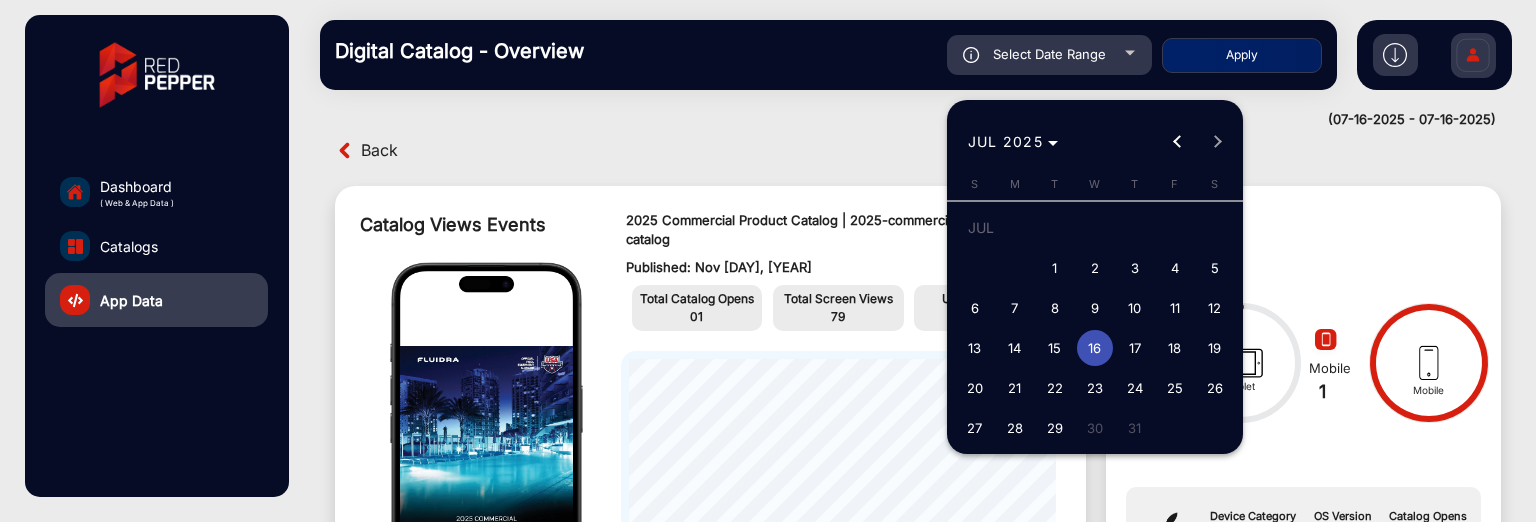 click on "17" at bounding box center (1135, 348) 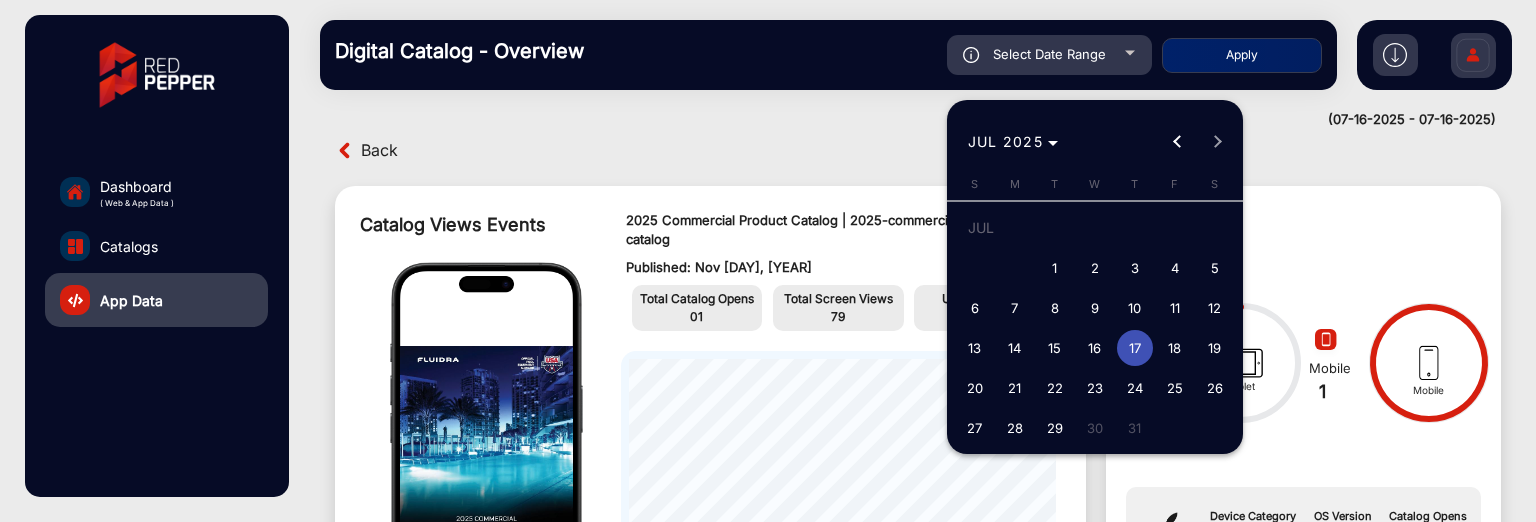 click on "17" at bounding box center [1135, 348] 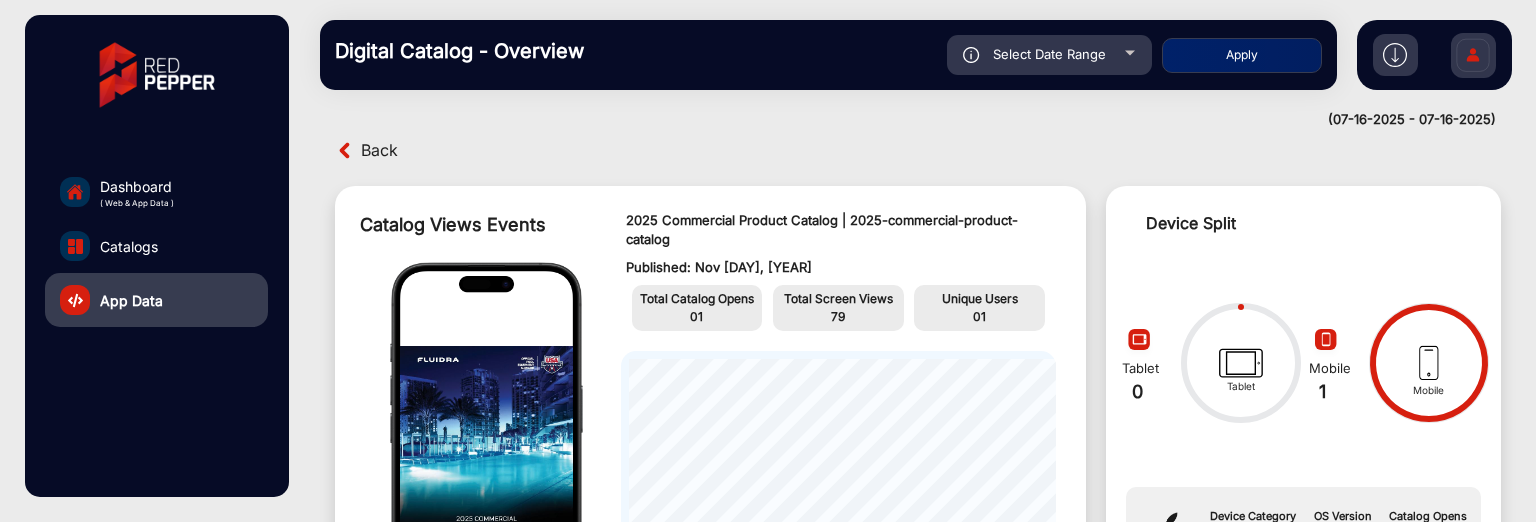 type on "[MONTH]/[DAY]/[YEAR]" 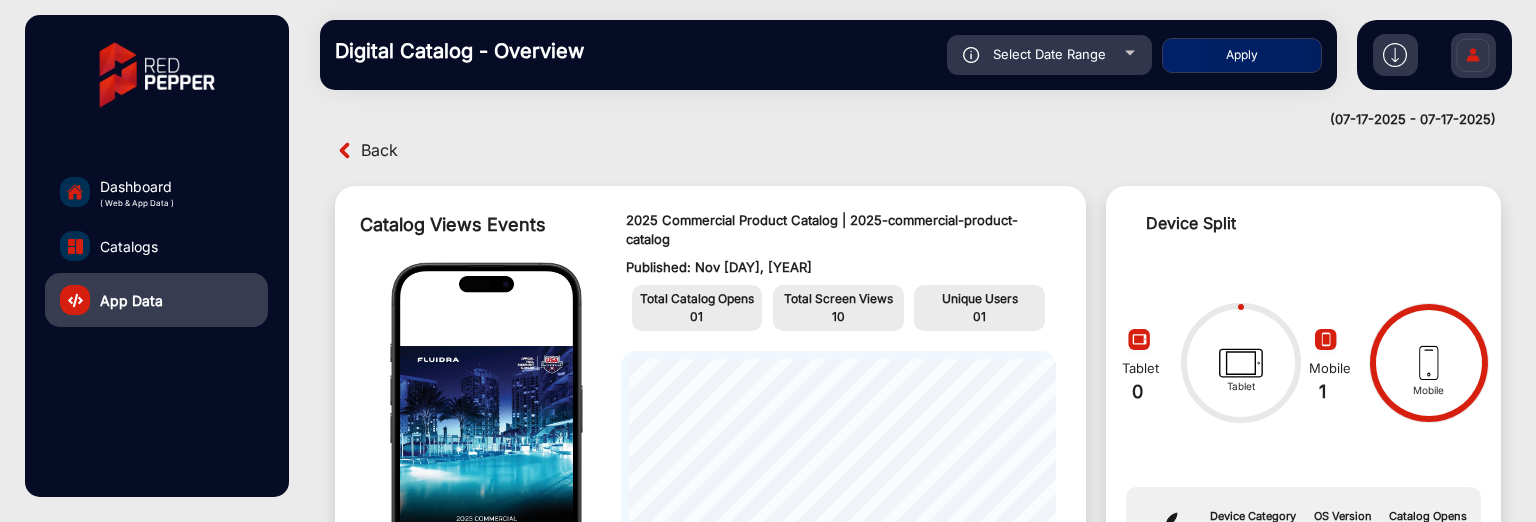 click on "Select Date Range" 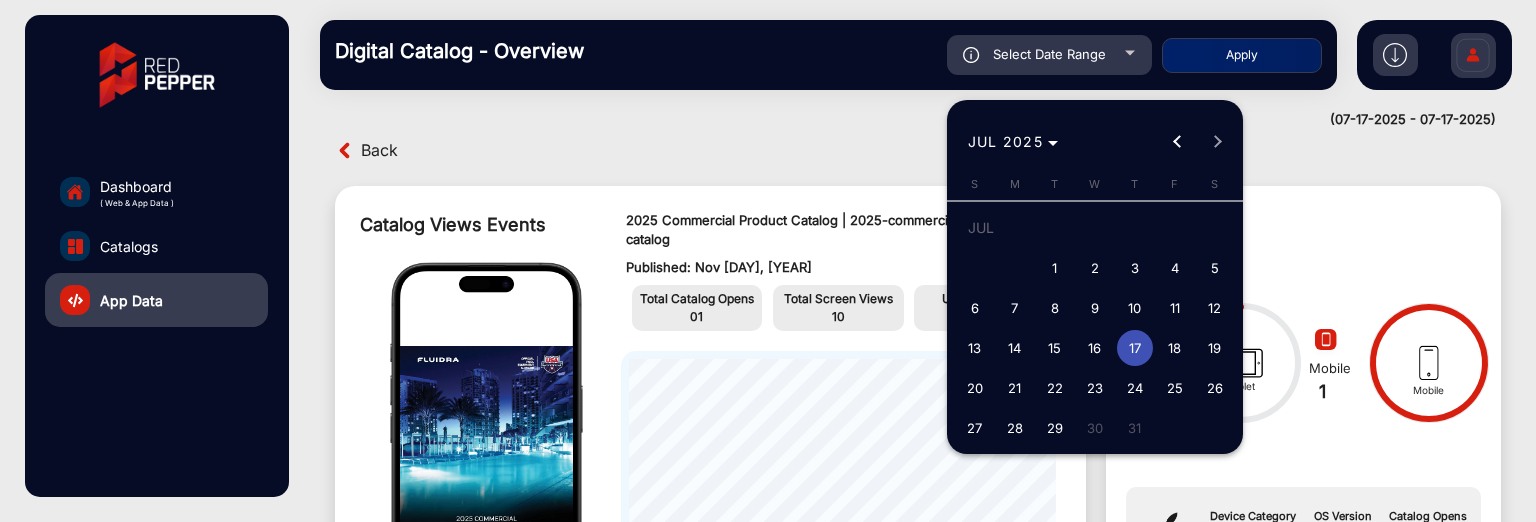 click on "15" at bounding box center [1055, 348] 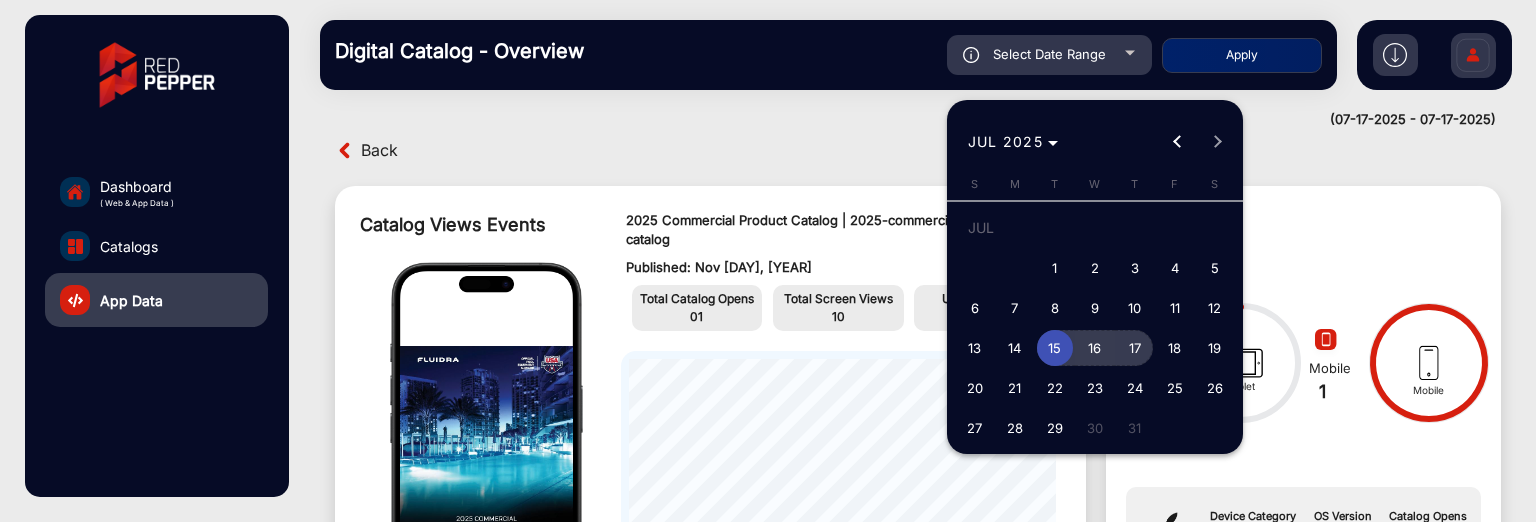 click on "17" at bounding box center (1135, 348) 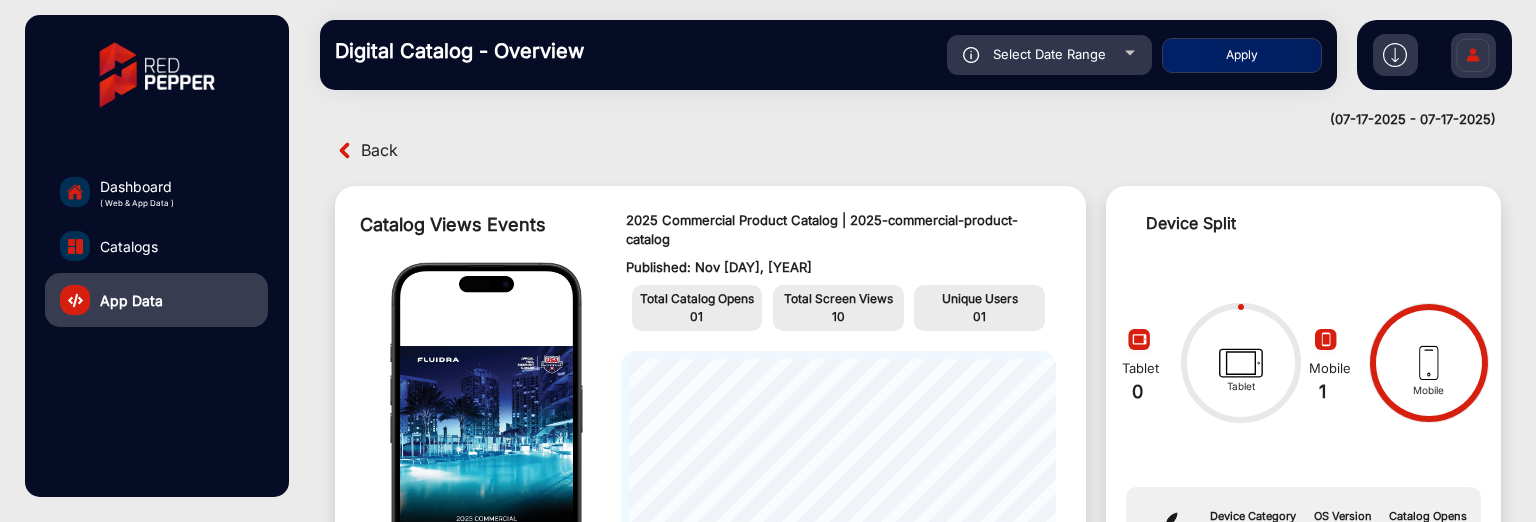 type on "[MONTH]/[DAY]/[YEAR]" 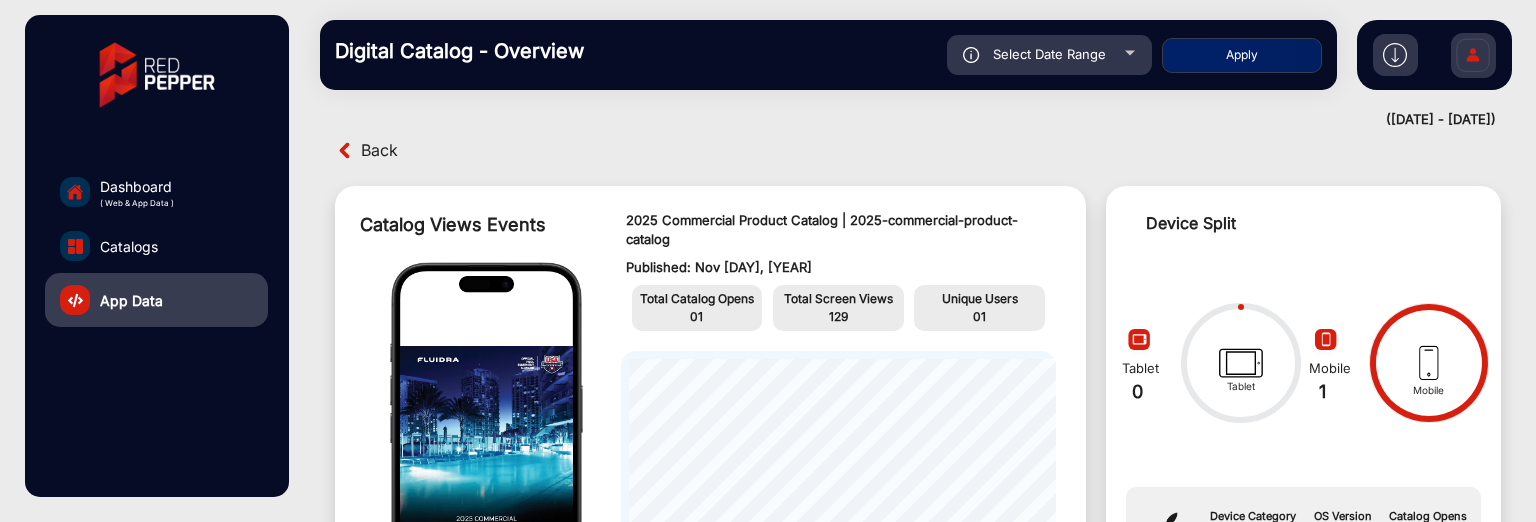 click on "Back" at bounding box center (379, 150) 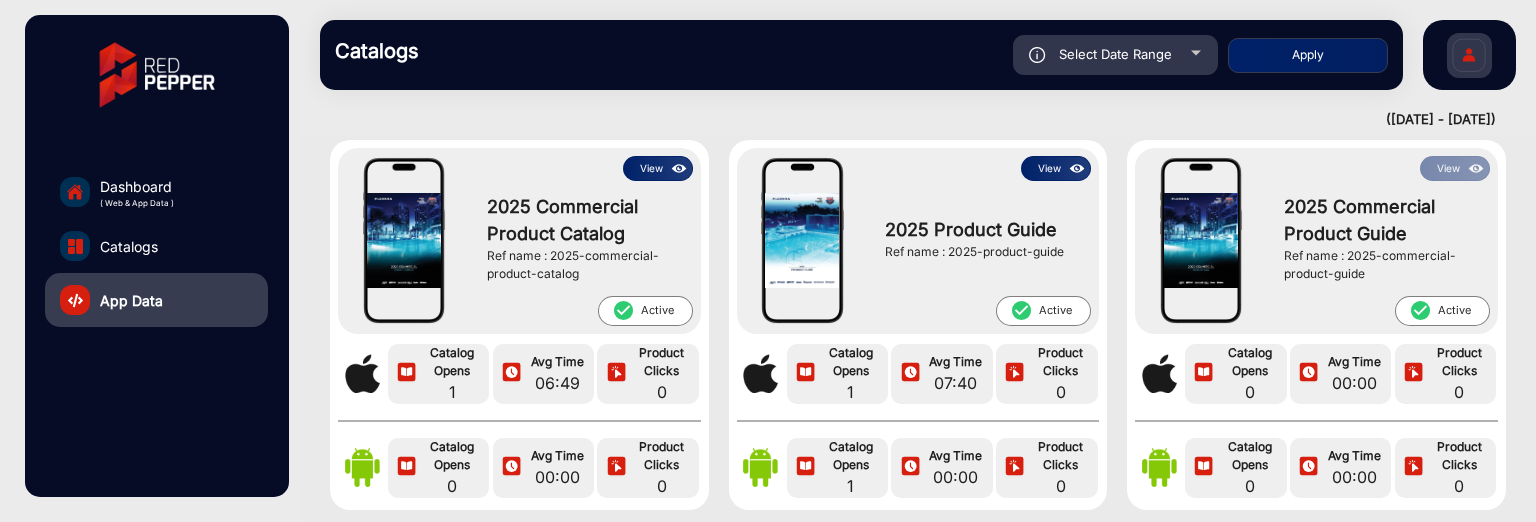 scroll, scrollTop: 200, scrollLeft: 0, axis: vertical 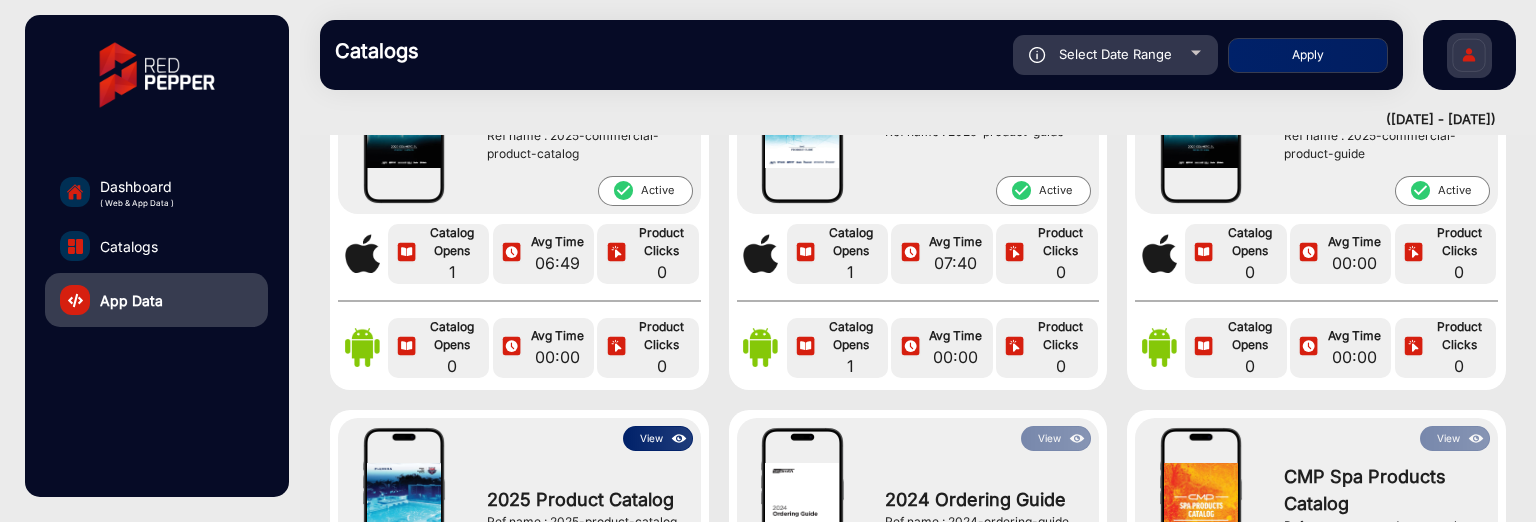 click on "1" 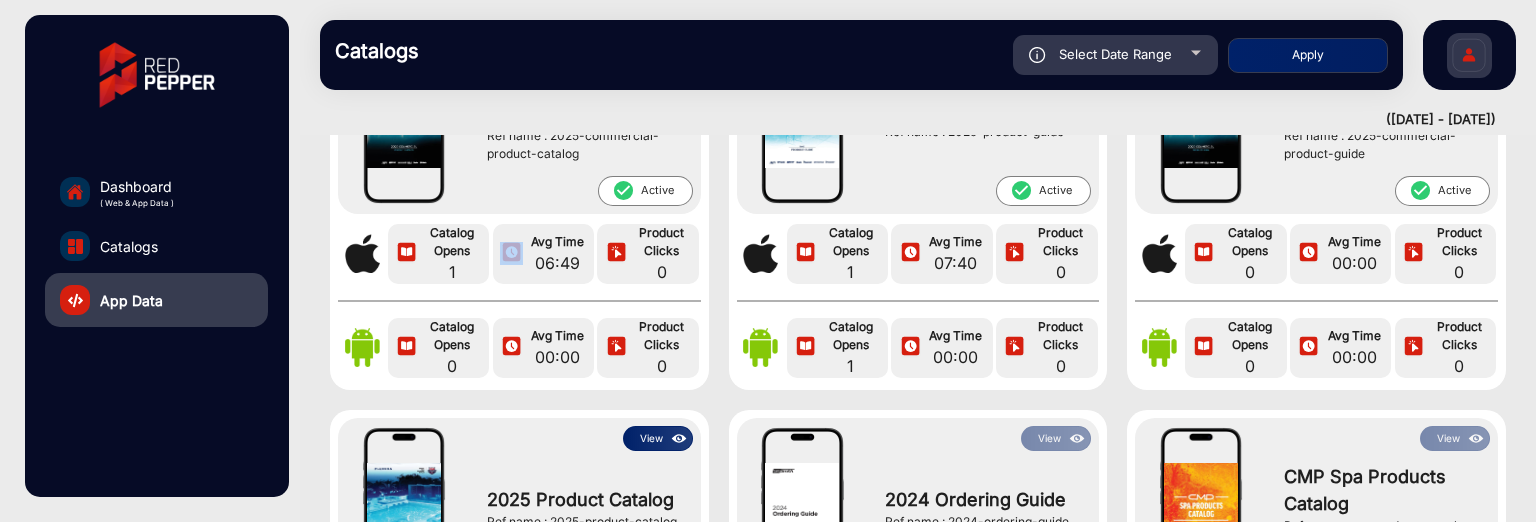 click on "1" 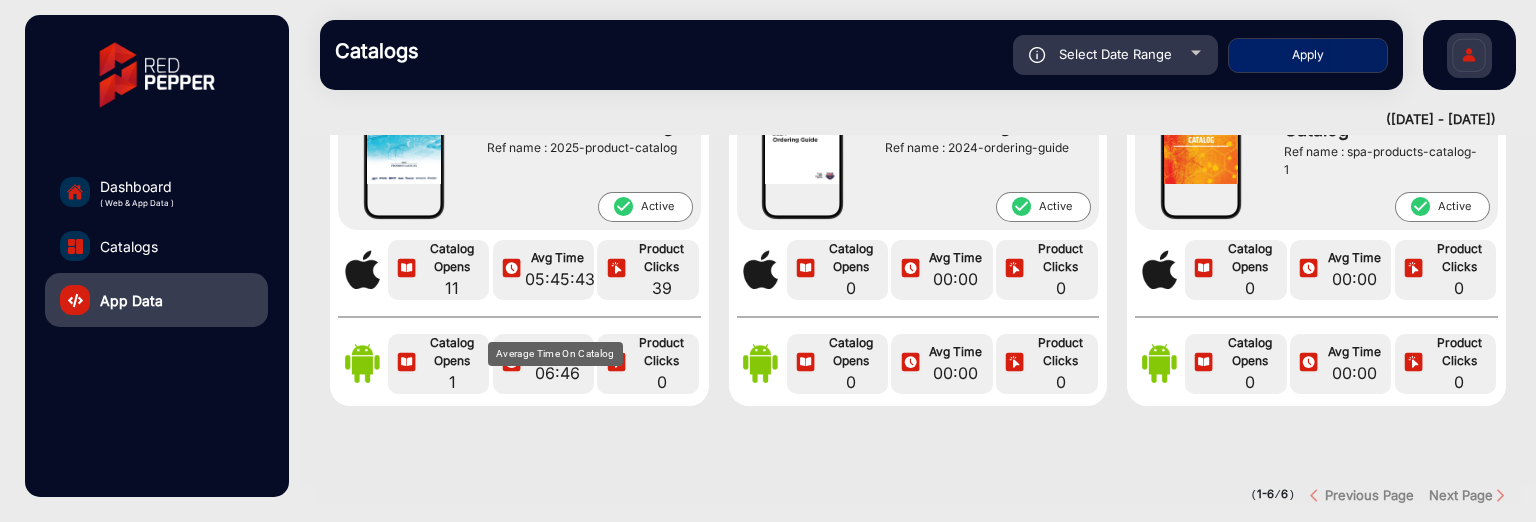 scroll, scrollTop: 600, scrollLeft: 0, axis: vertical 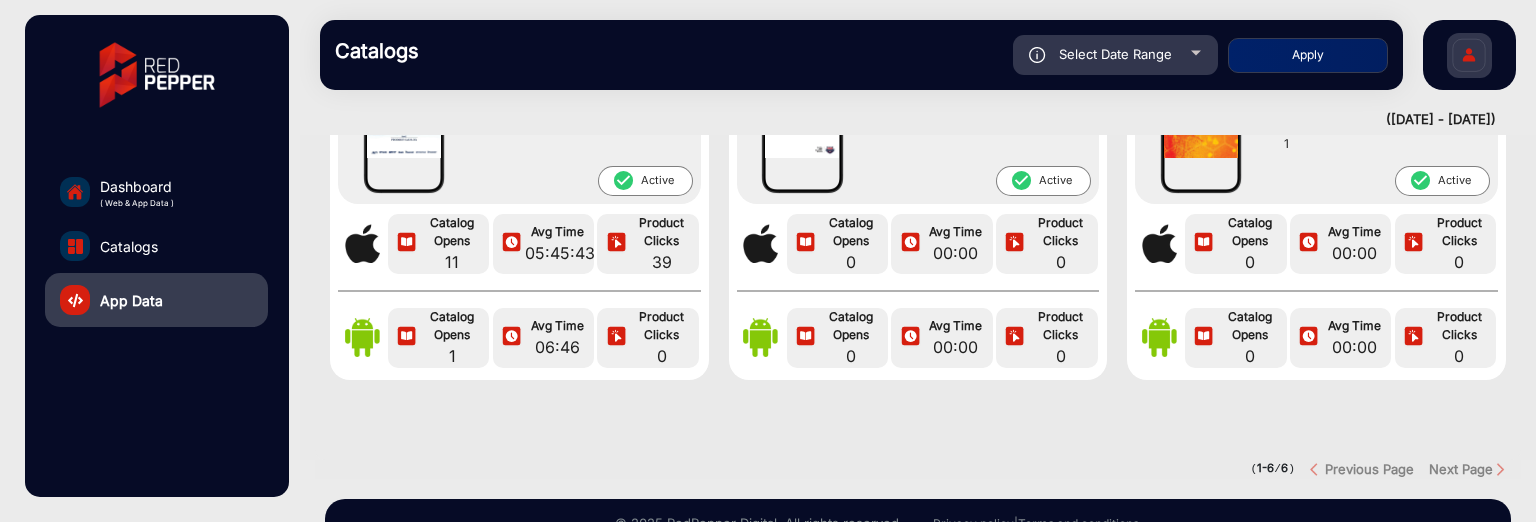 click on "Select Date Range" 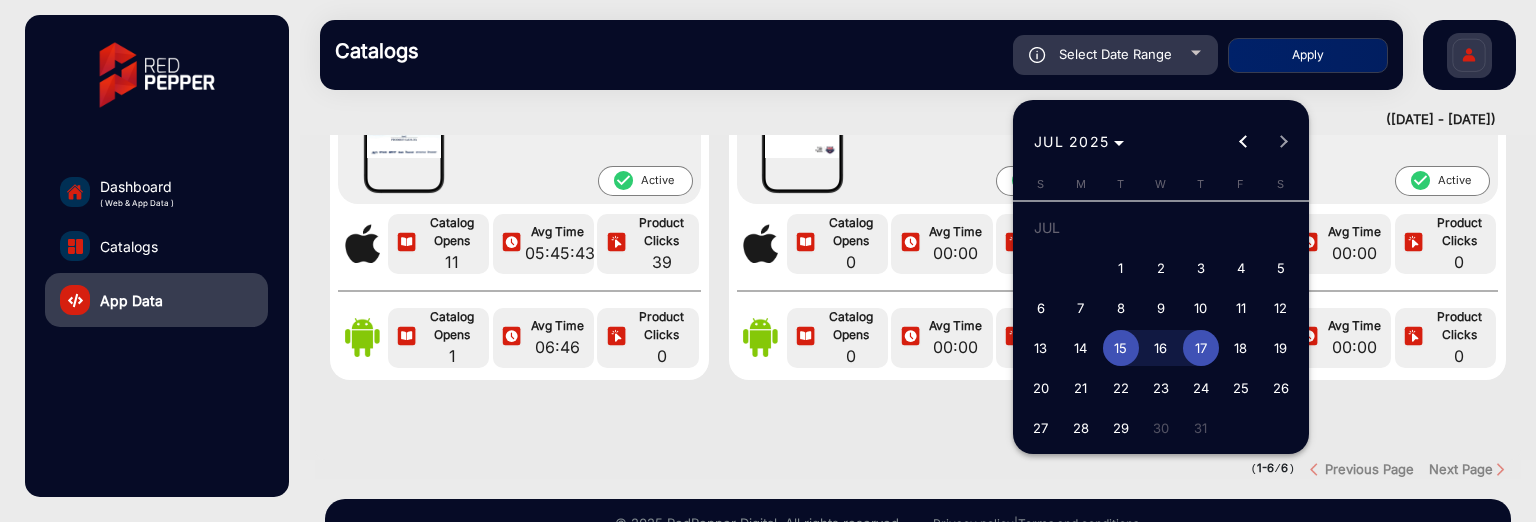 click on "1" at bounding box center (1121, 268) 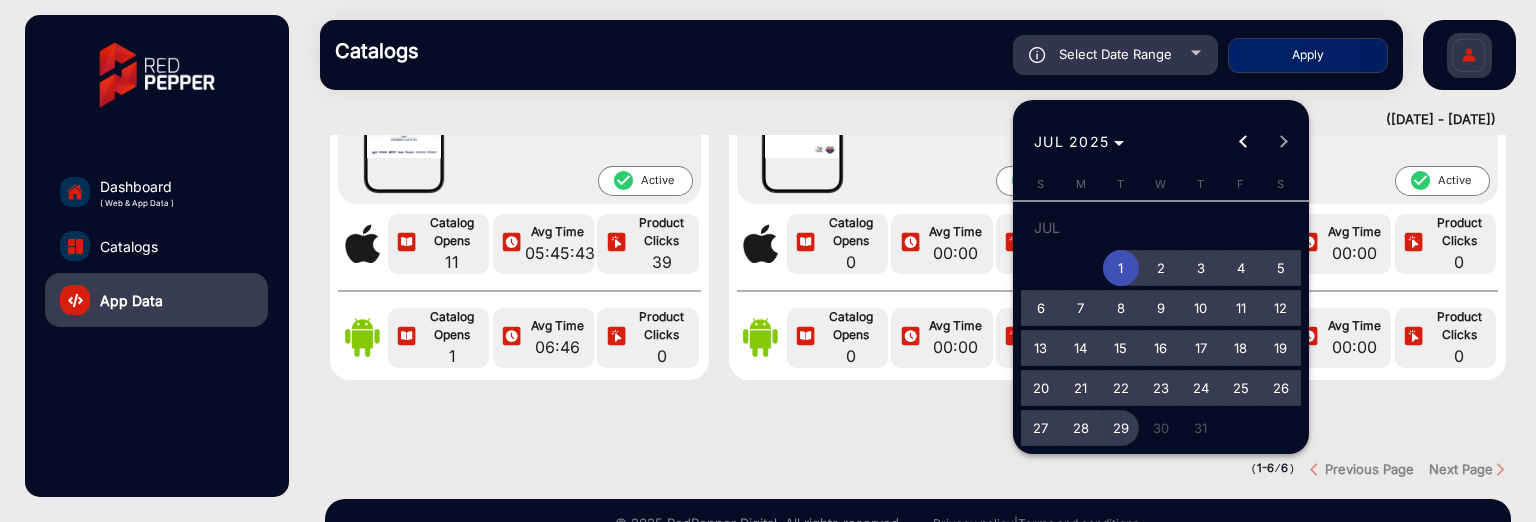 click on "29" at bounding box center [1121, 428] 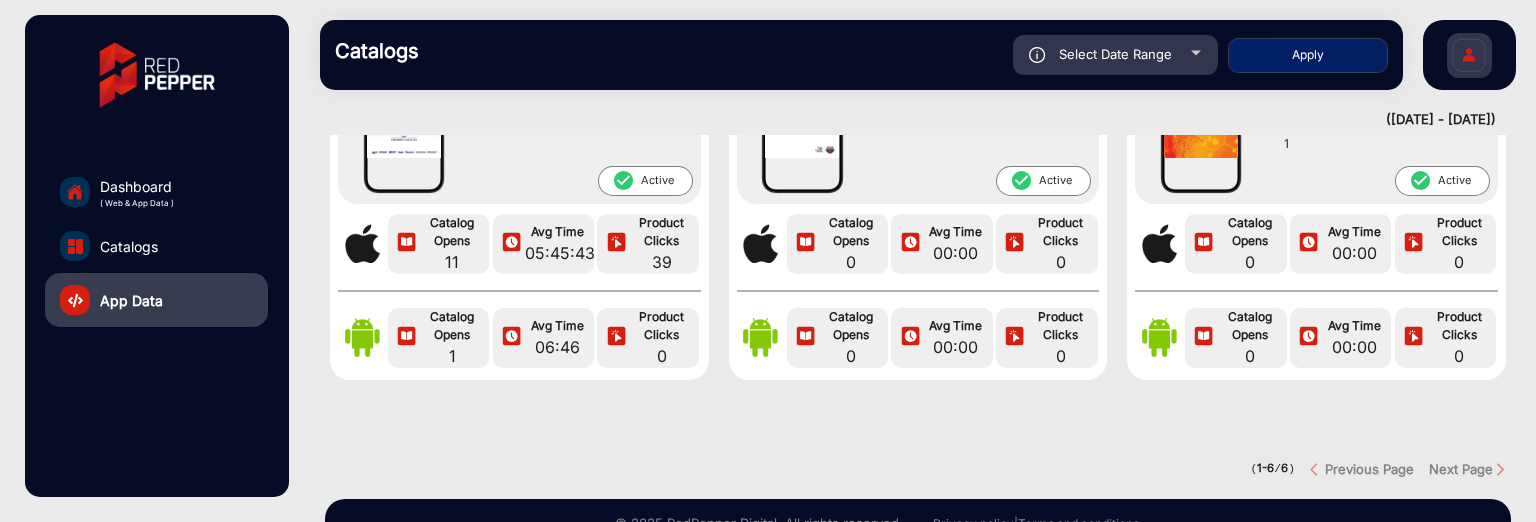 type on "[MONTH]/[DAY]/[YEAR]" 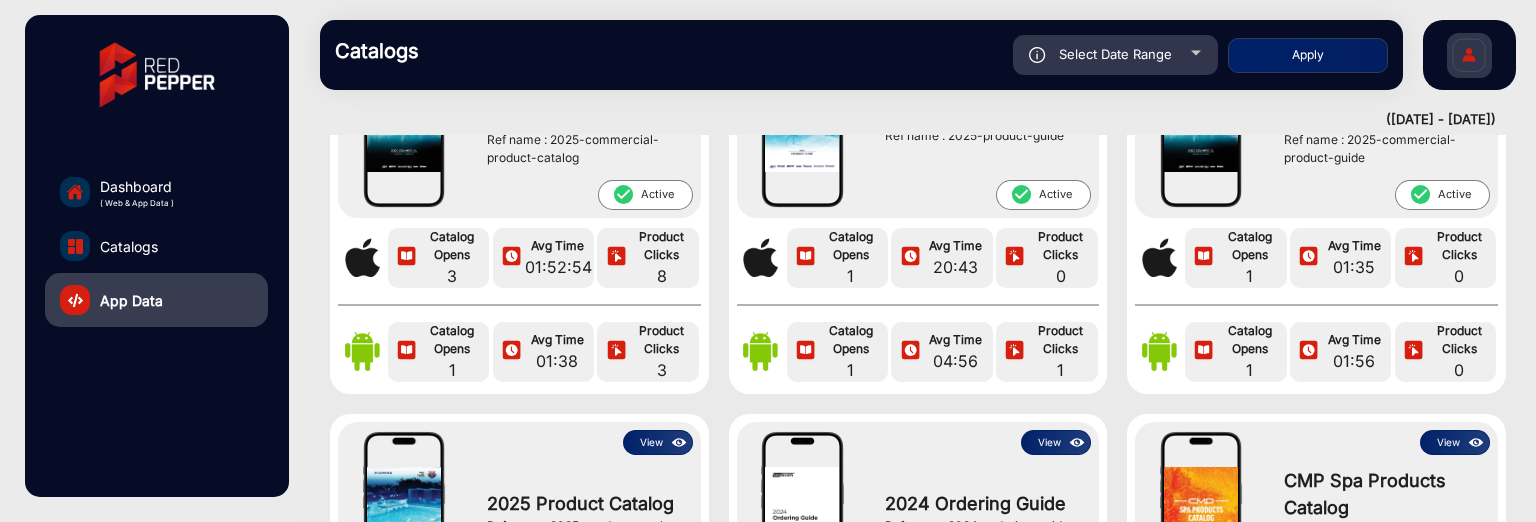 scroll, scrollTop: 200, scrollLeft: 0, axis: vertical 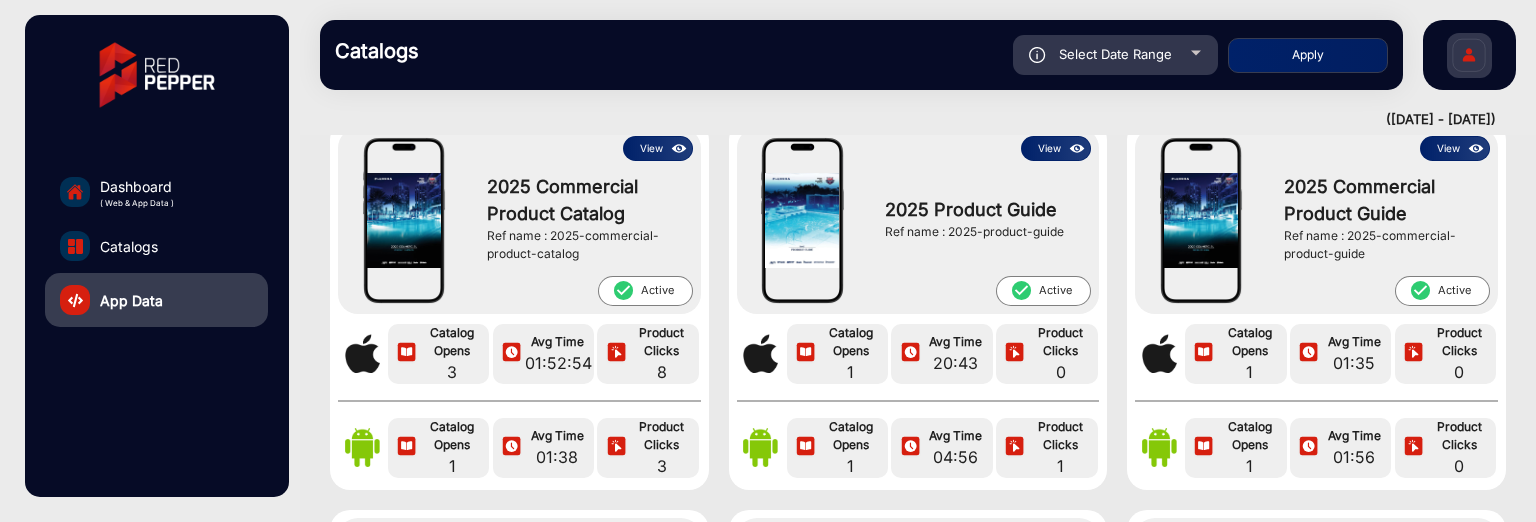 type 